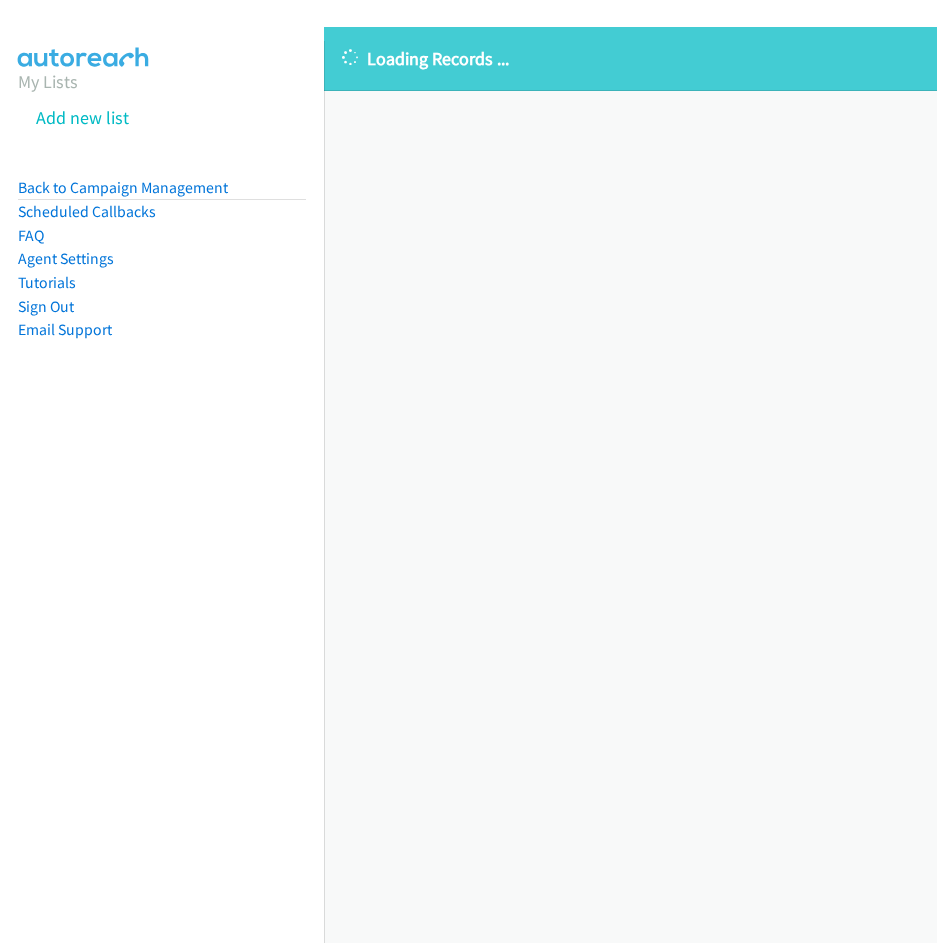 scroll, scrollTop: 0, scrollLeft: 0, axis: both 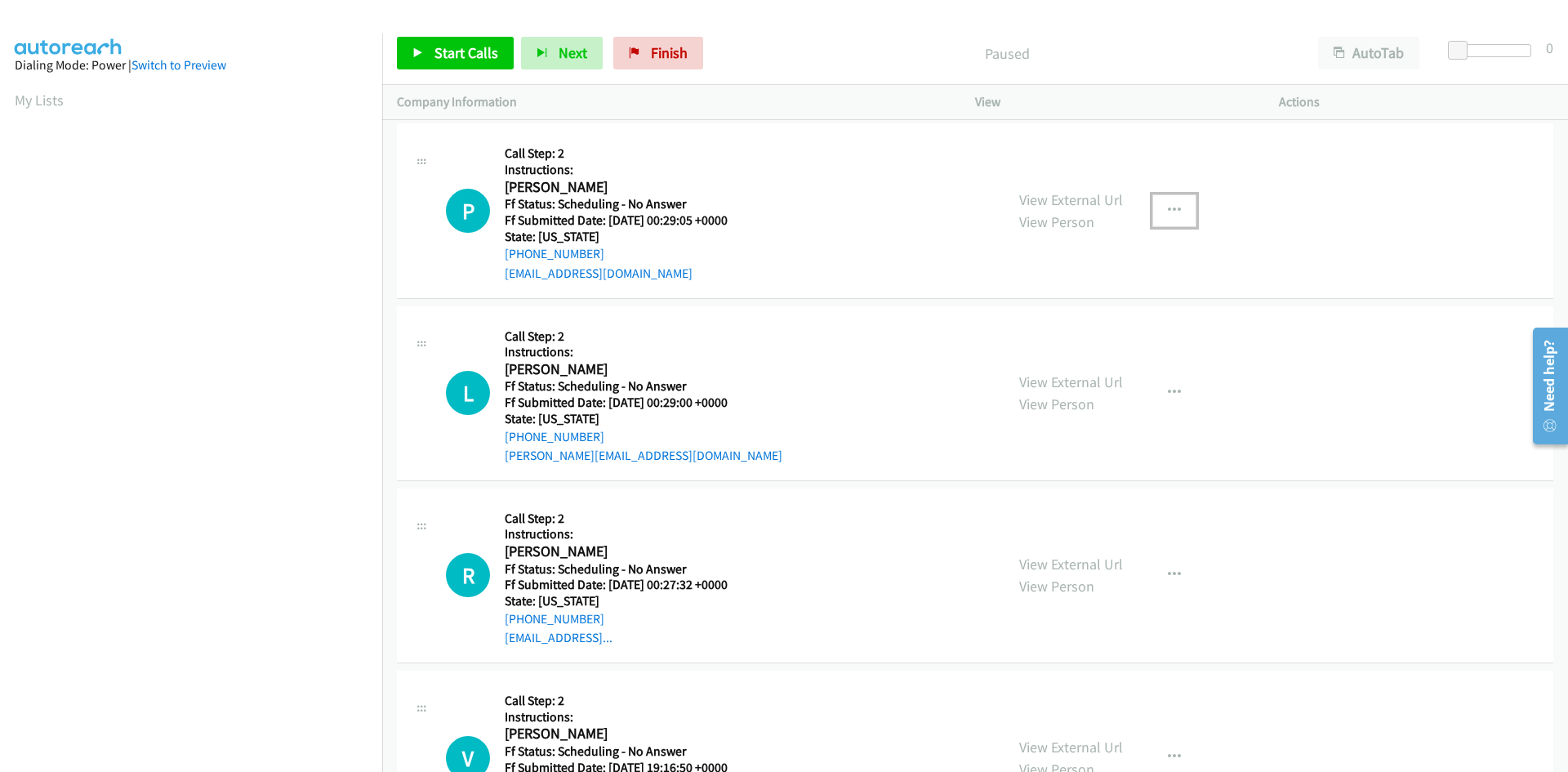 click at bounding box center [1174, 211] 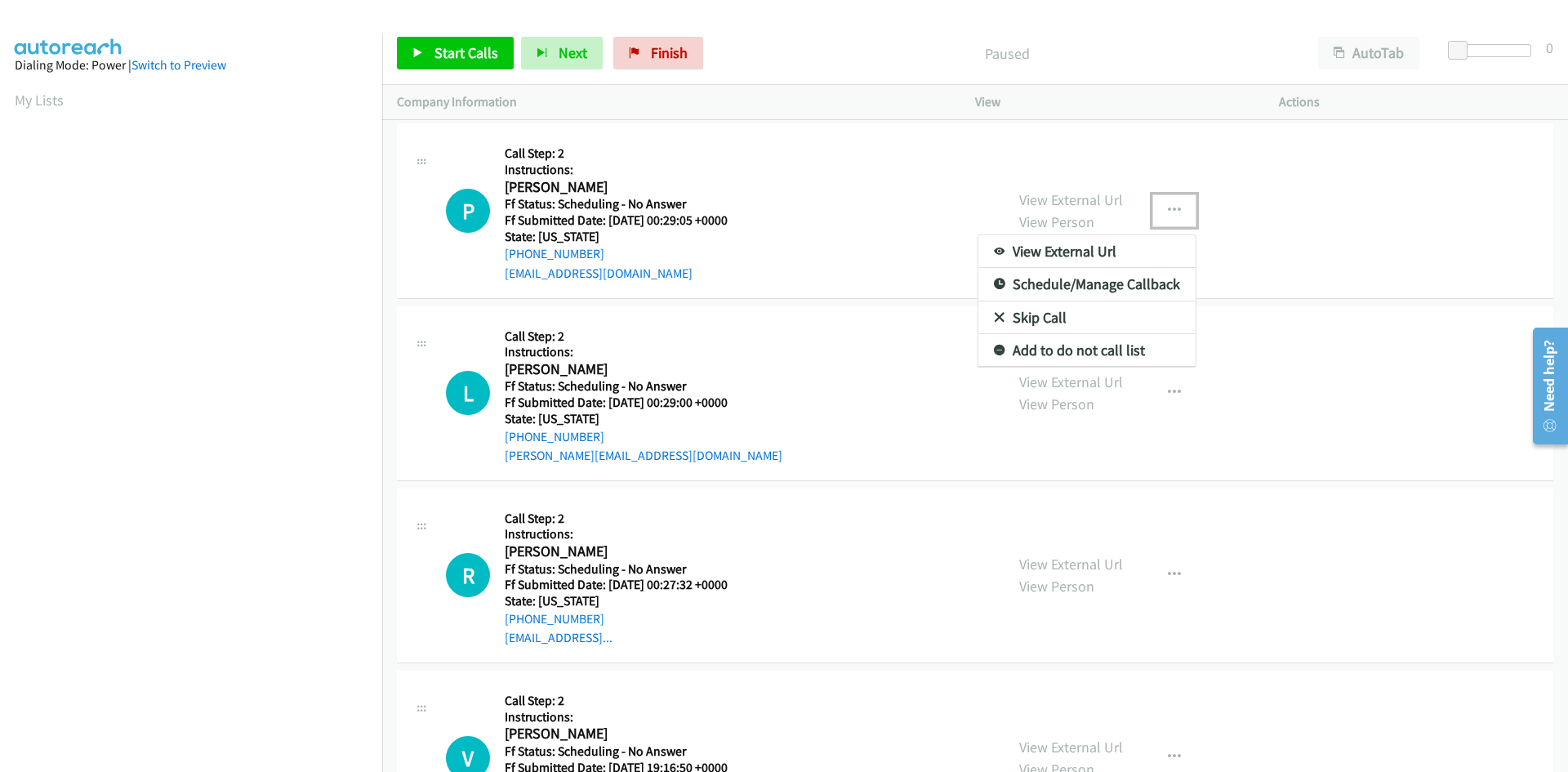 click on "View External Url" at bounding box center (1087, 252) 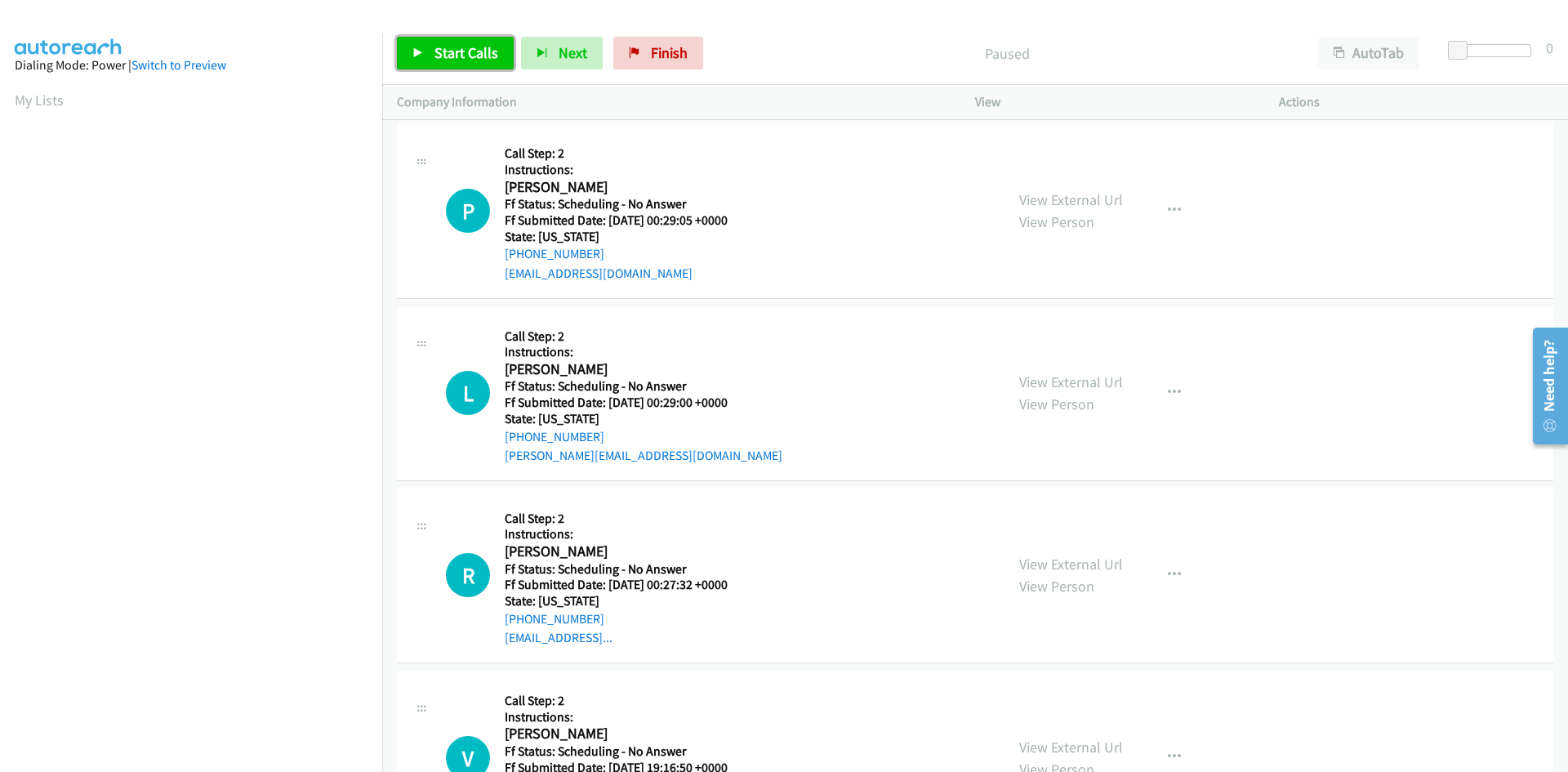 click on "Start Calls" at bounding box center (466, 52) 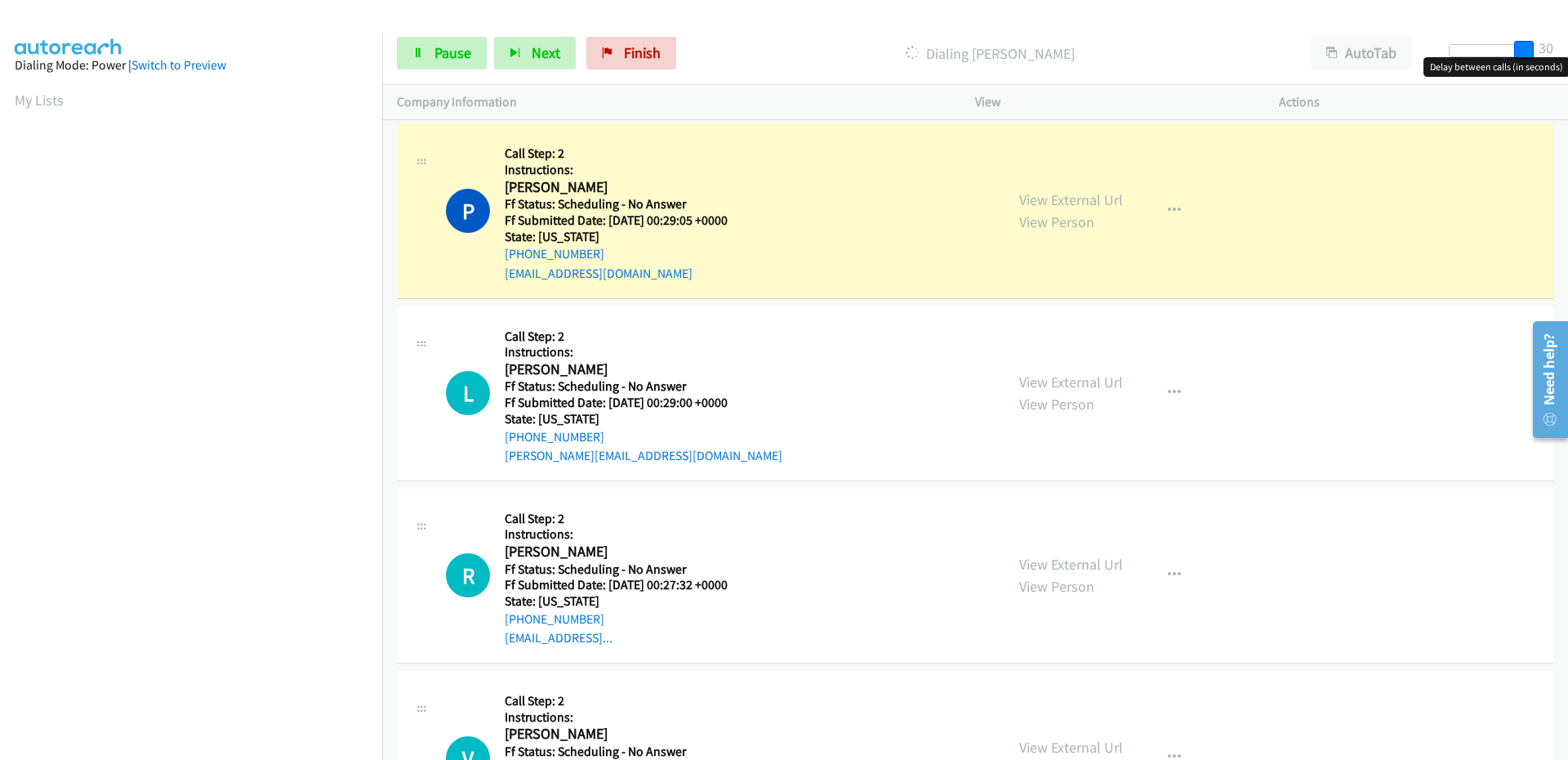 drag, startPoint x: 1458, startPoint y: 51, endPoint x: 1541, endPoint y: 53, distance: 83.024093 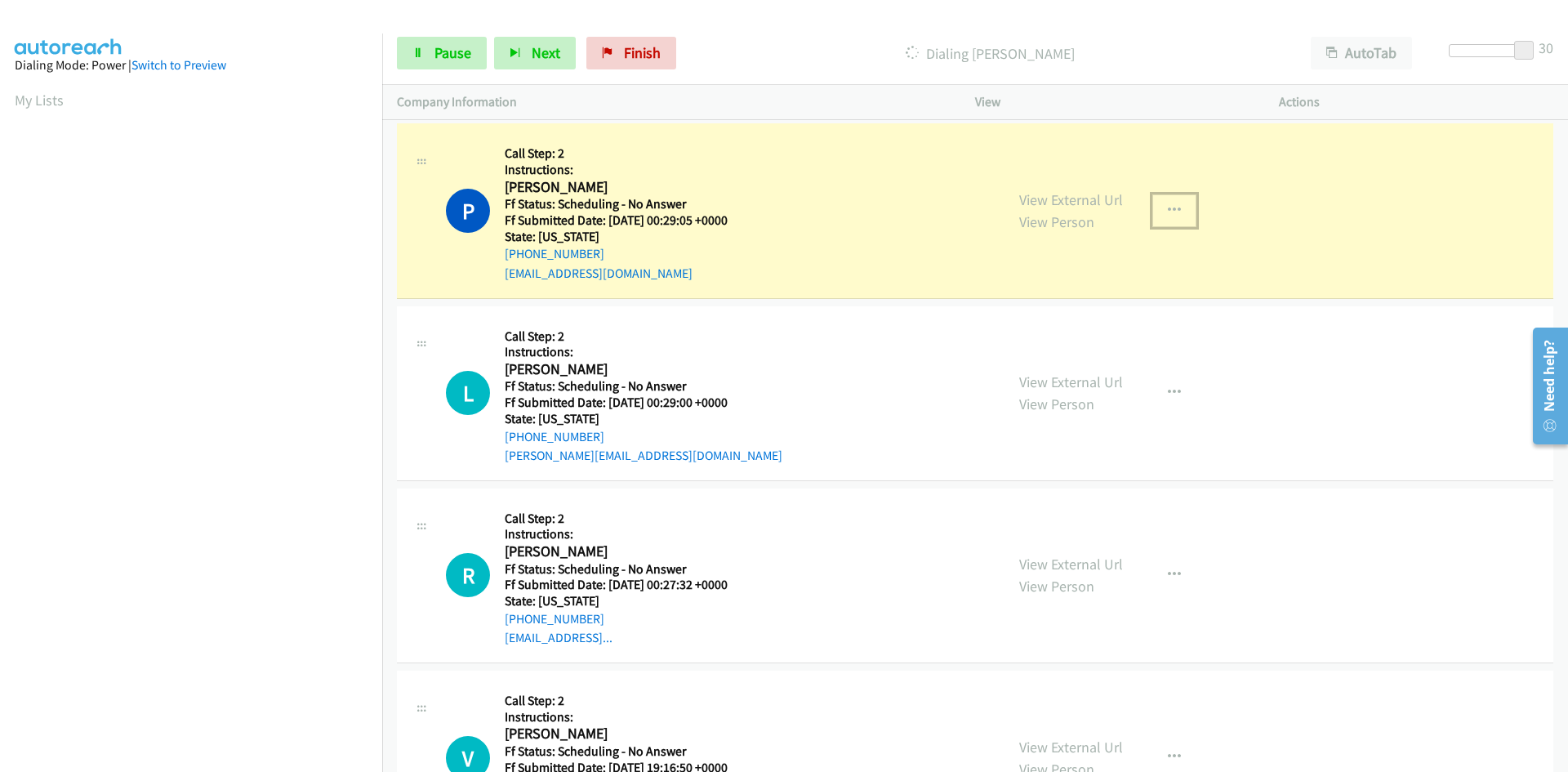 click at bounding box center (1174, 211) 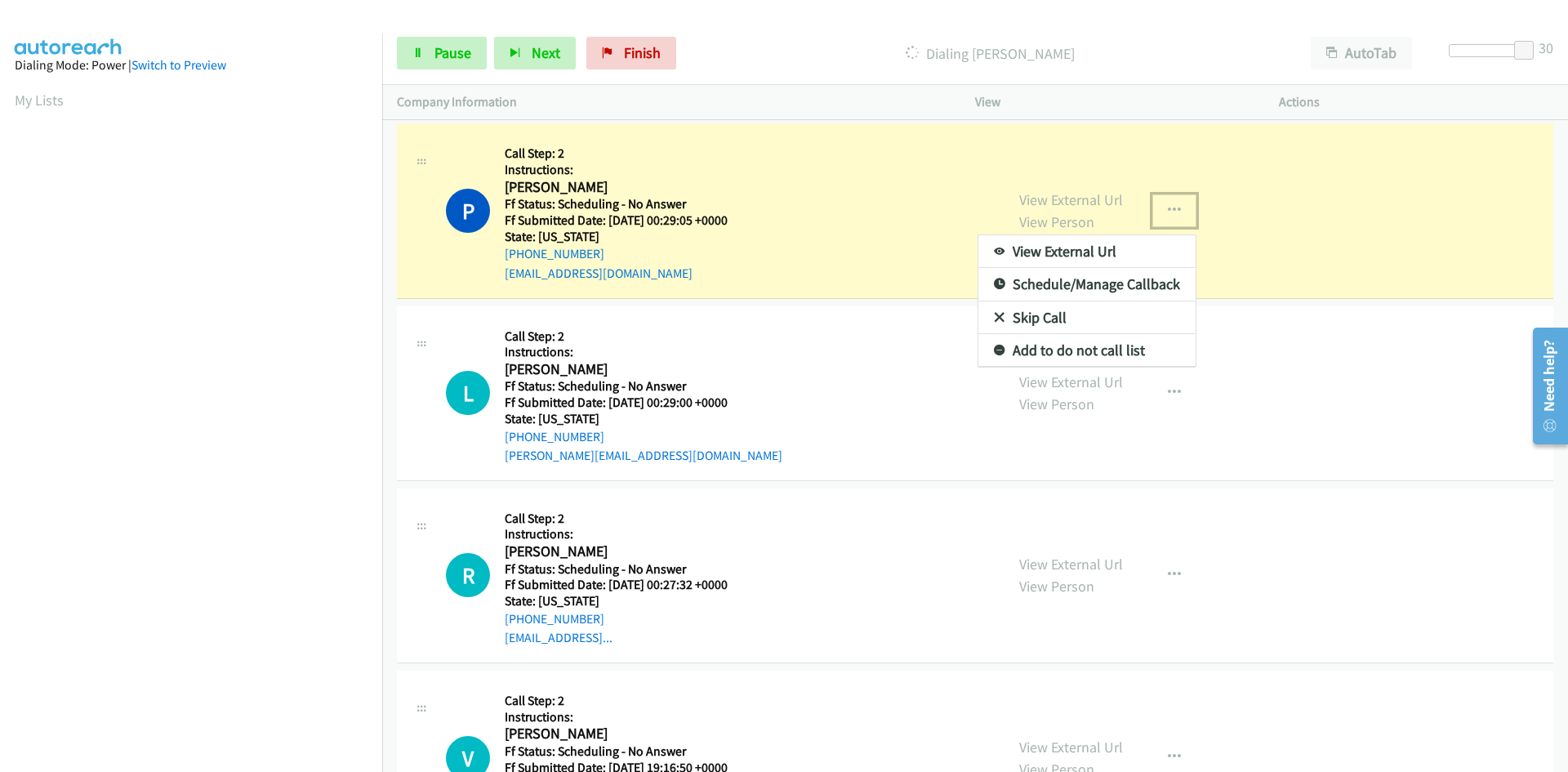 click on "View External Url" at bounding box center [1087, 252] 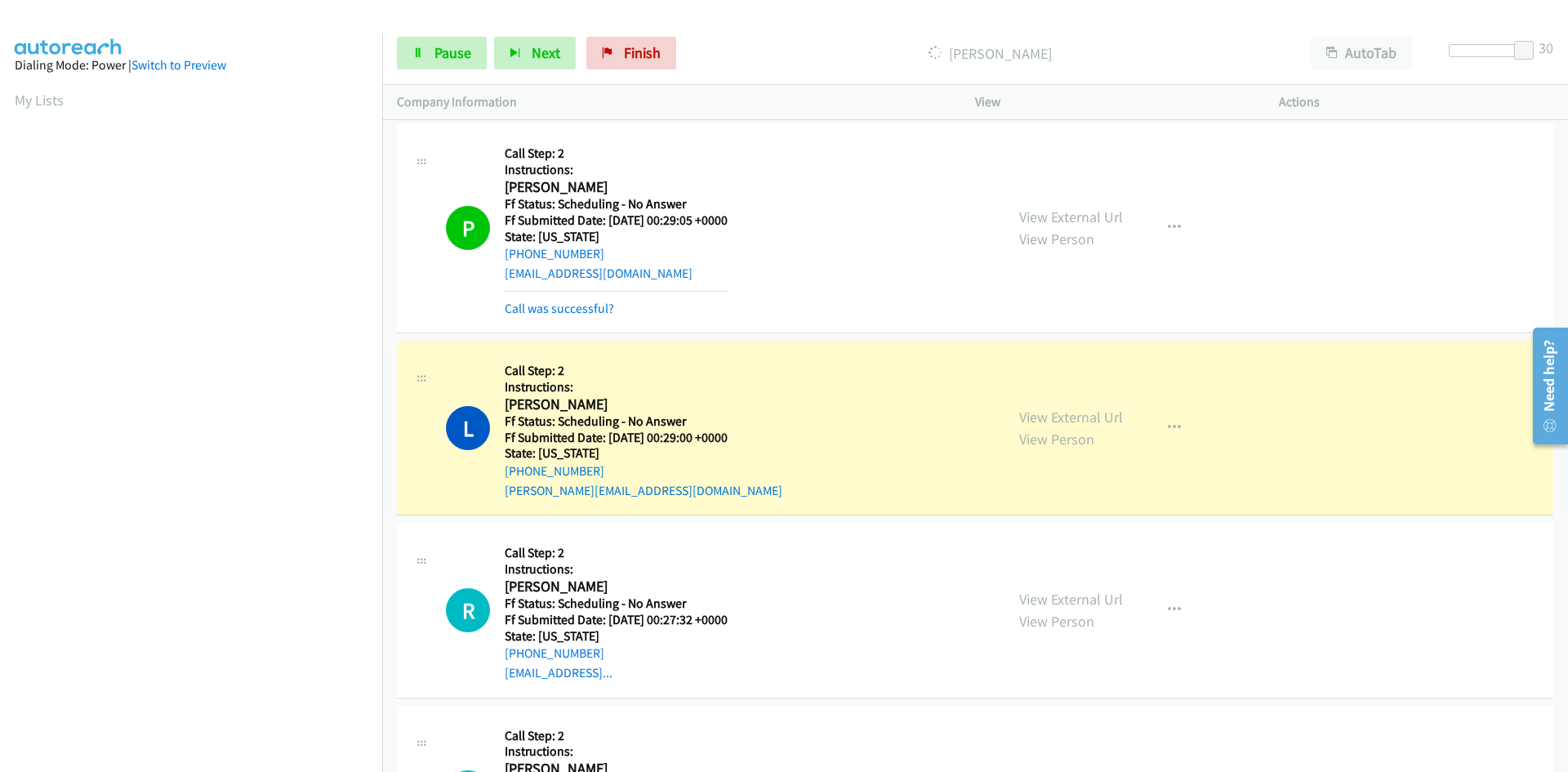 scroll, scrollTop: 145, scrollLeft: 0, axis: vertical 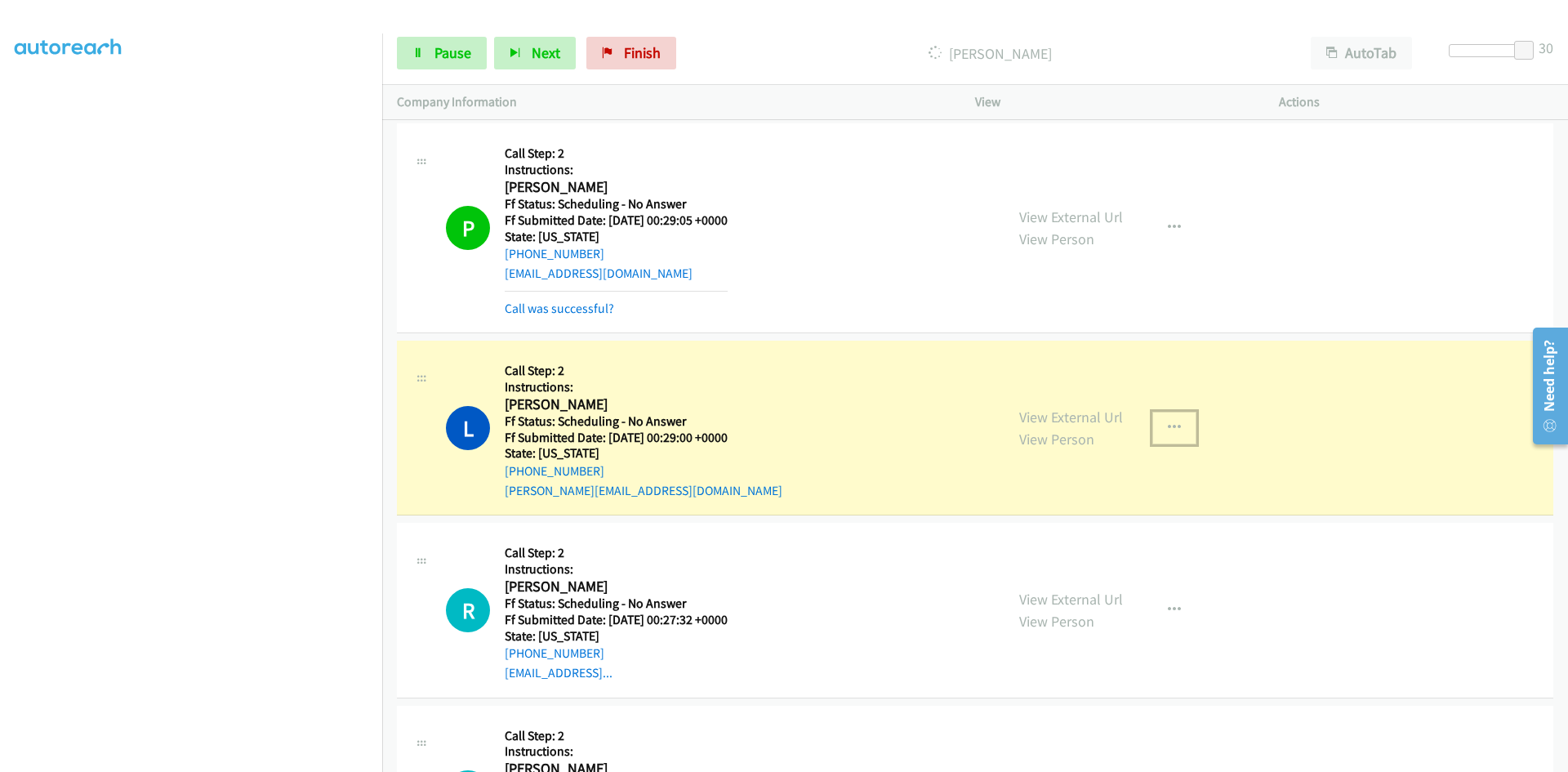 click at bounding box center (1174, 428) 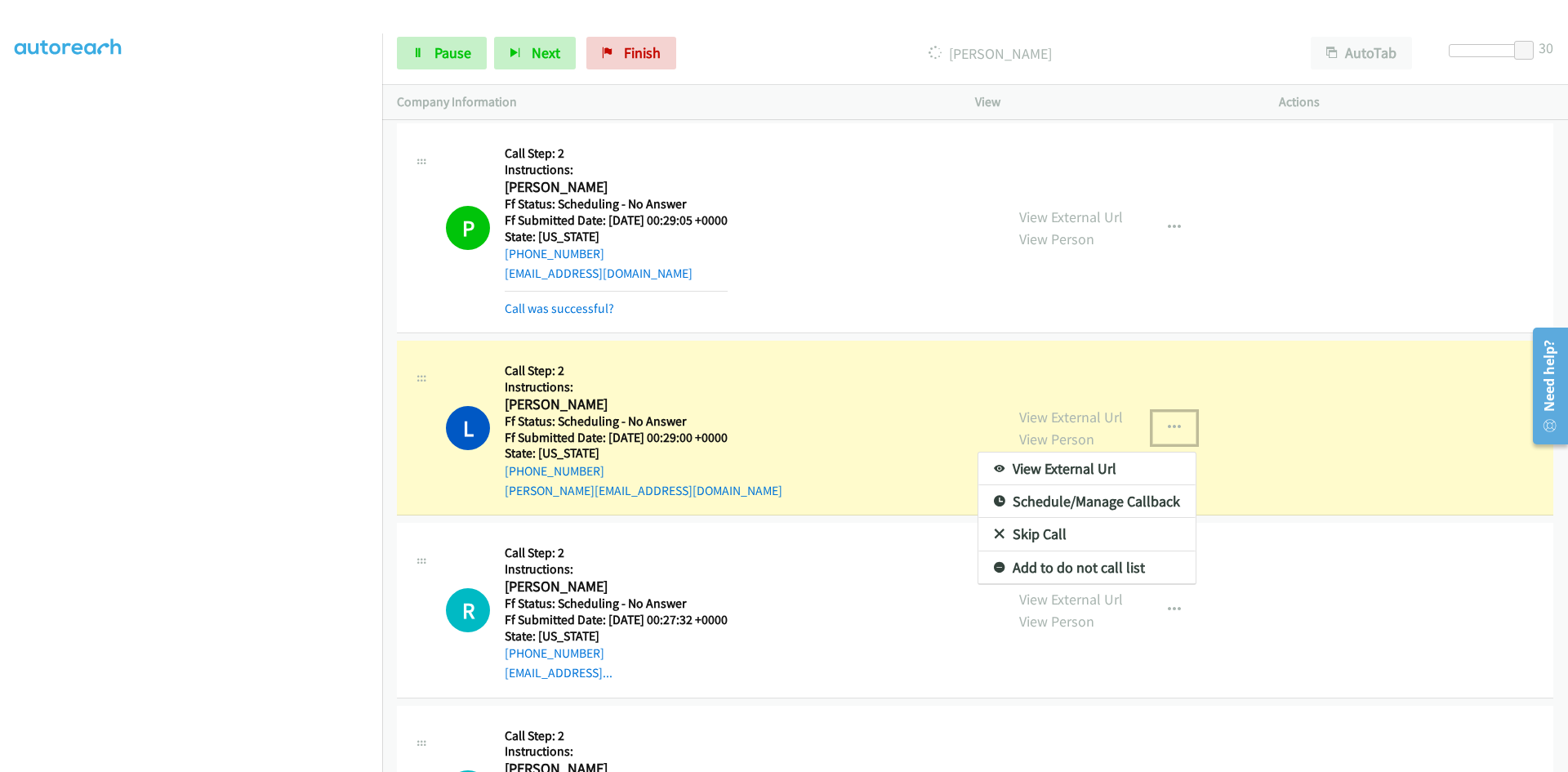 click on "View External Url" at bounding box center (1087, 469) 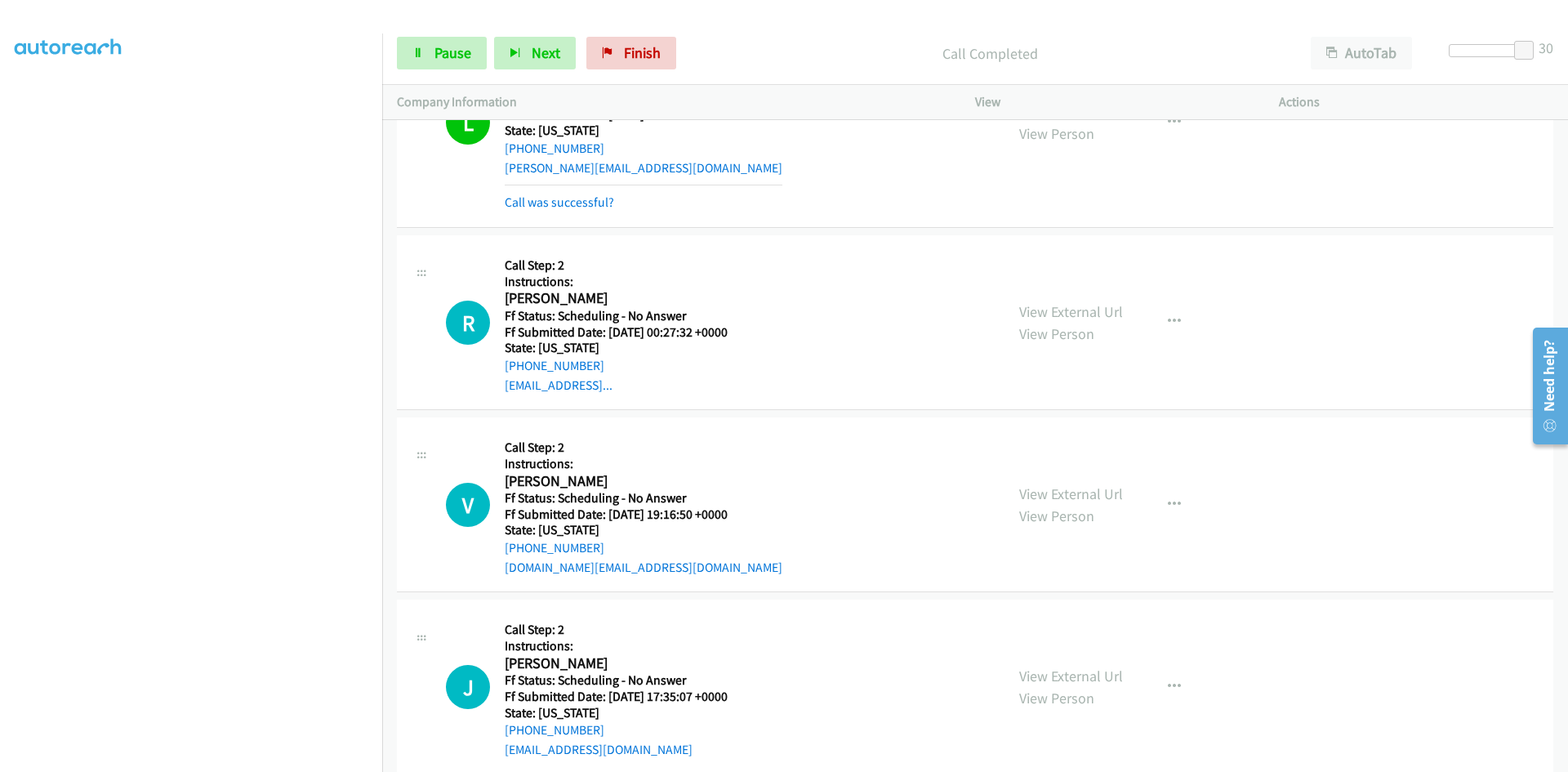 scroll, scrollTop: 327, scrollLeft: 0, axis: vertical 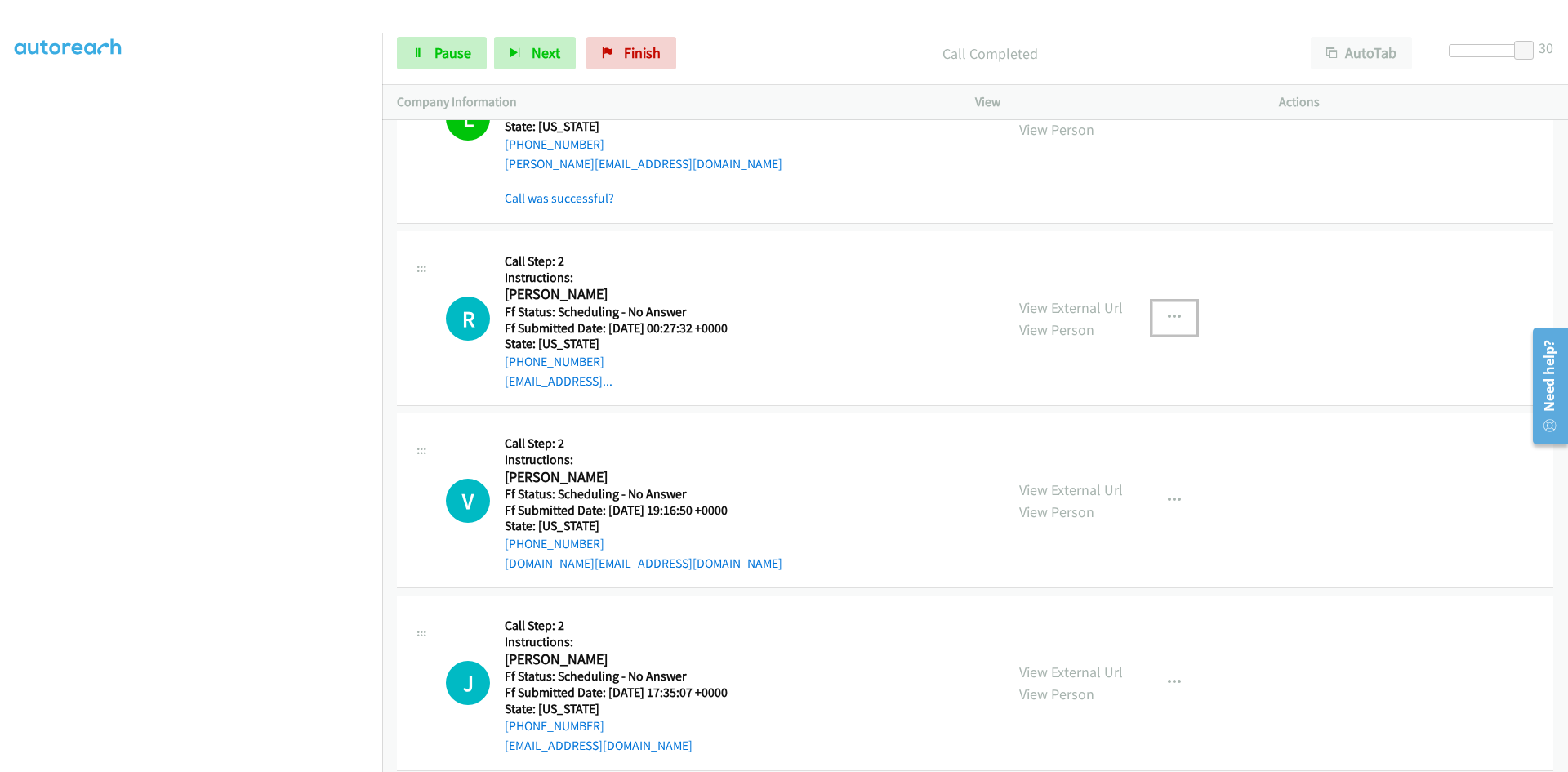 click at bounding box center [1174, 318] 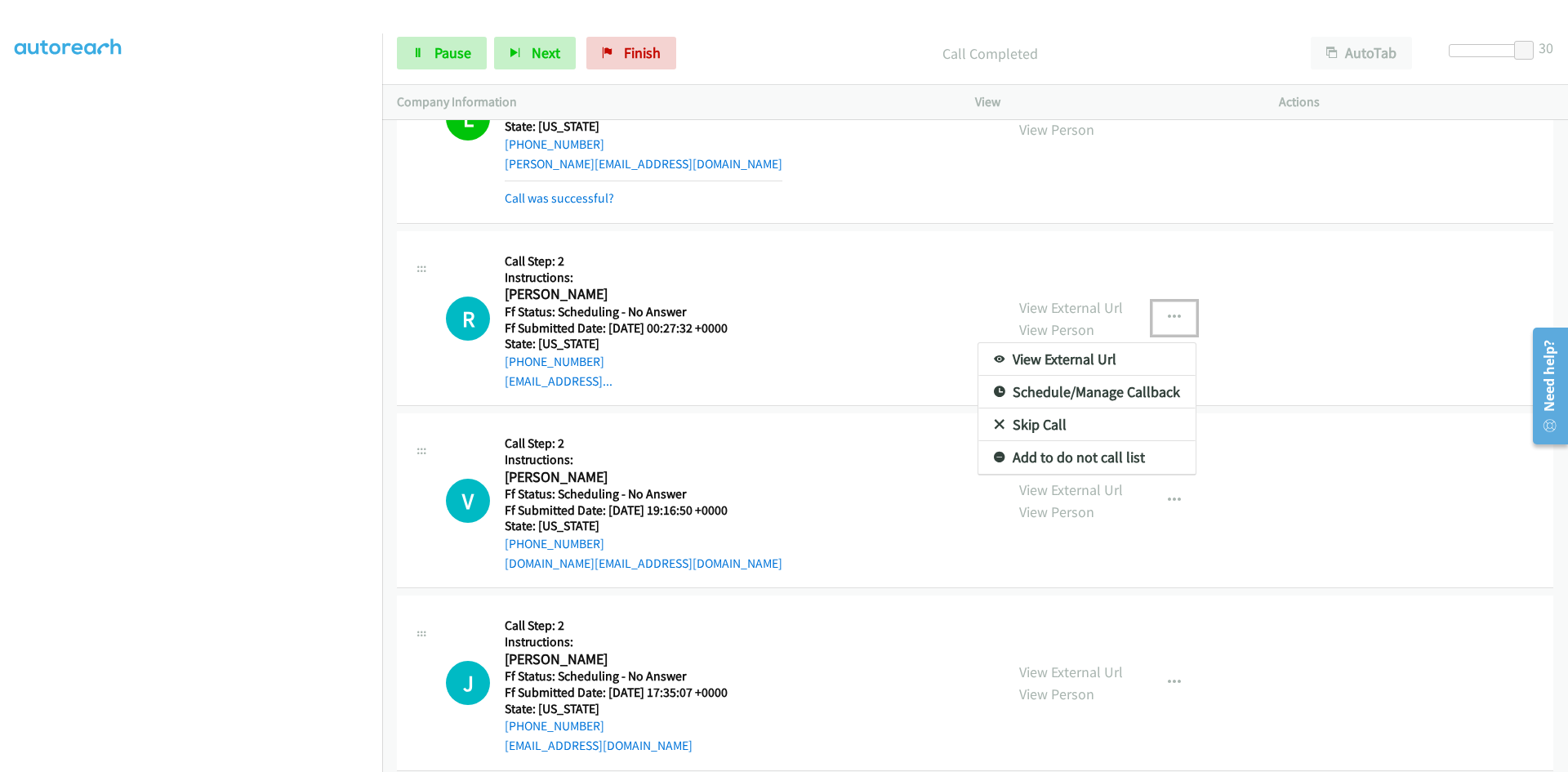 click on "View External Url" at bounding box center [1087, 359] 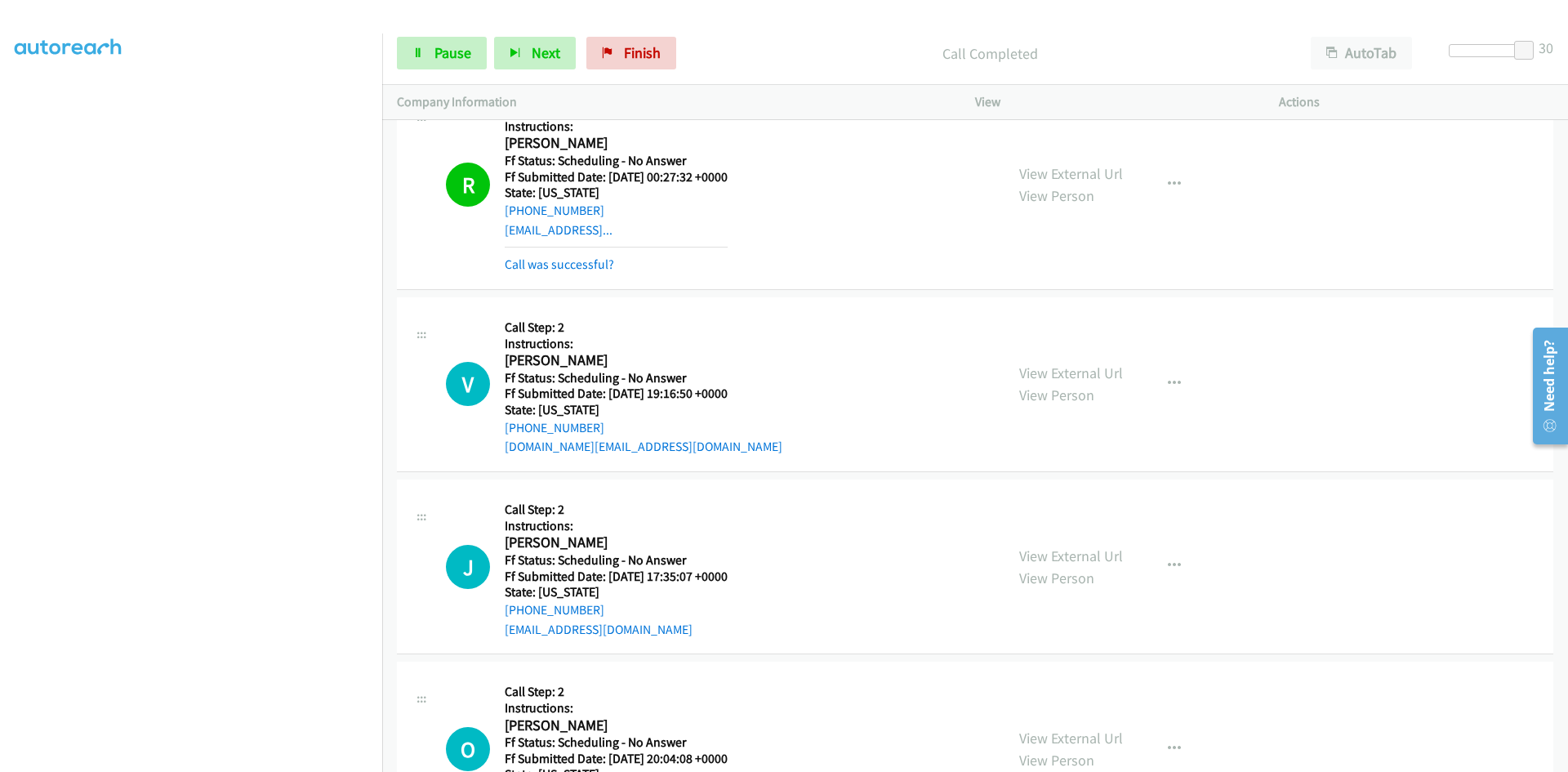 scroll, scrollTop: 490, scrollLeft: 0, axis: vertical 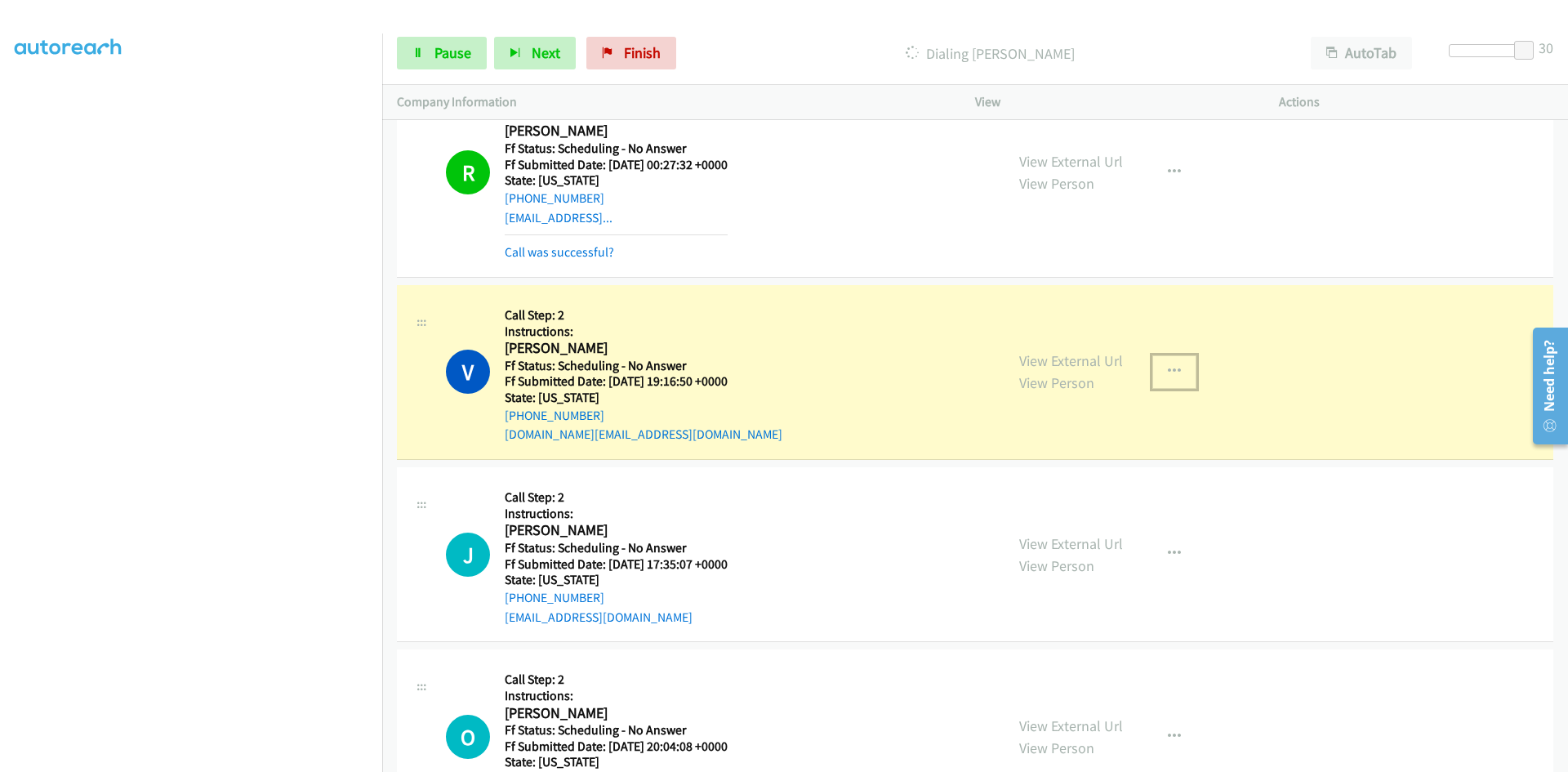 click at bounding box center [1174, 372] 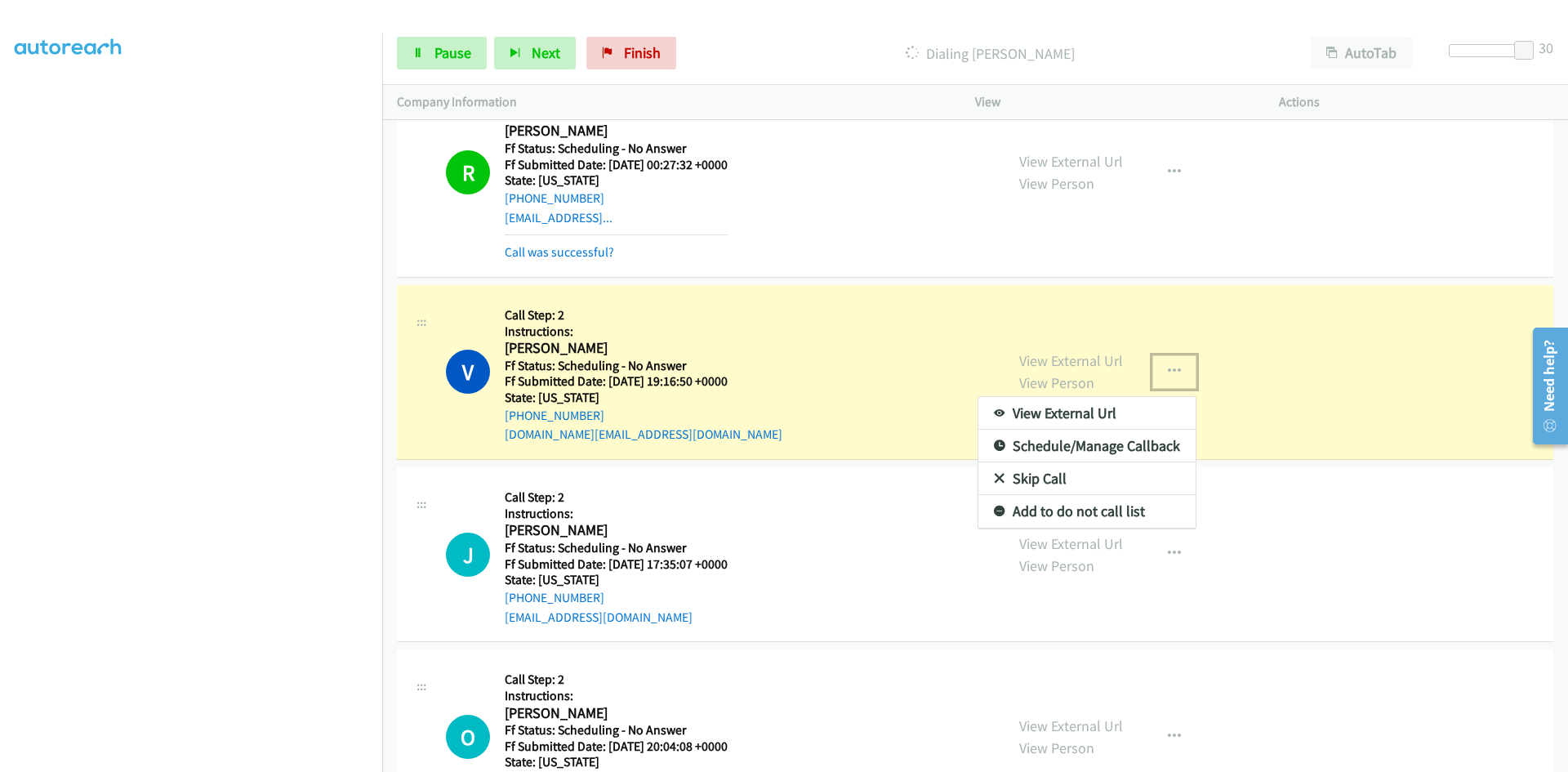 click on "View External Url" at bounding box center (1087, 413) 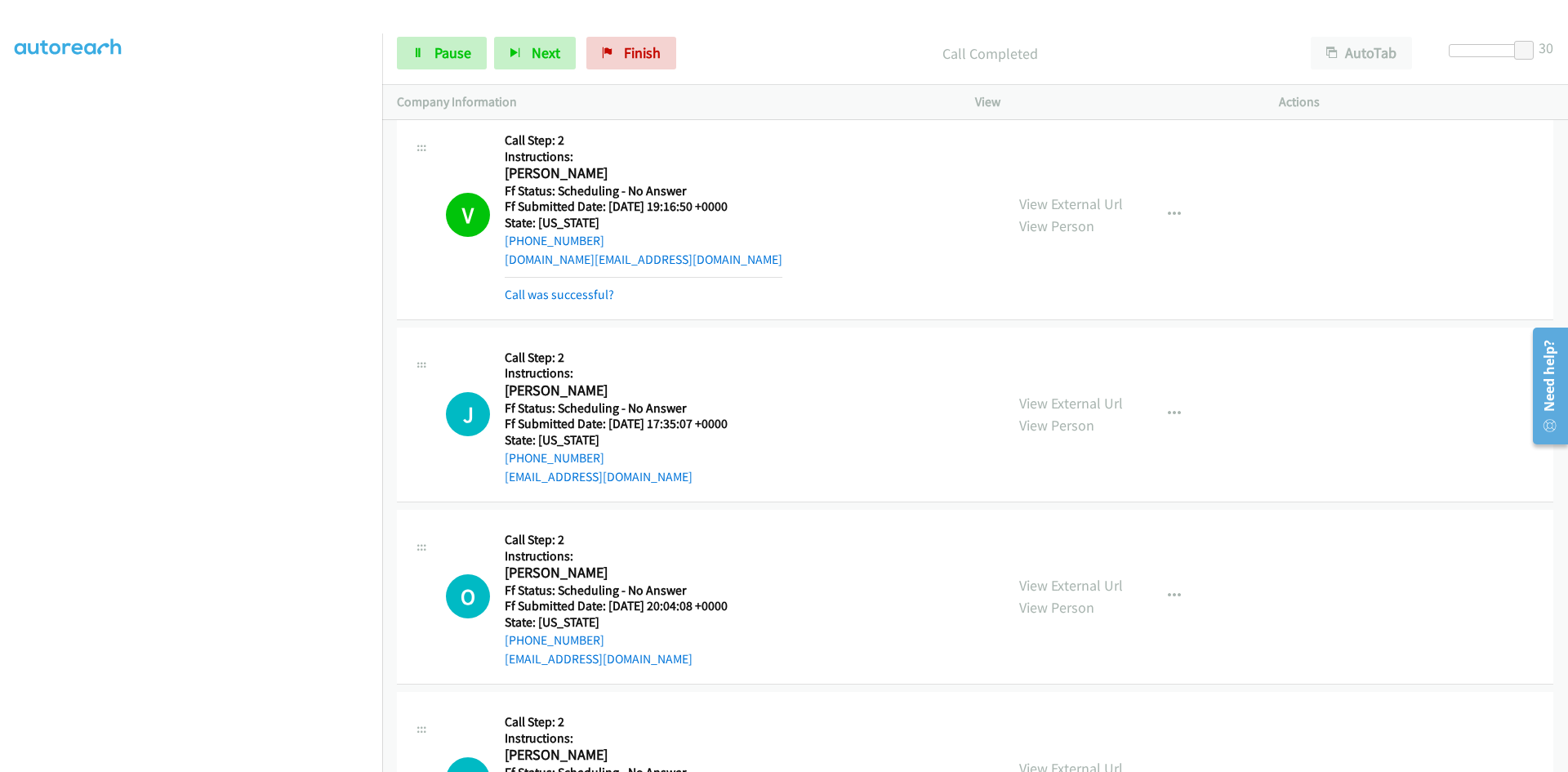 scroll, scrollTop: 735, scrollLeft: 0, axis: vertical 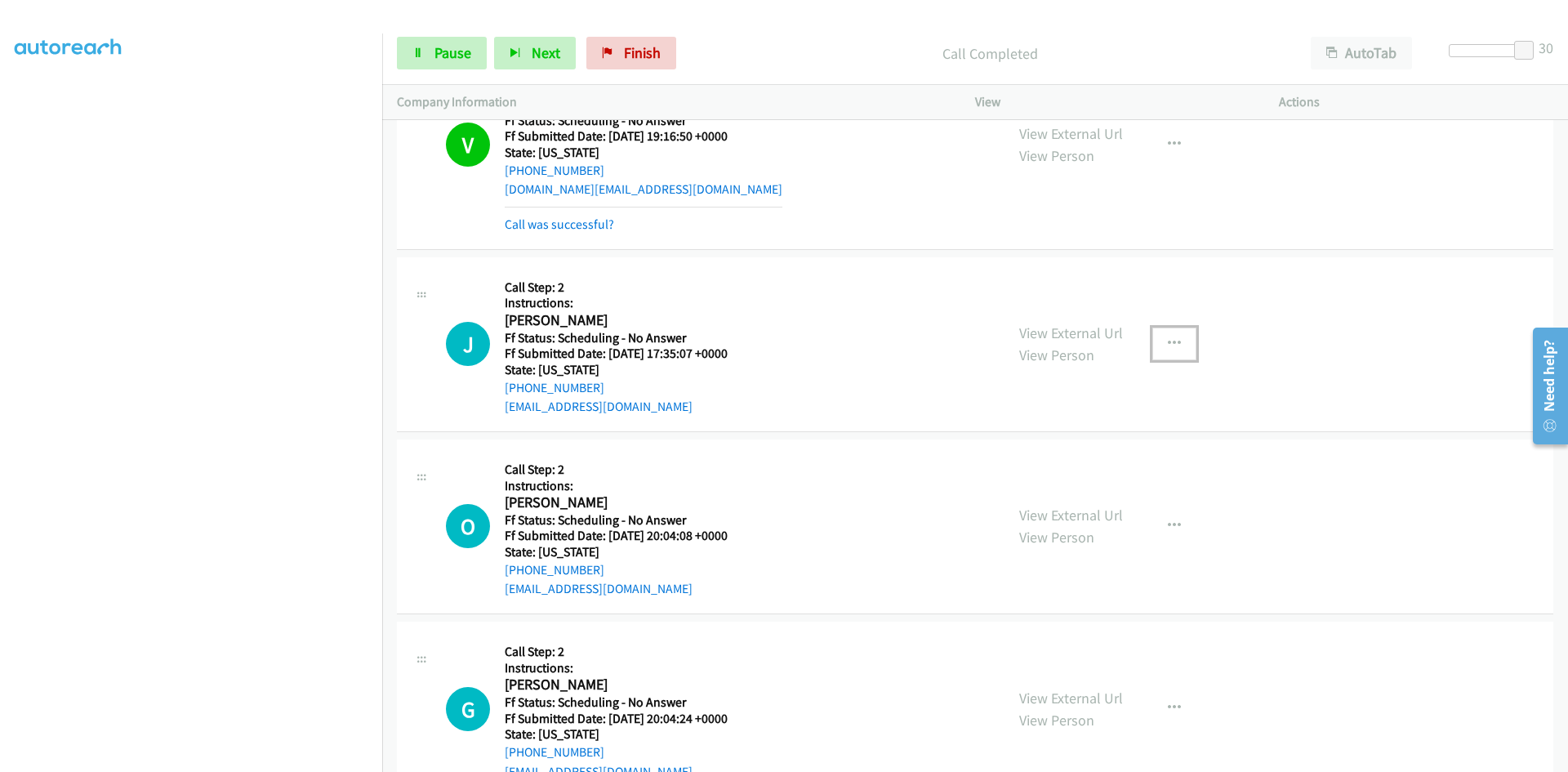 click at bounding box center (1174, 344) 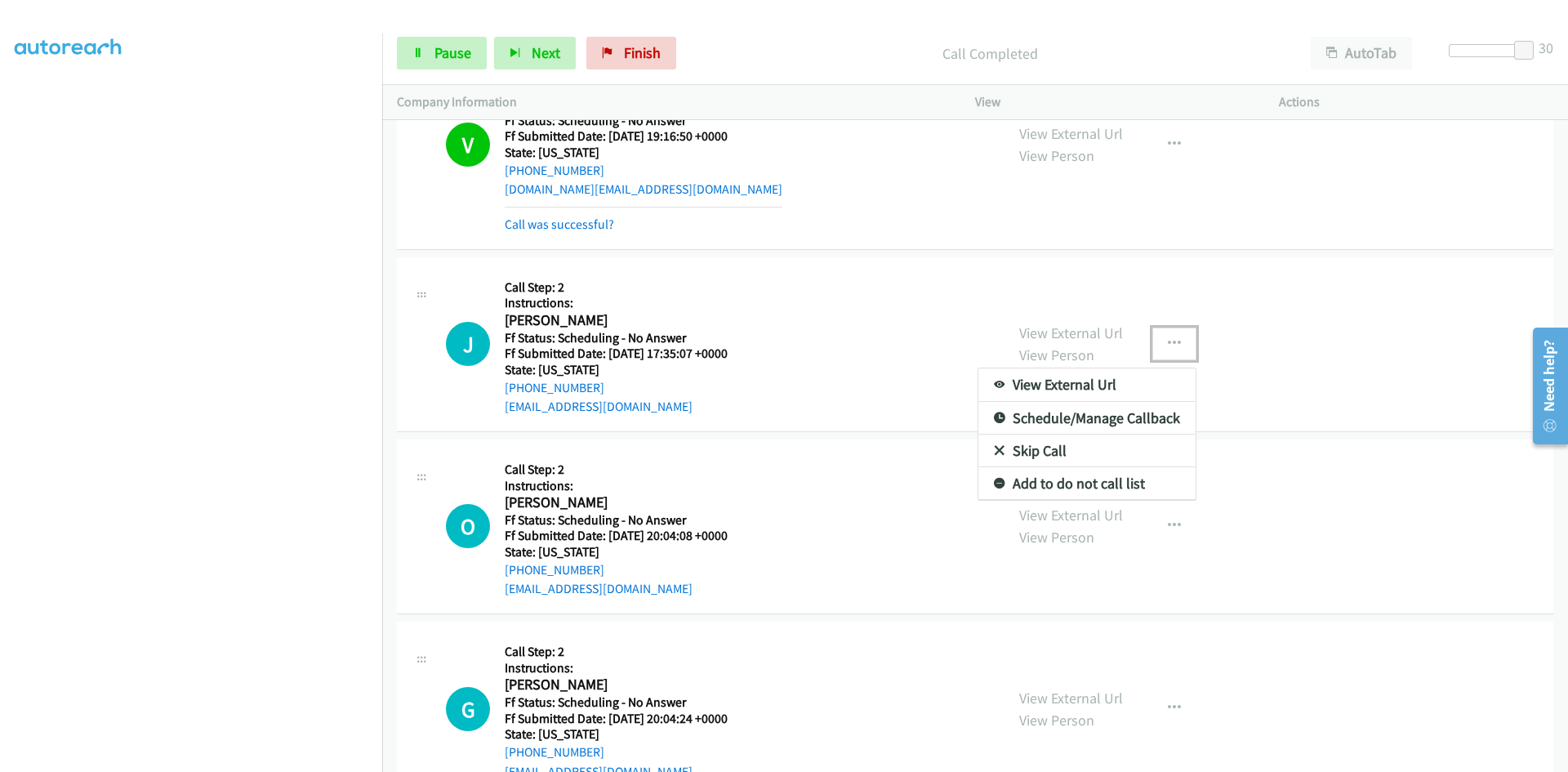 click on "View External Url" at bounding box center (1087, 385) 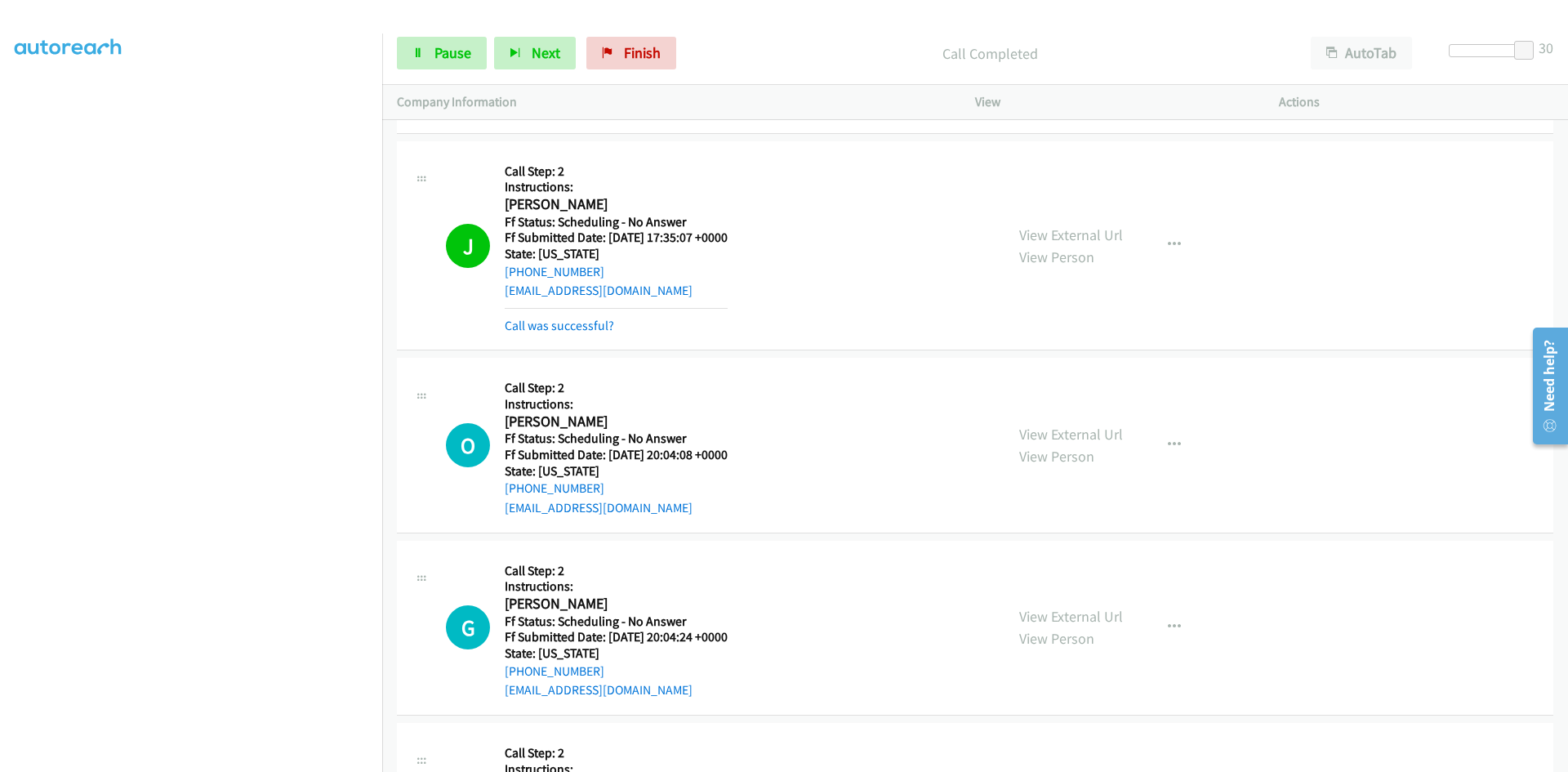 scroll, scrollTop: 899, scrollLeft: 0, axis: vertical 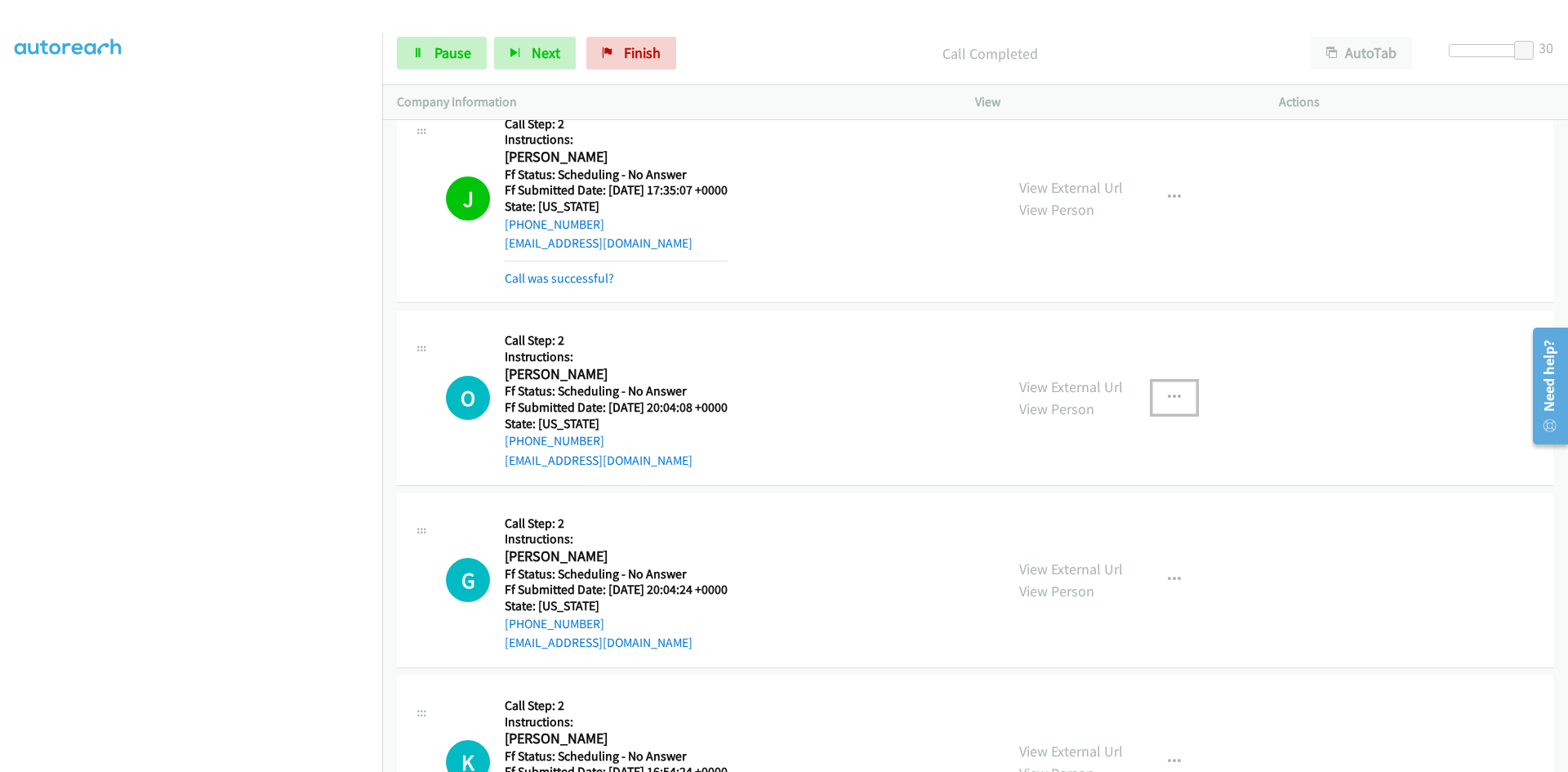 click at bounding box center (1174, 398) 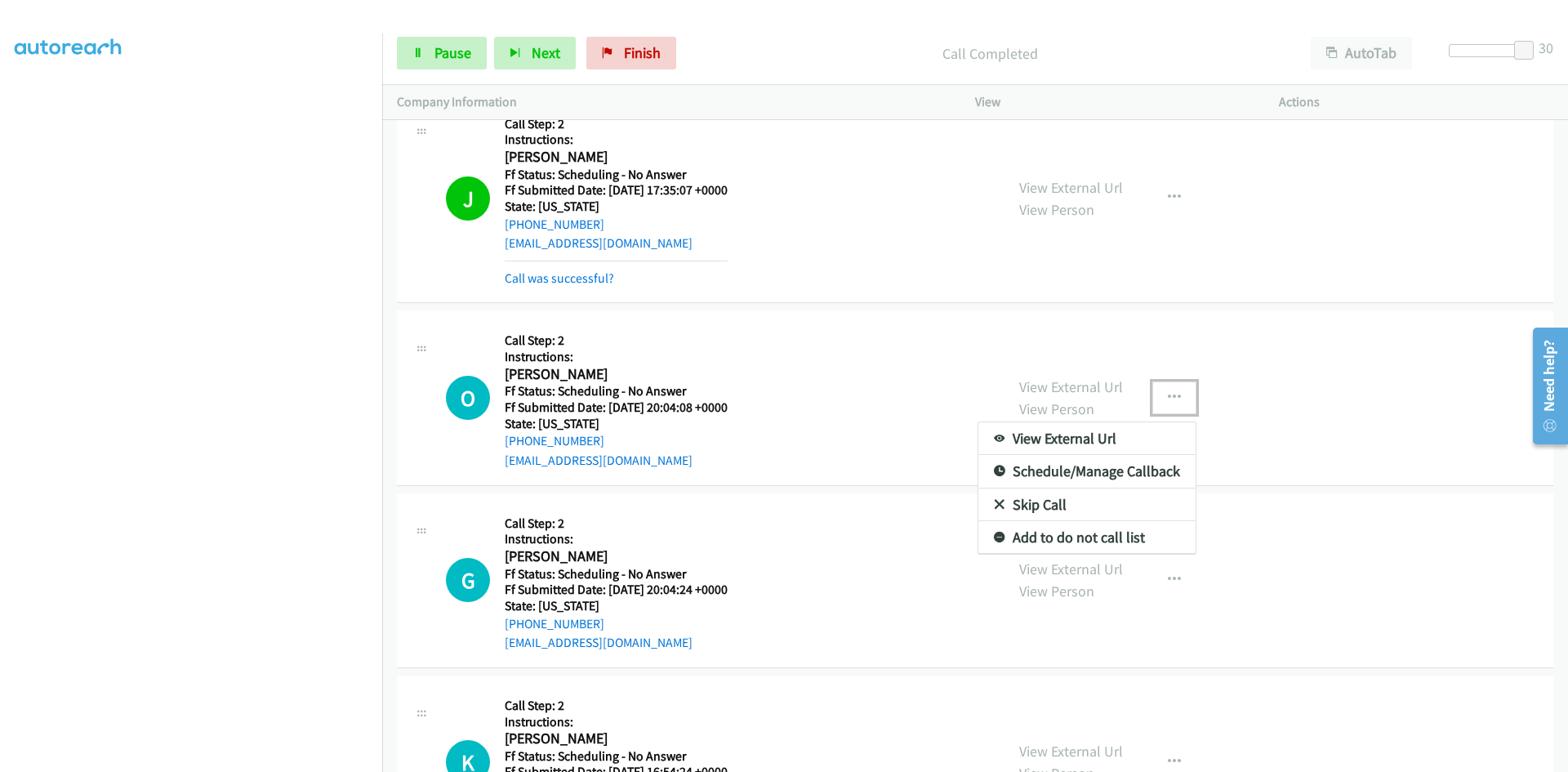 click on "View External Url" at bounding box center (1087, 439) 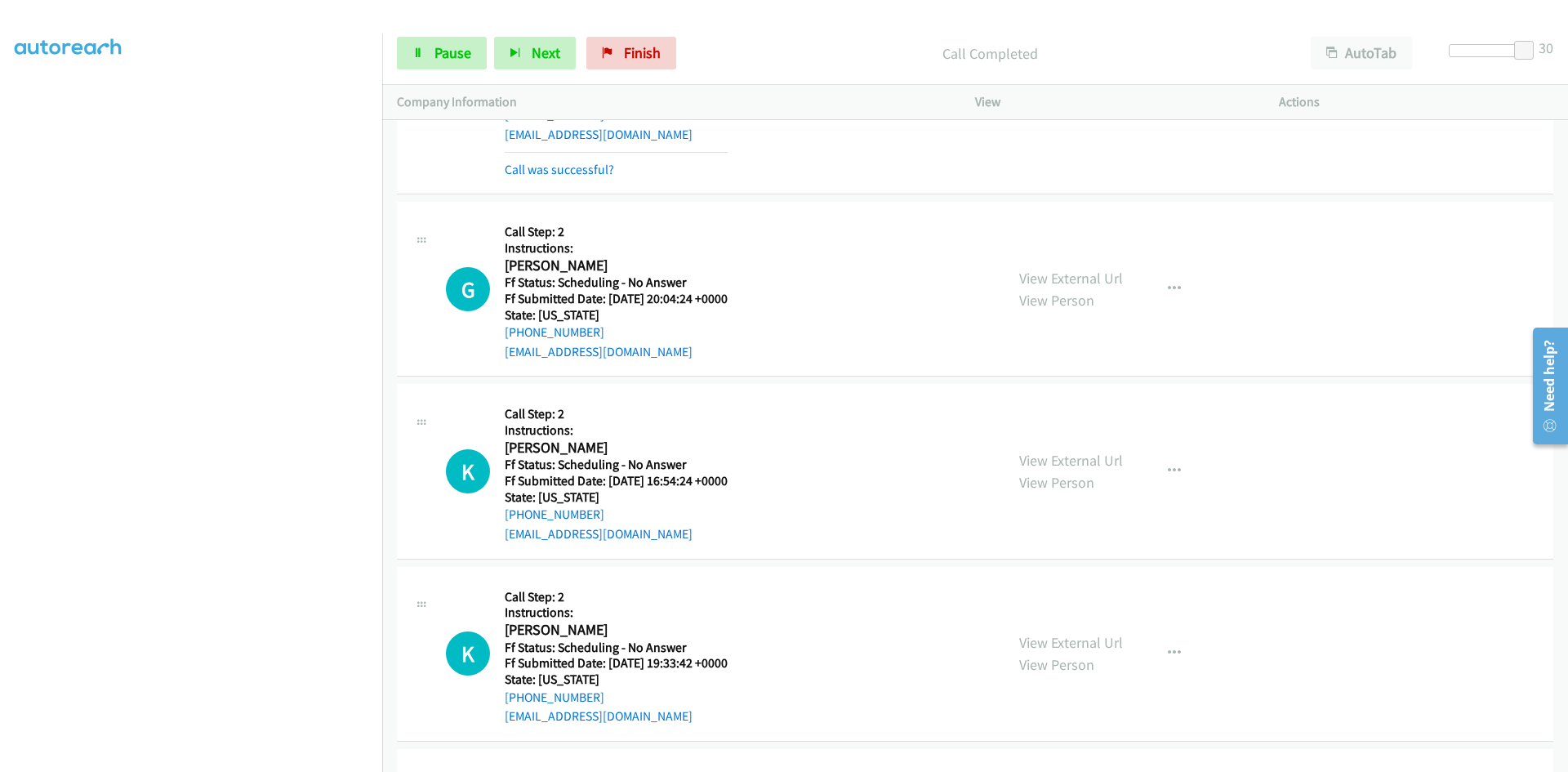 scroll, scrollTop: 1225, scrollLeft: 0, axis: vertical 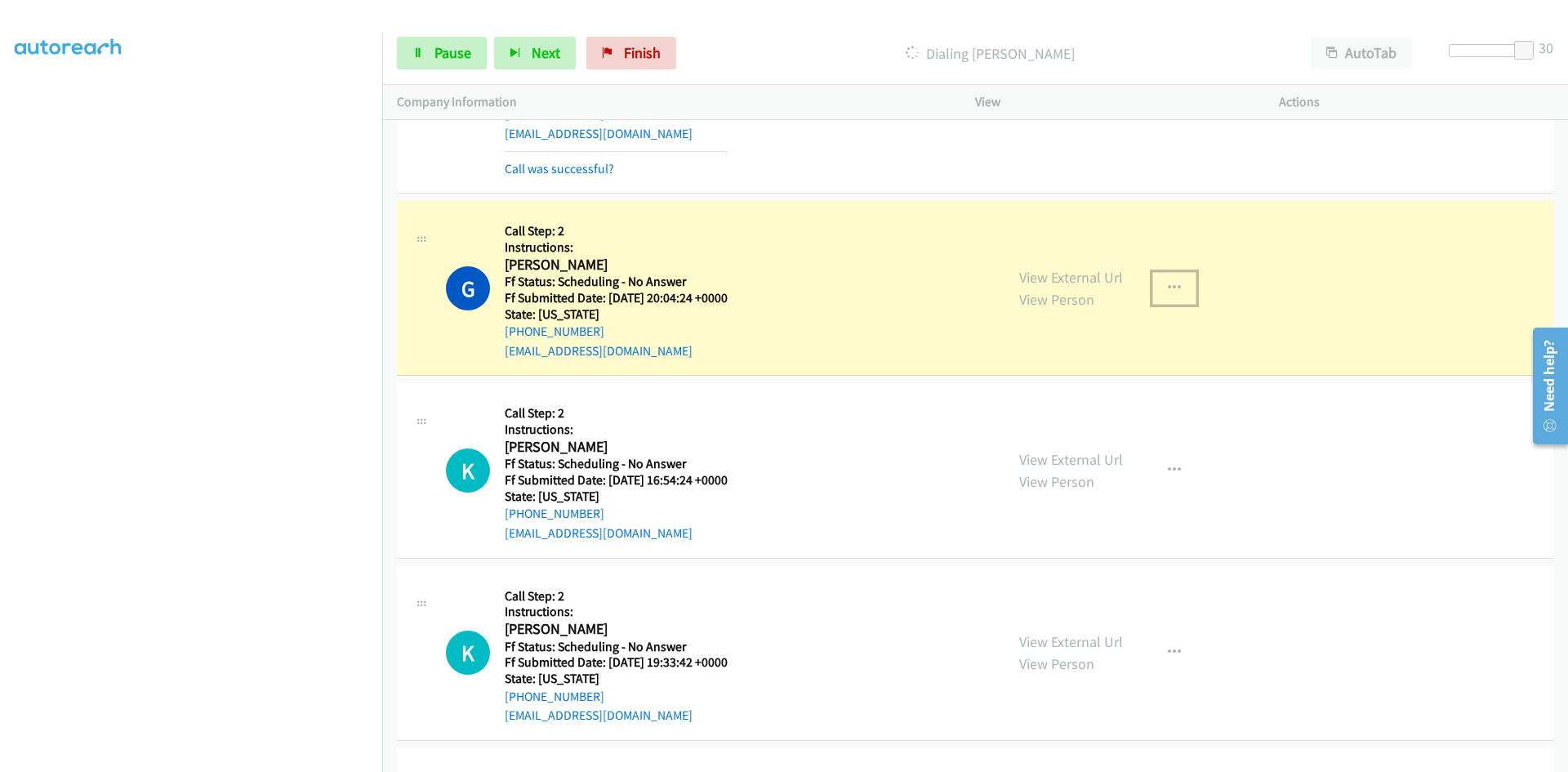 click at bounding box center [1174, 288] 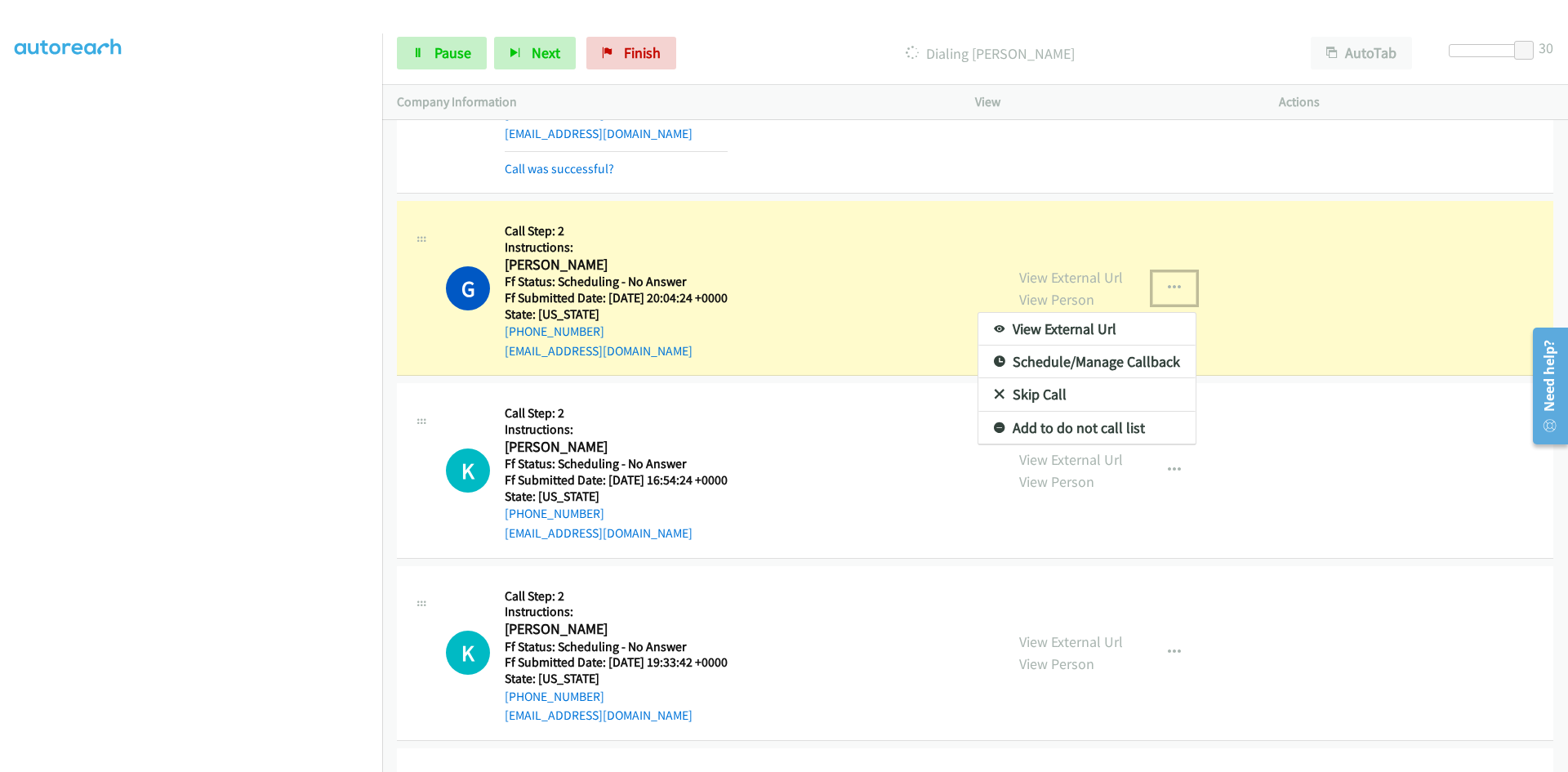 click on "View External Url" at bounding box center (1087, 329) 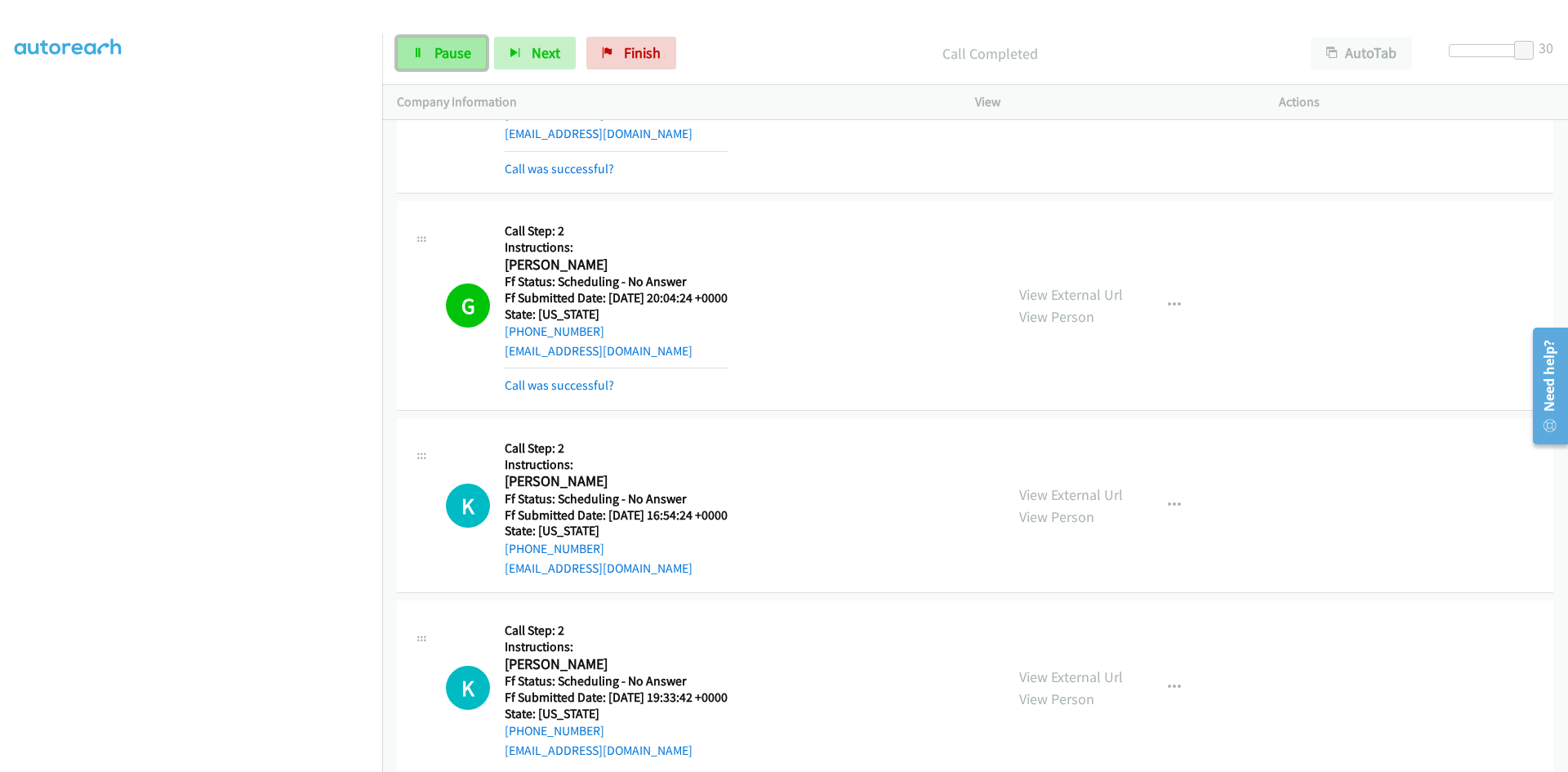click on "Pause" at bounding box center [452, 52] 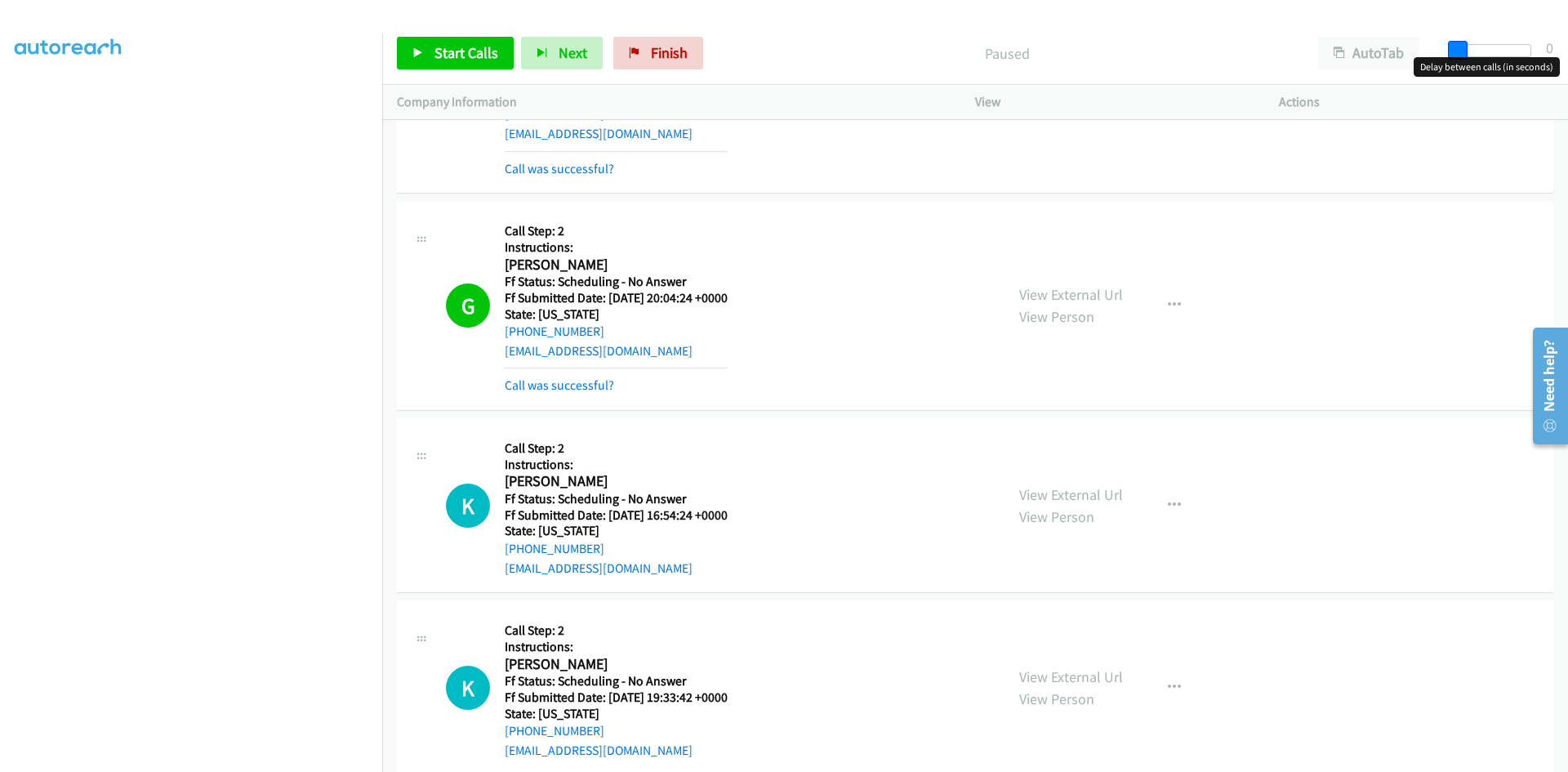 drag, startPoint x: 1531, startPoint y: 51, endPoint x: 1432, endPoint y: 53, distance: 99.0202 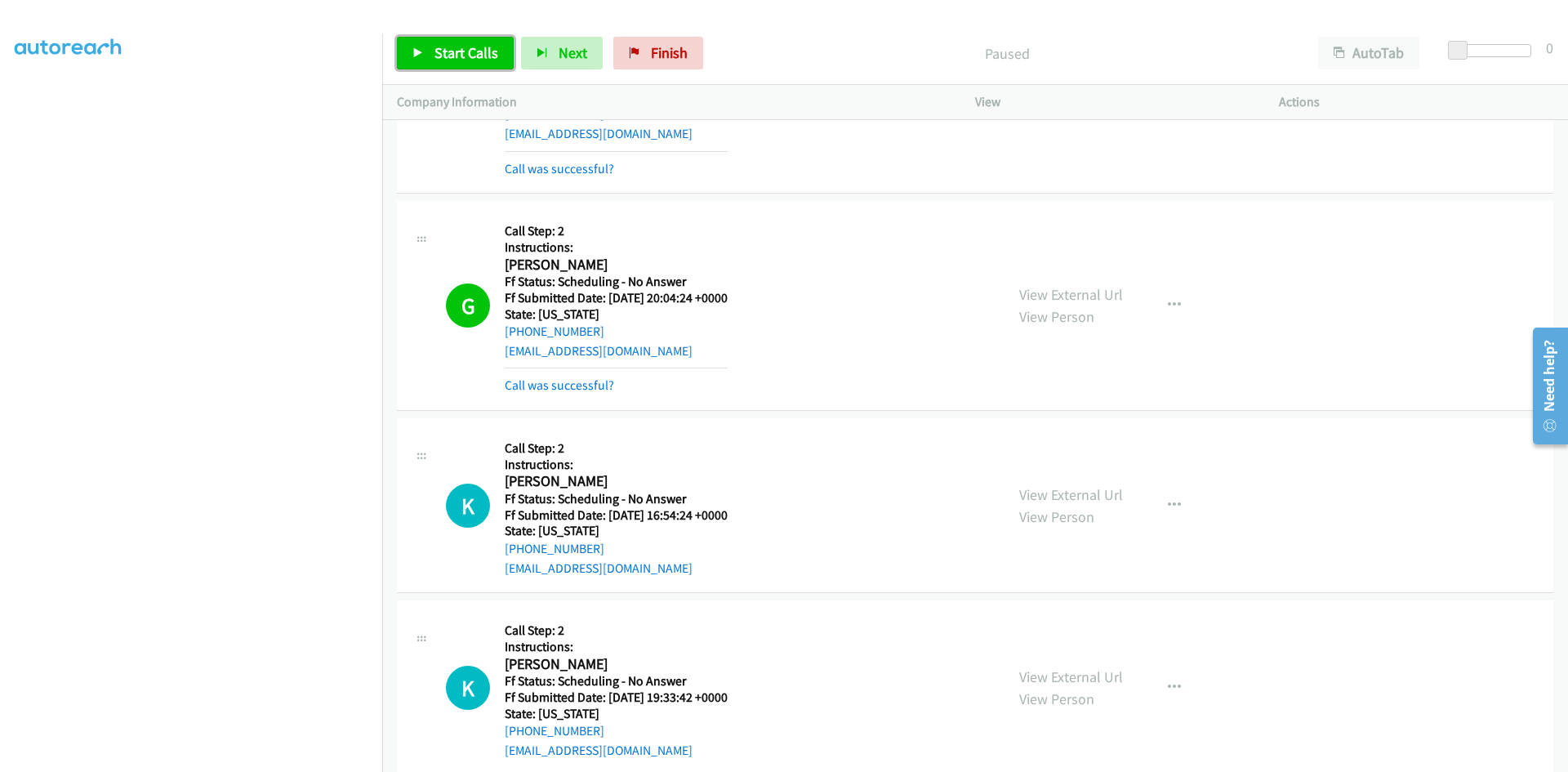 click on "Start Calls" at bounding box center [466, 52] 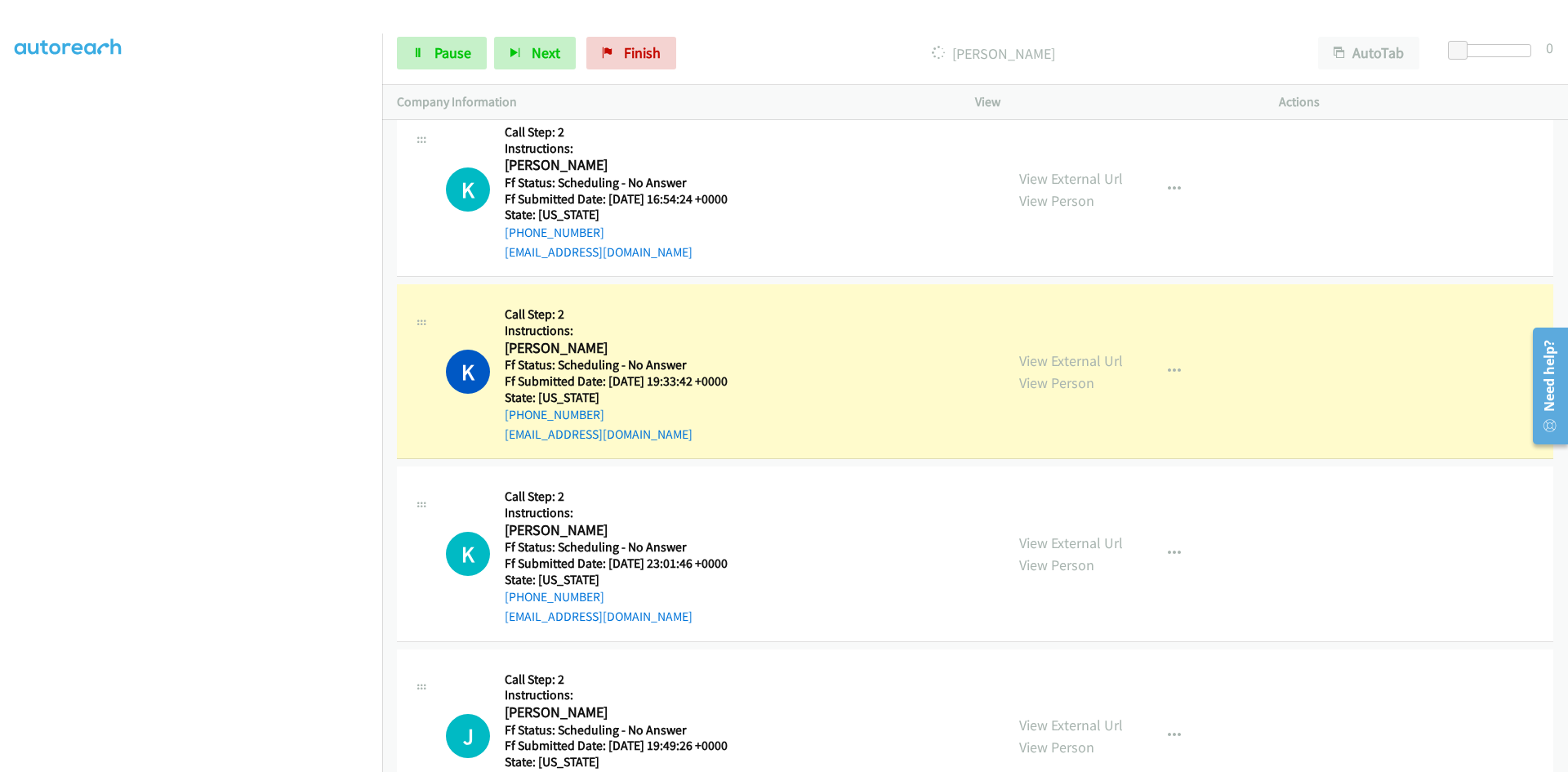 scroll, scrollTop: 1552, scrollLeft: 0, axis: vertical 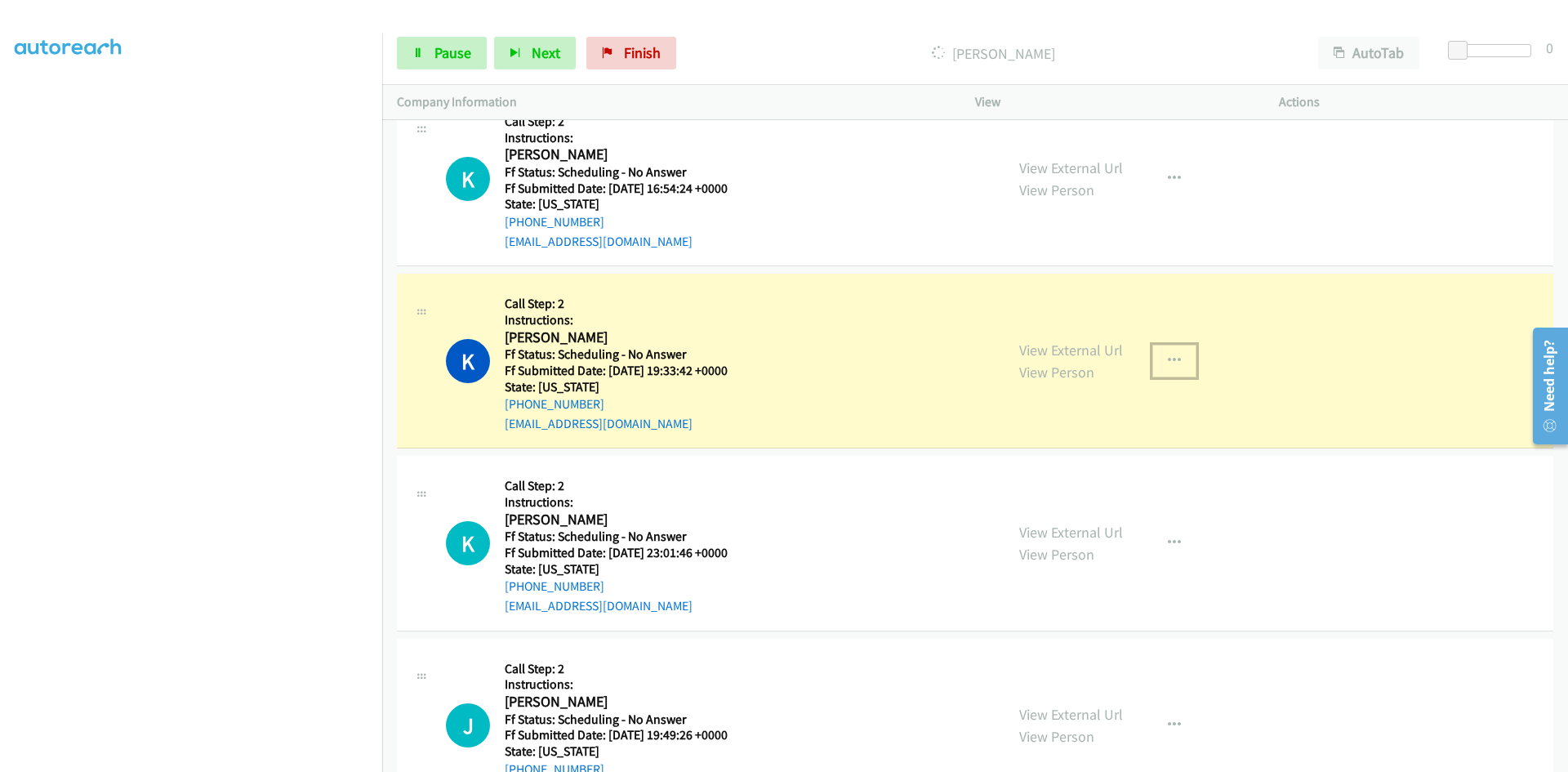 click at bounding box center (1174, 361) 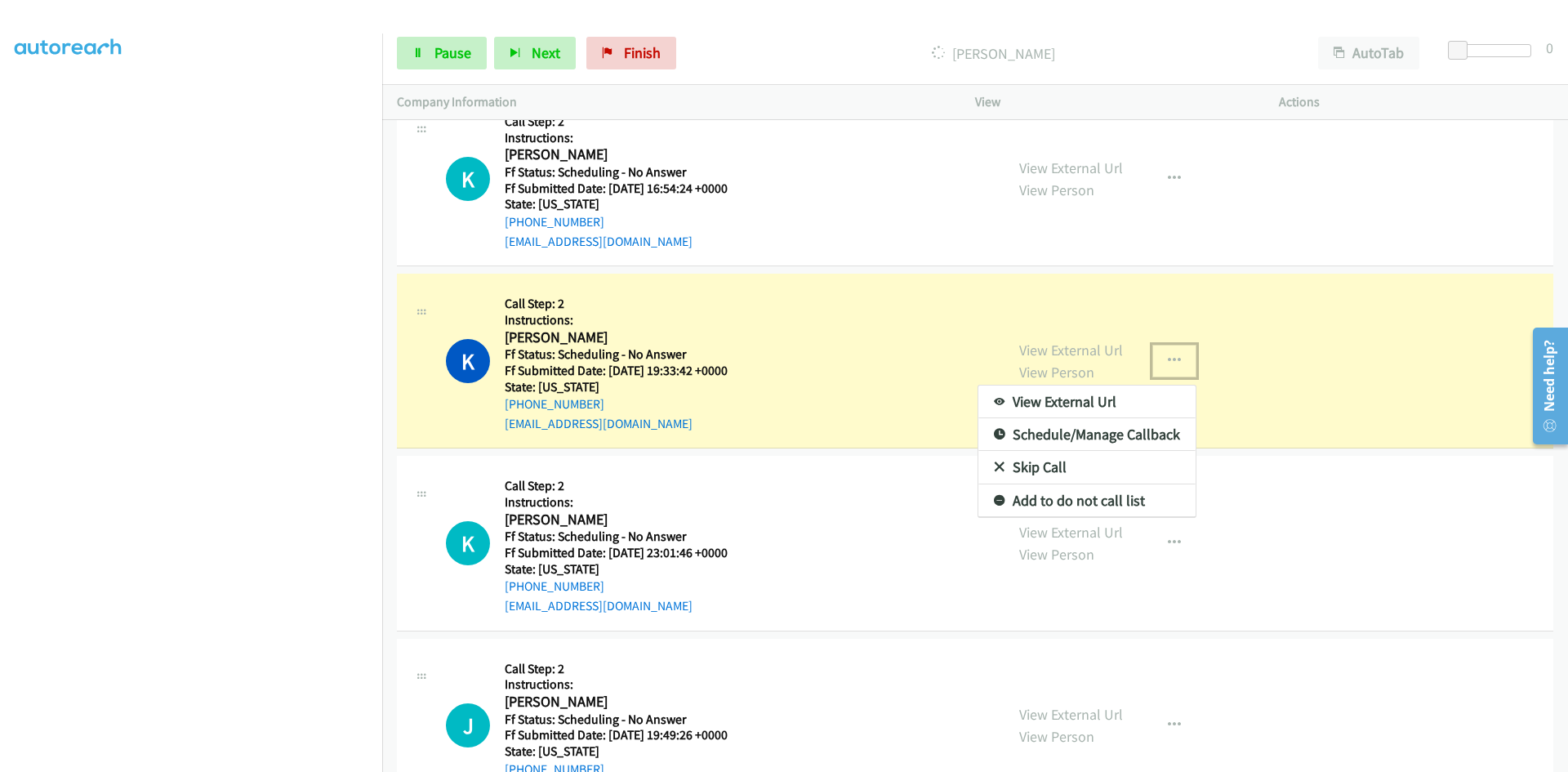 click on "View External Url" at bounding box center [1087, 402] 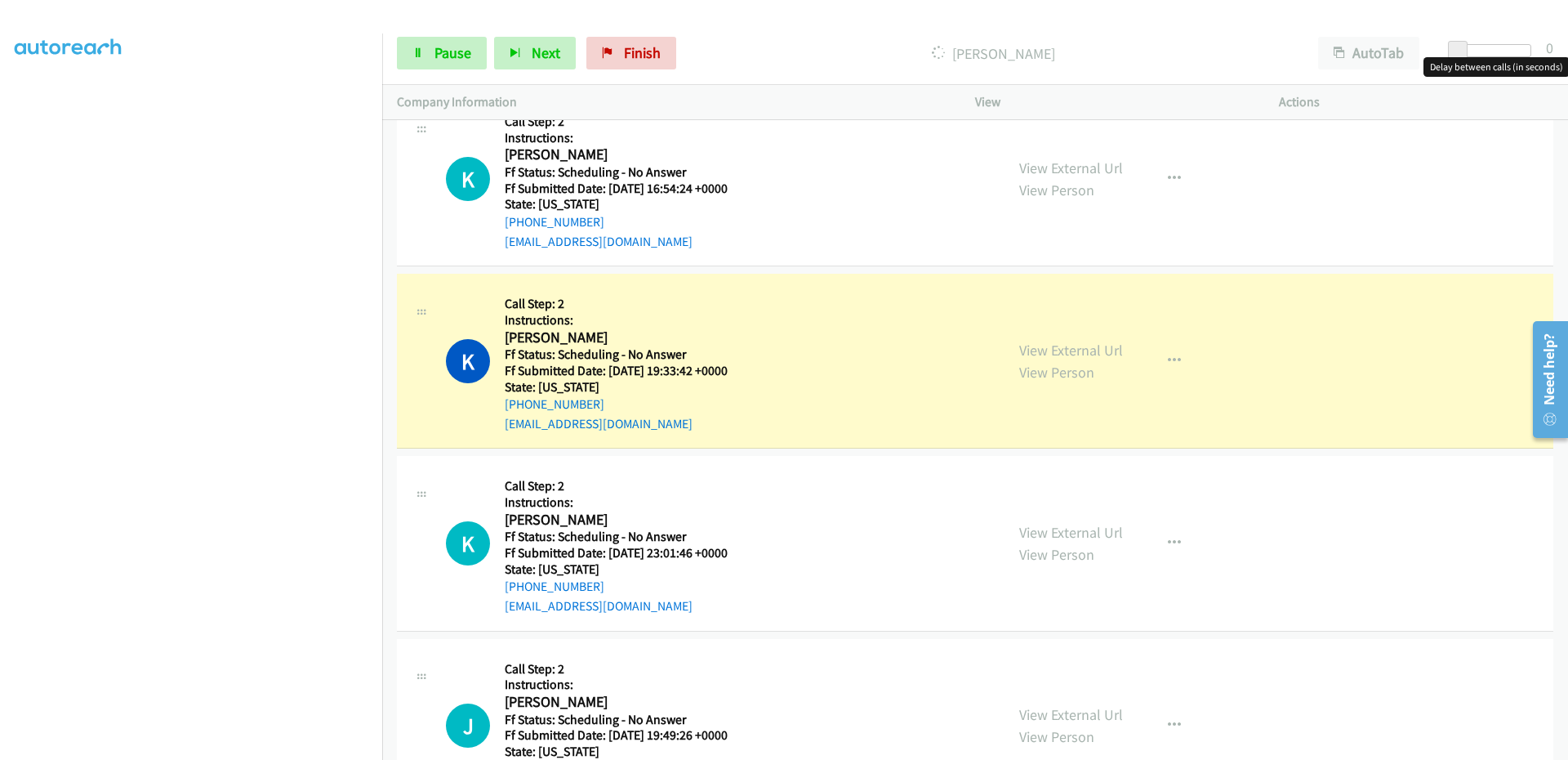 click at bounding box center [1458, 51] 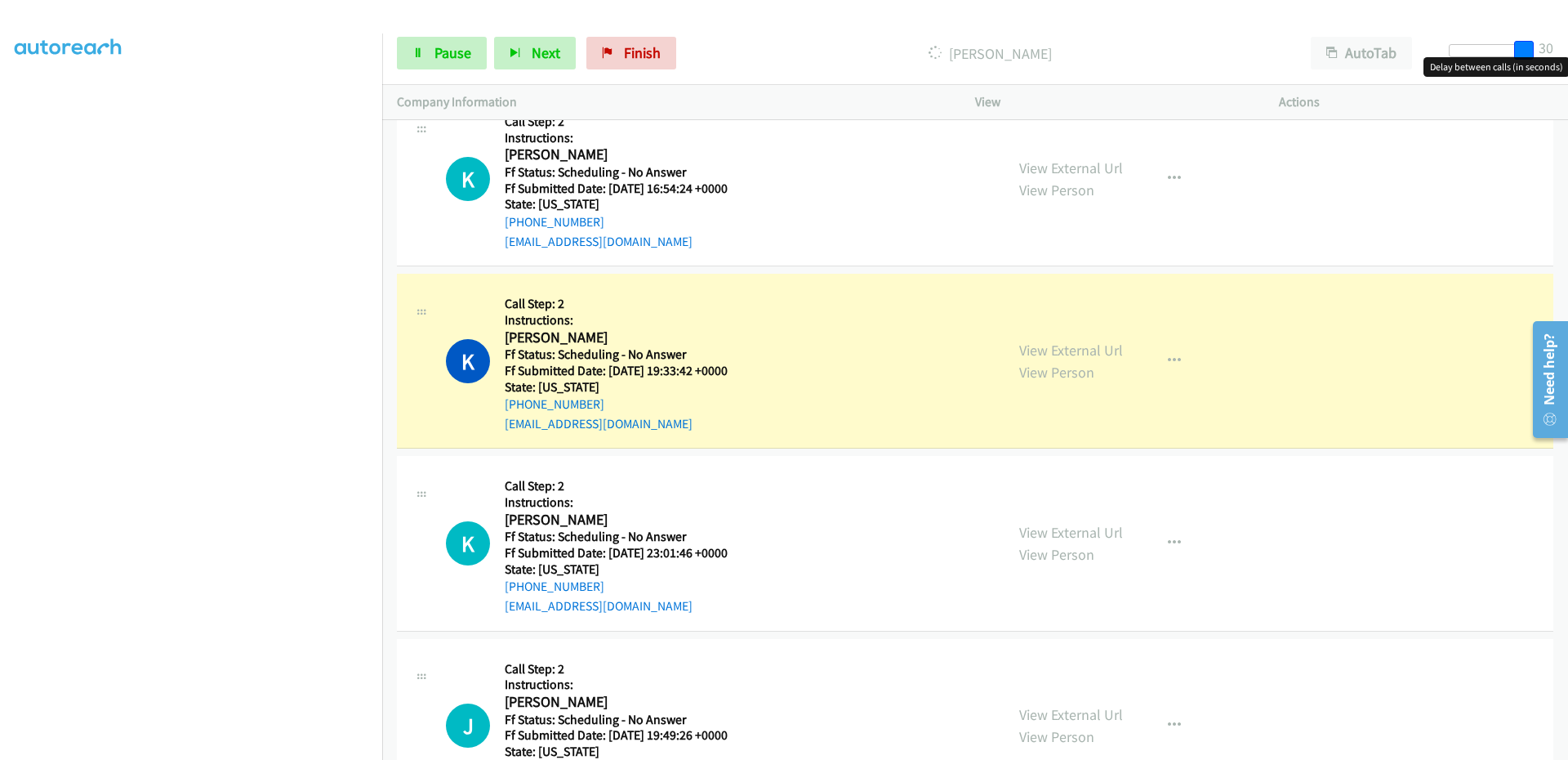 drag, startPoint x: 1468, startPoint y: 54, endPoint x: 1544, endPoint y: 46, distance: 76.419893 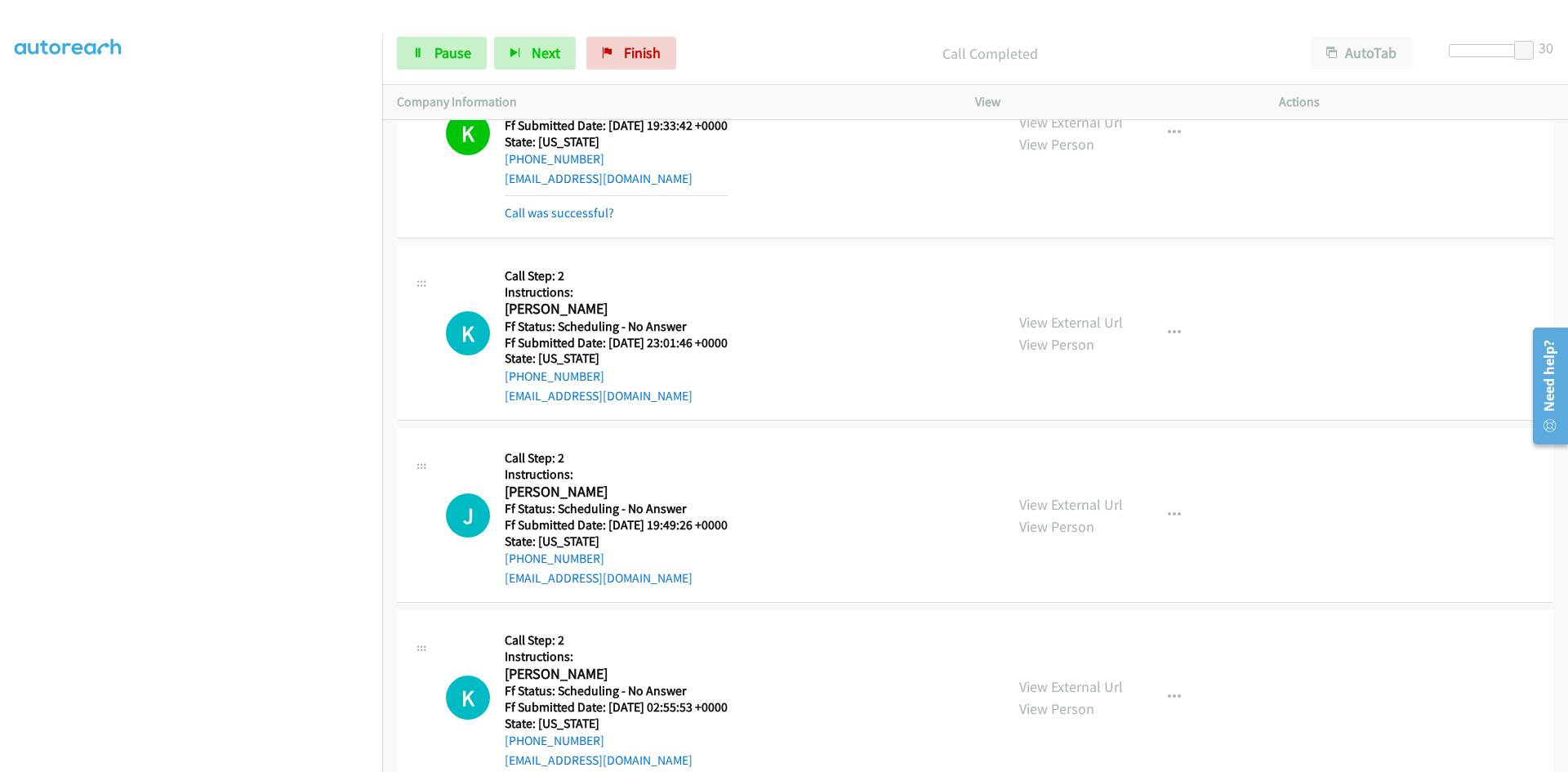 scroll, scrollTop: 1879, scrollLeft: 0, axis: vertical 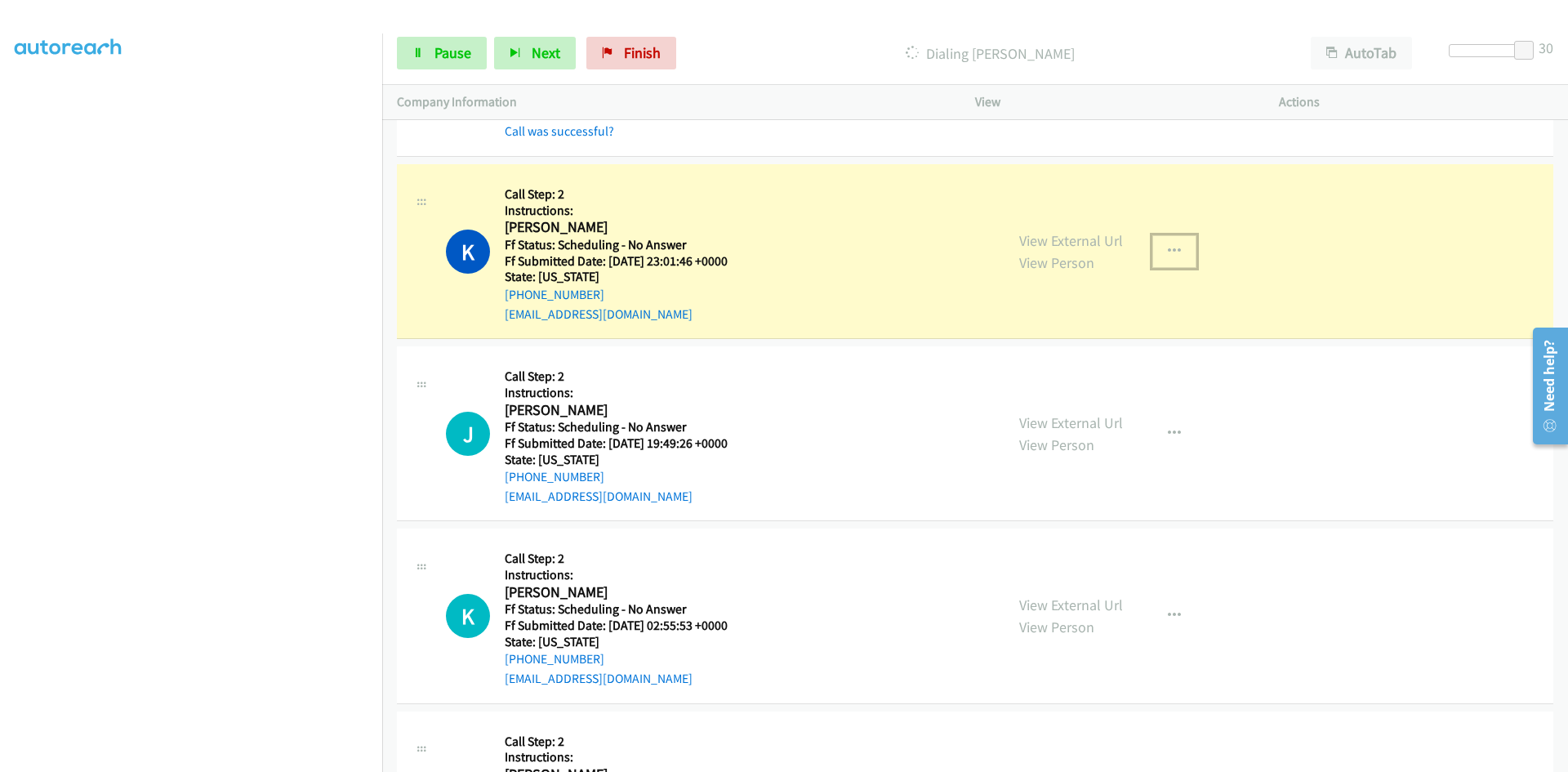 drag, startPoint x: 1166, startPoint y: 245, endPoint x: 1170, endPoint y: 266, distance: 21.377558 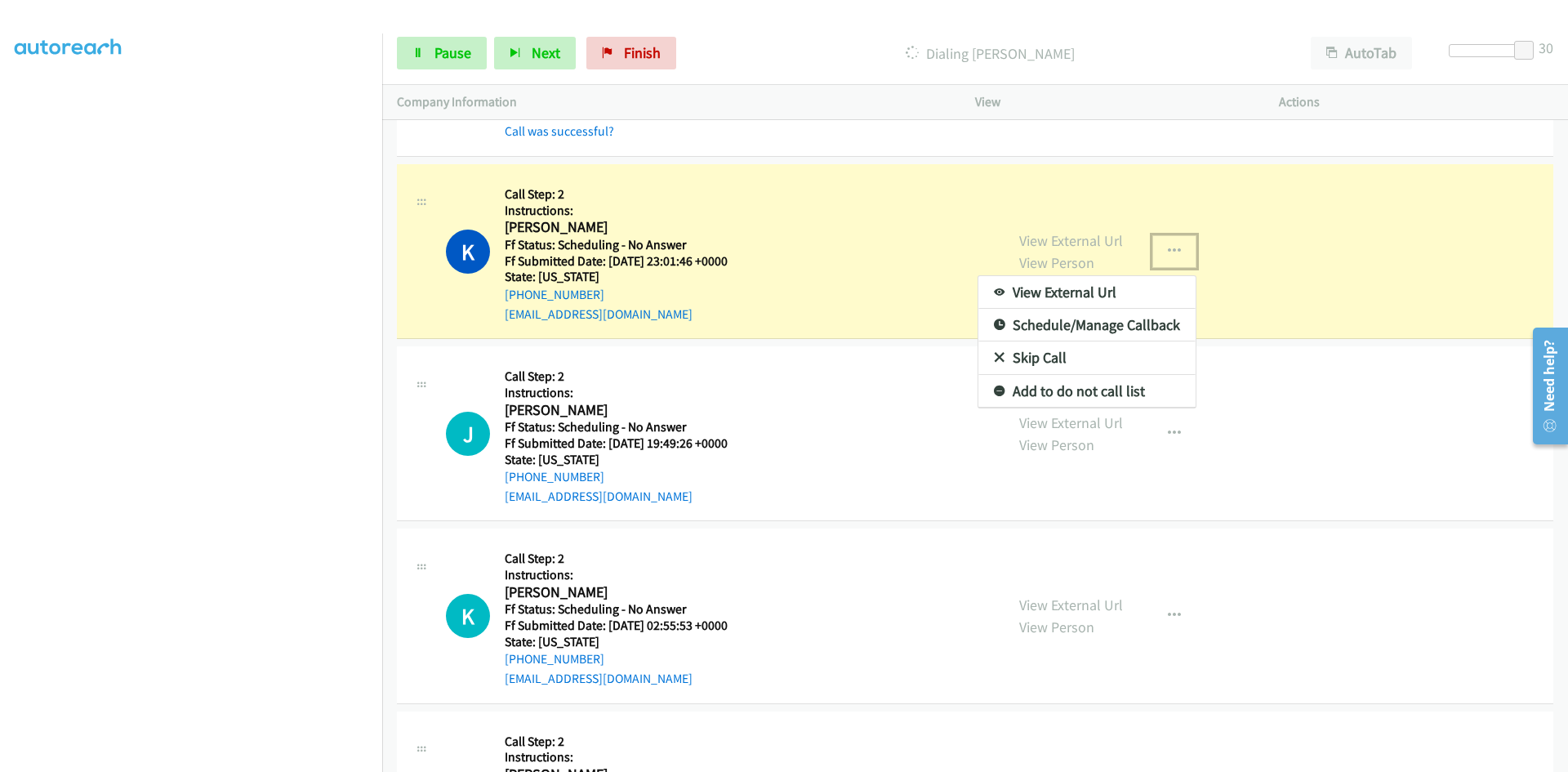 click on "View External Url" at bounding box center [1087, 292] 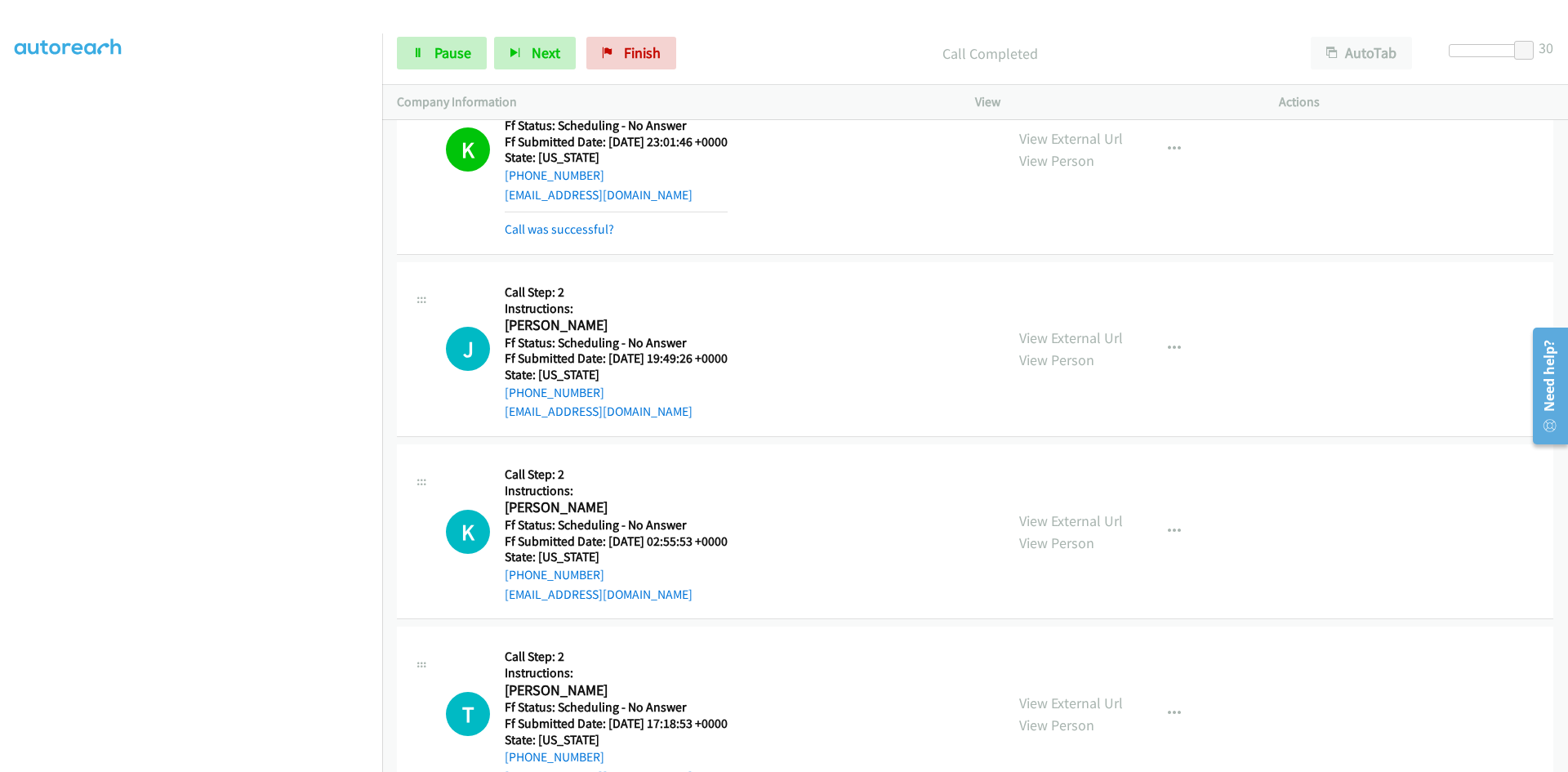 scroll, scrollTop: 2042, scrollLeft: 0, axis: vertical 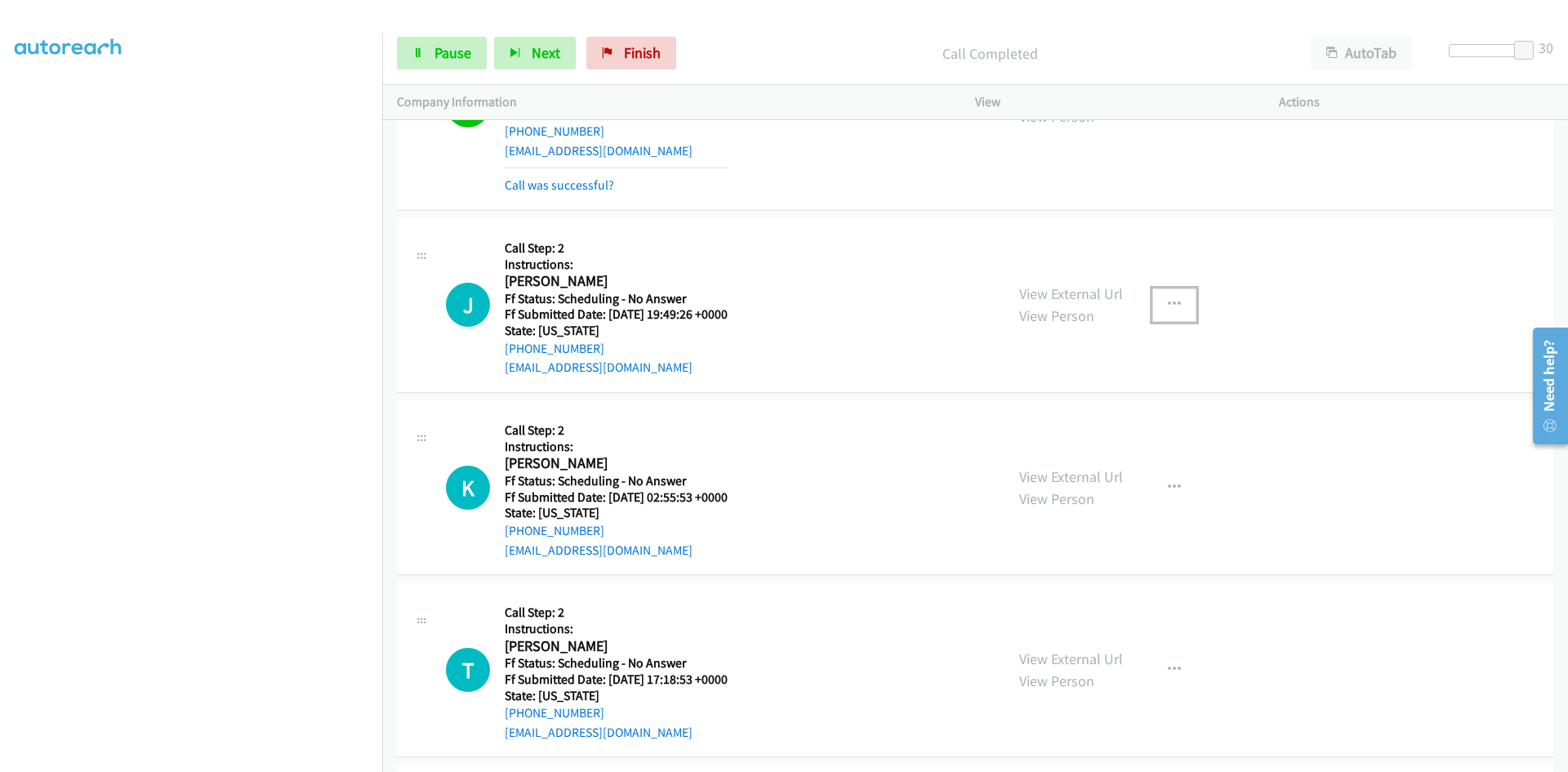 click at bounding box center [1174, 305] 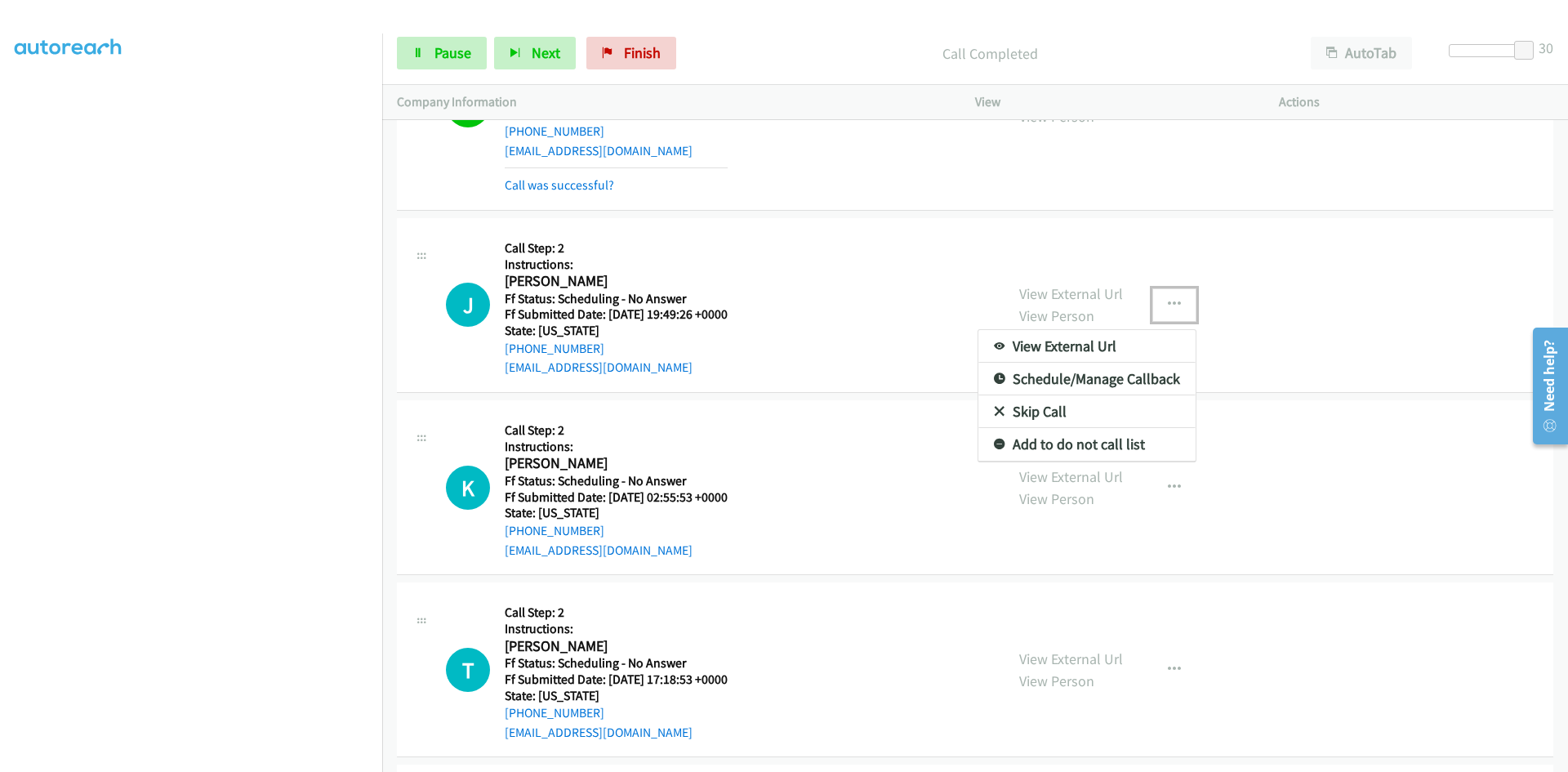 click on "View External Url" at bounding box center (1087, 346) 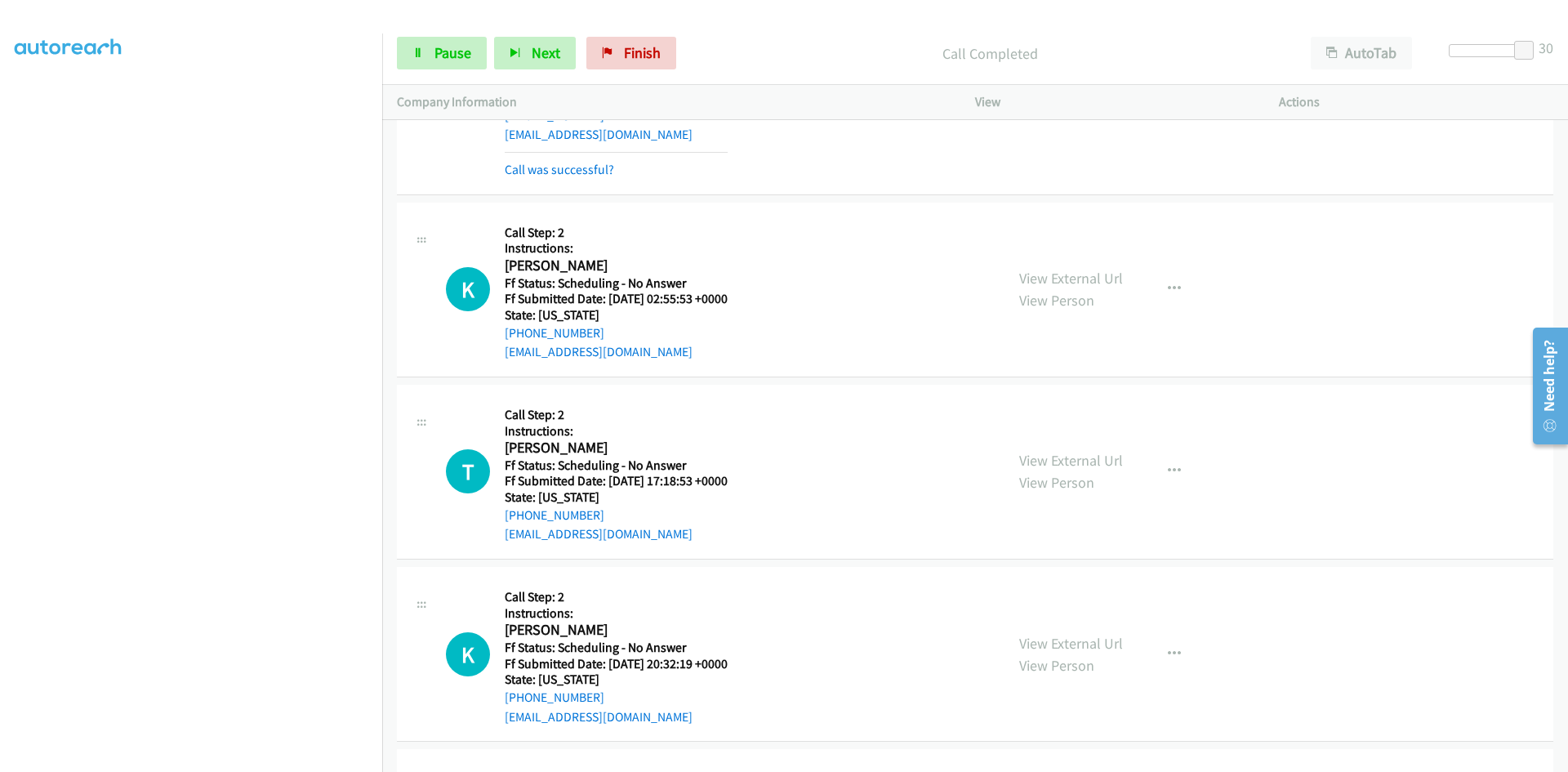 scroll, scrollTop: 2287, scrollLeft: 0, axis: vertical 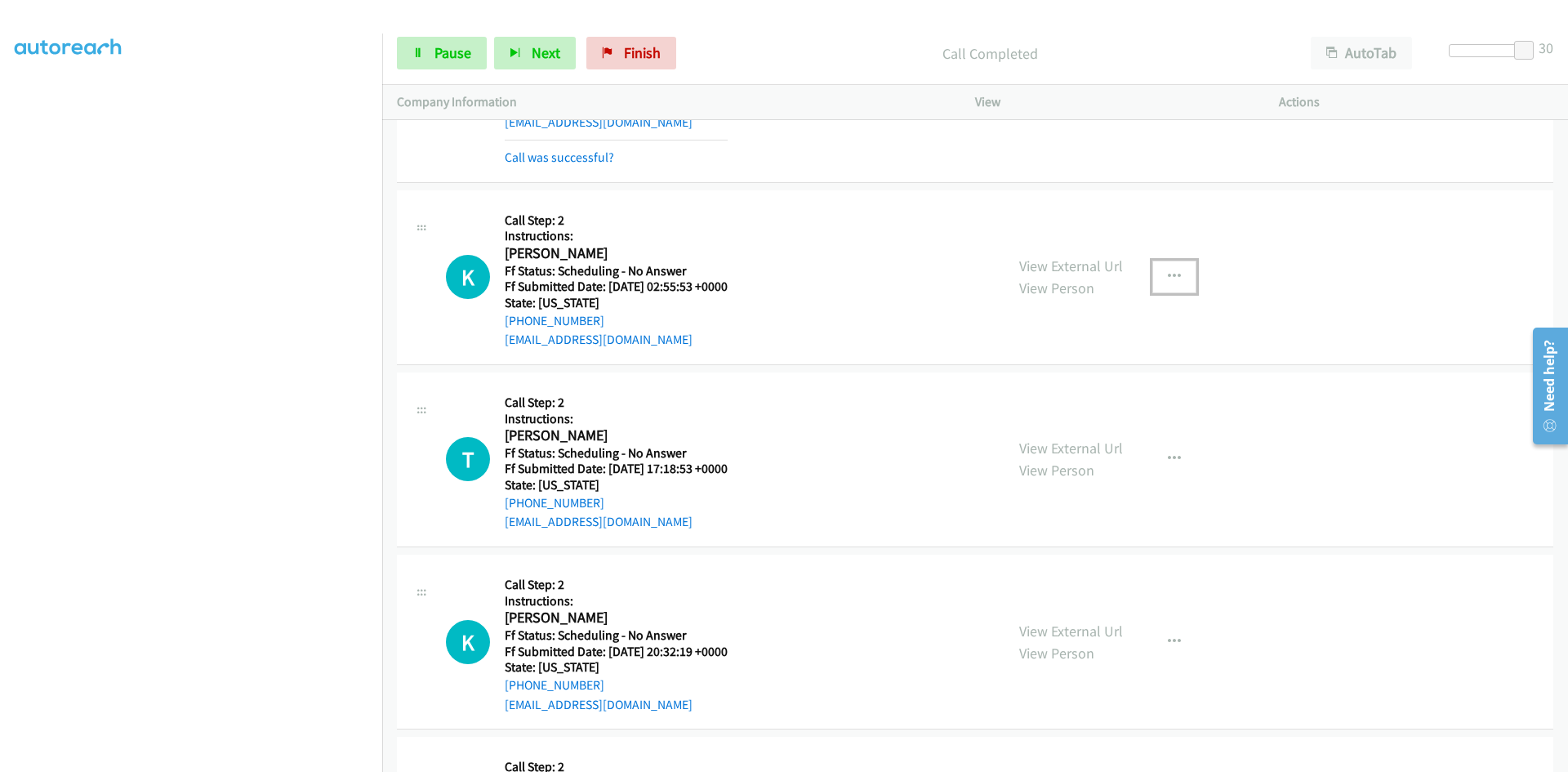 click at bounding box center [1174, 277] 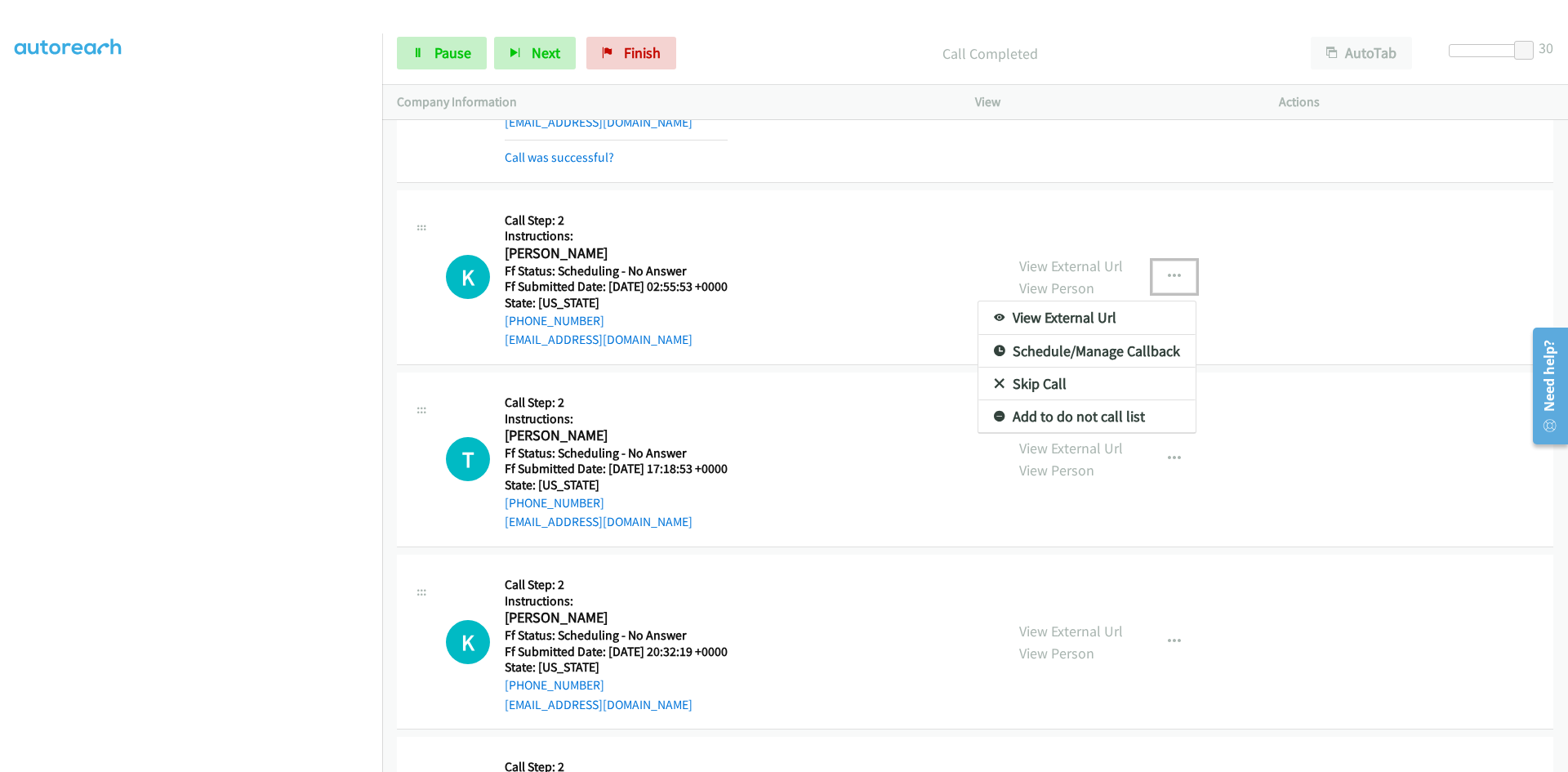 click on "View External Url" at bounding box center [1087, 318] 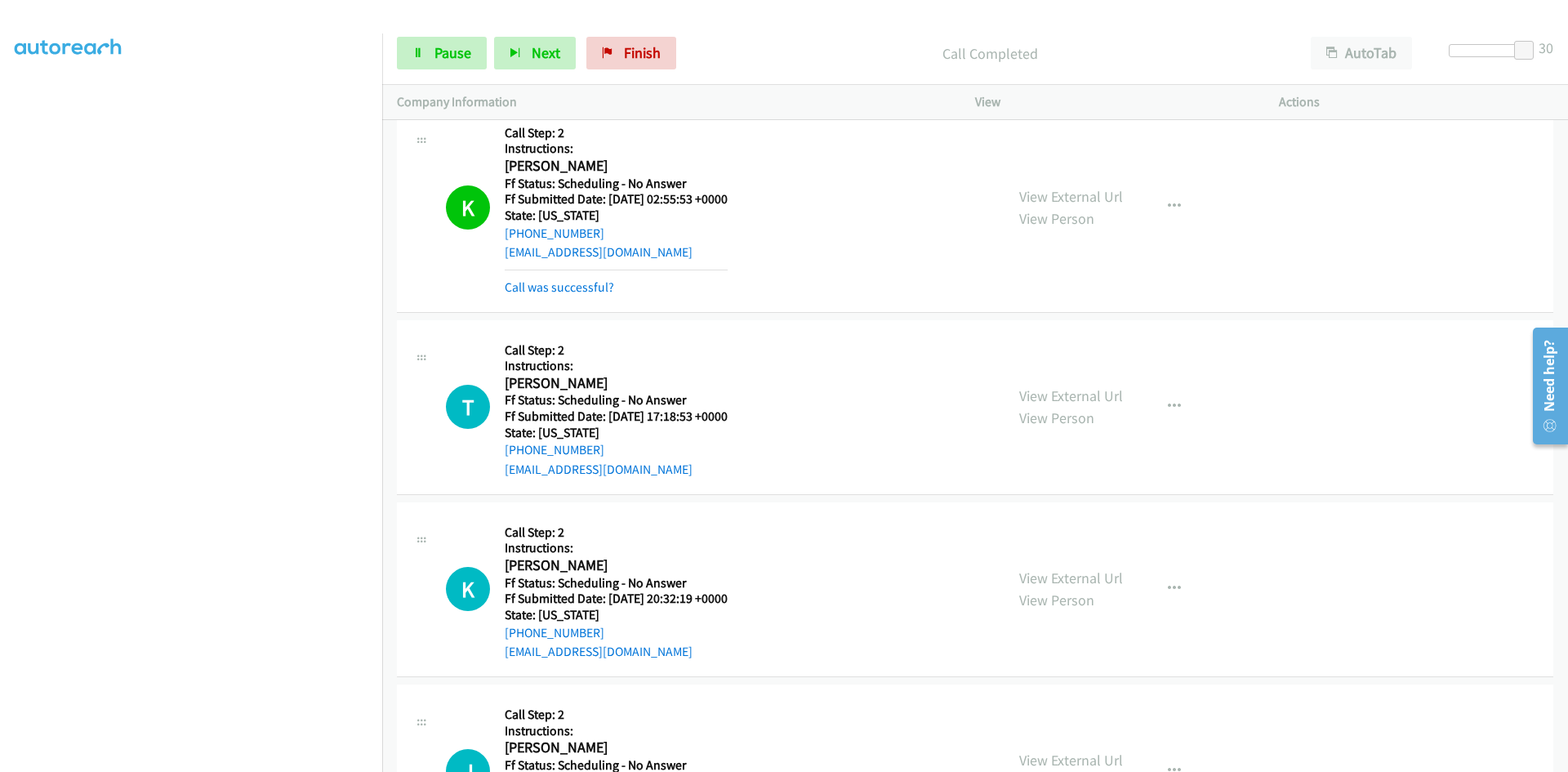scroll, scrollTop: 2451, scrollLeft: 0, axis: vertical 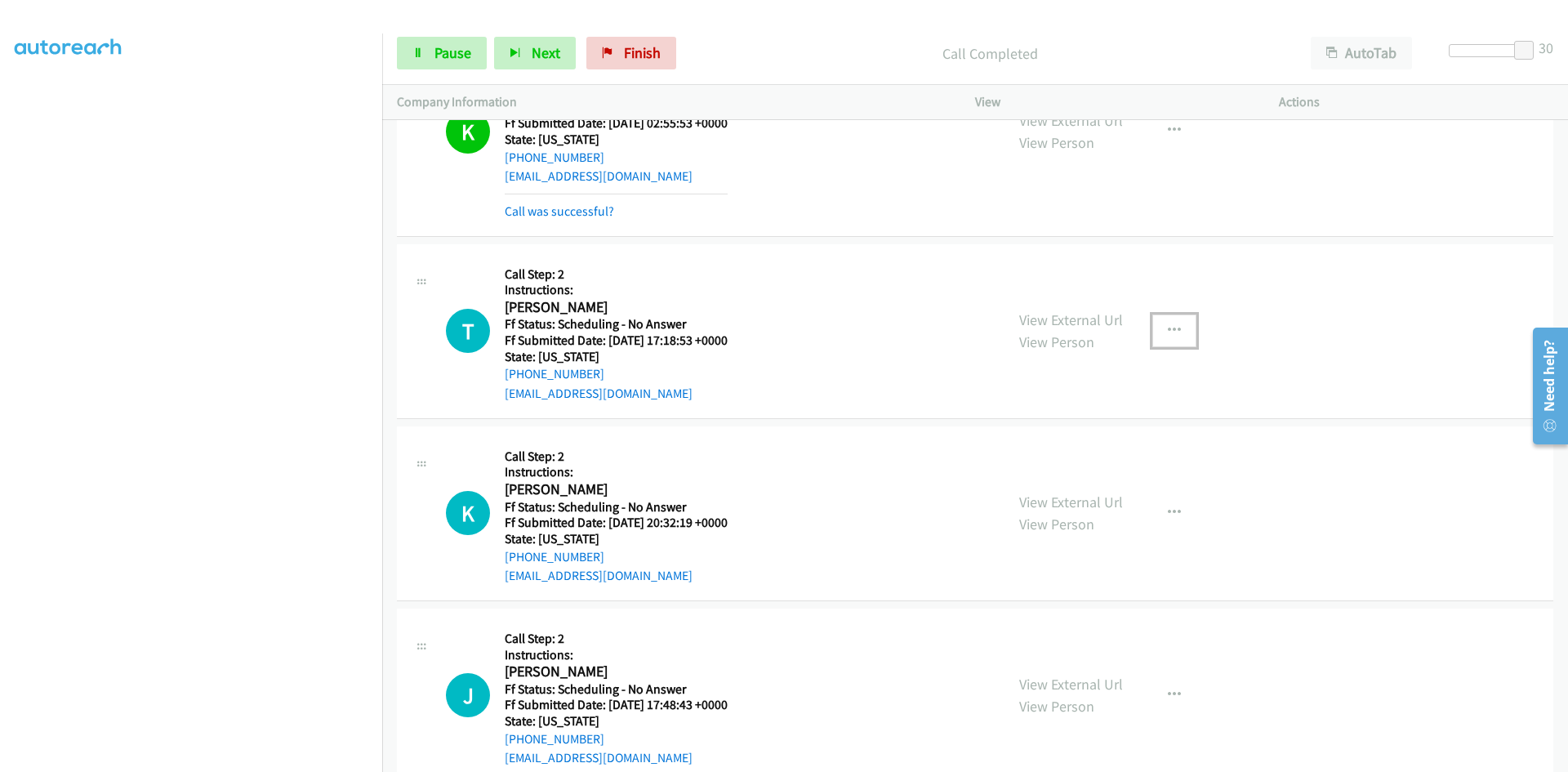click at bounding box center [1174, 331] 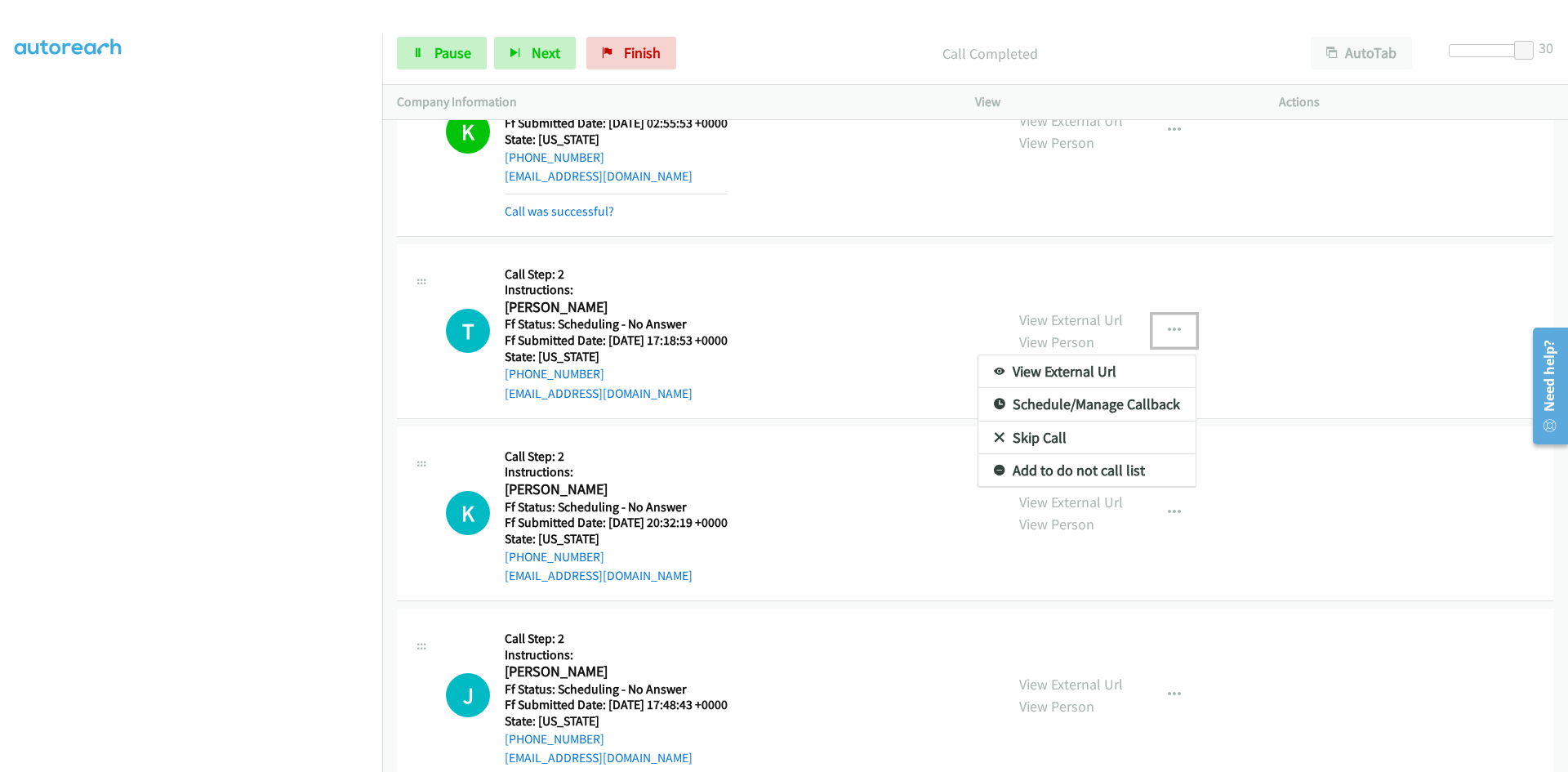 click on "View External Url" at bounding box center (1087, 372) 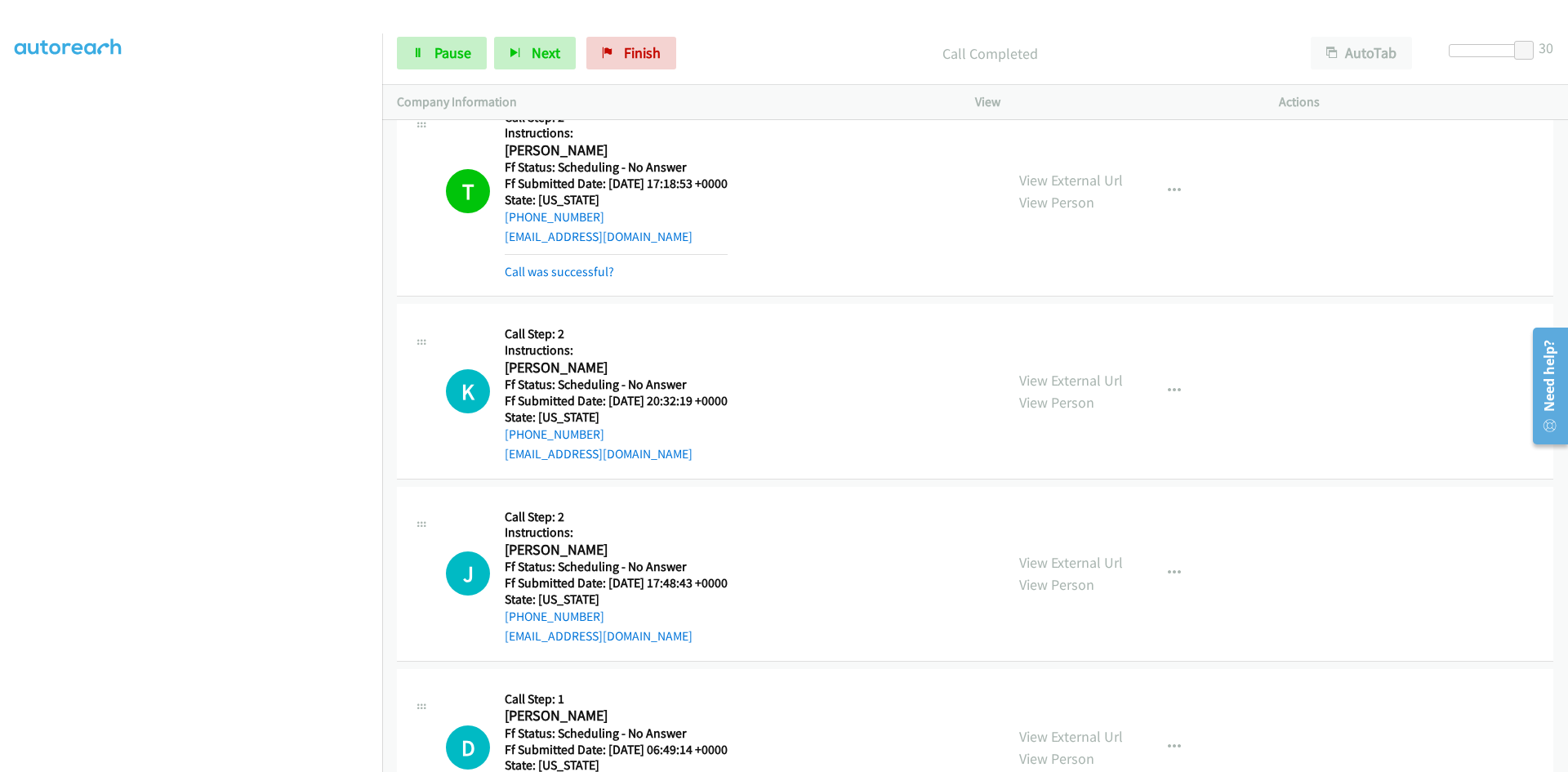 scroll, scrollTop: 2614, scrollLeft: 0, axis: vertical 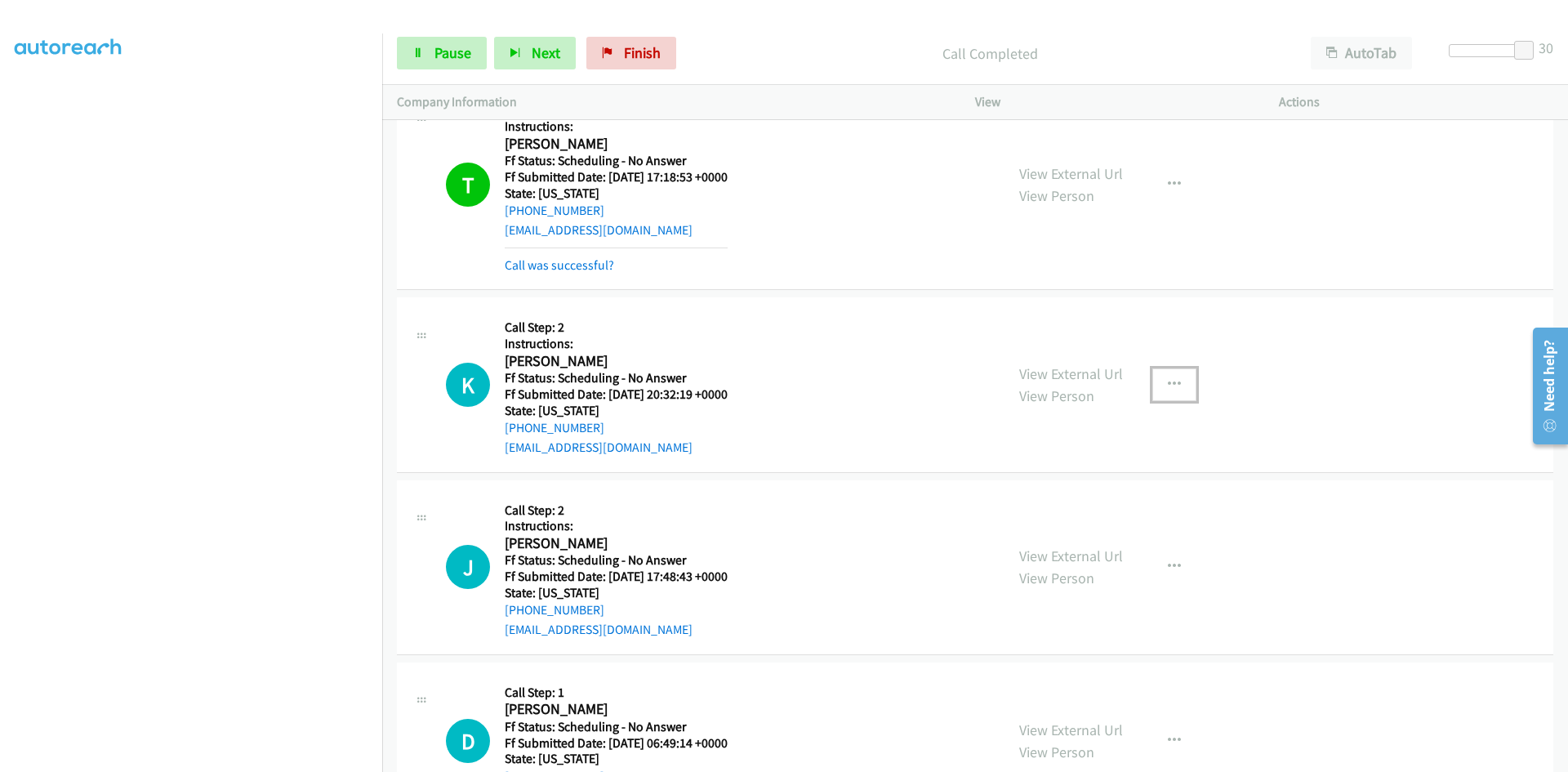 click at bounding box center [1174, 385] 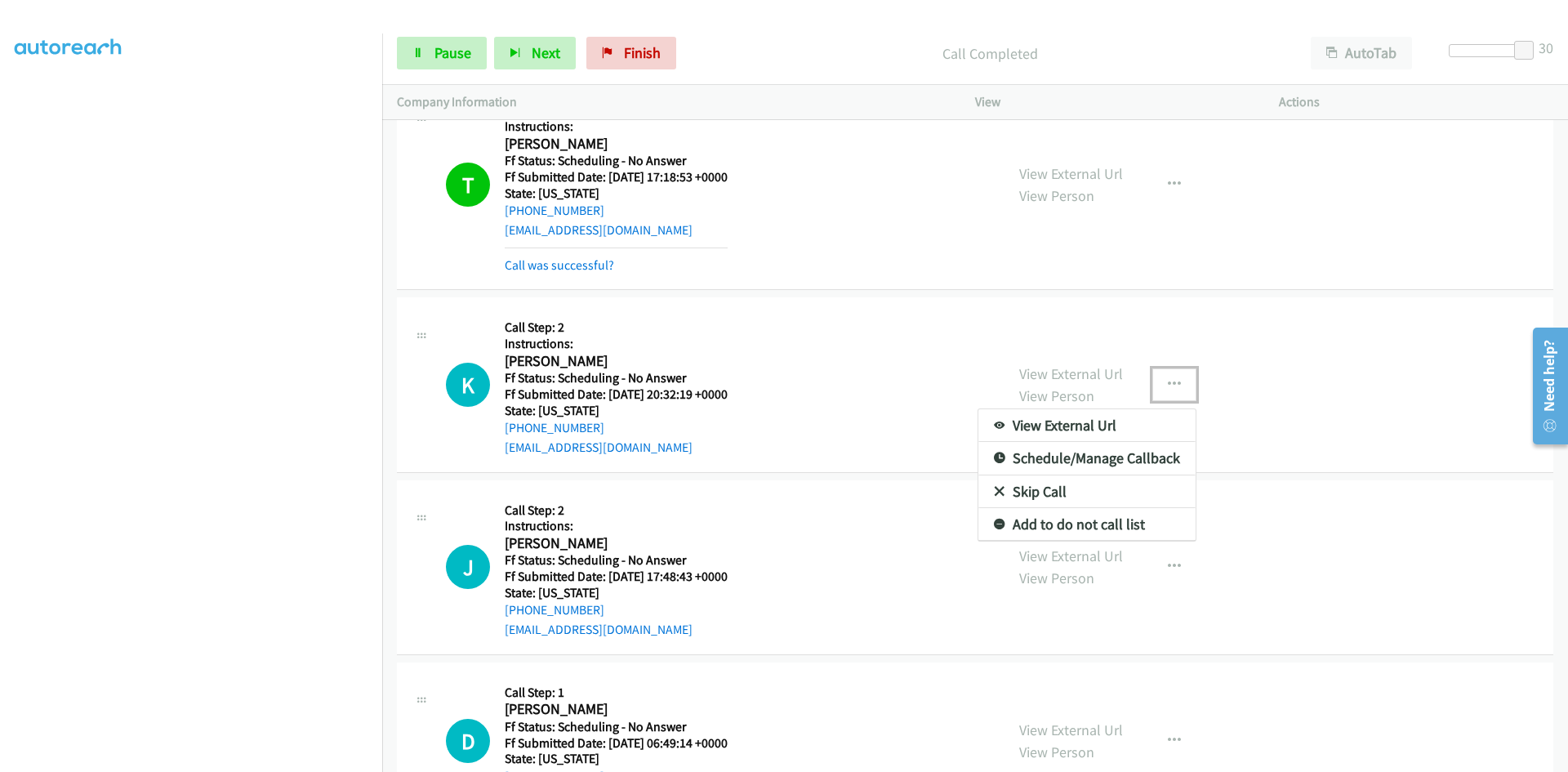 click on "View External Url" at bounding box center (1087, 426) 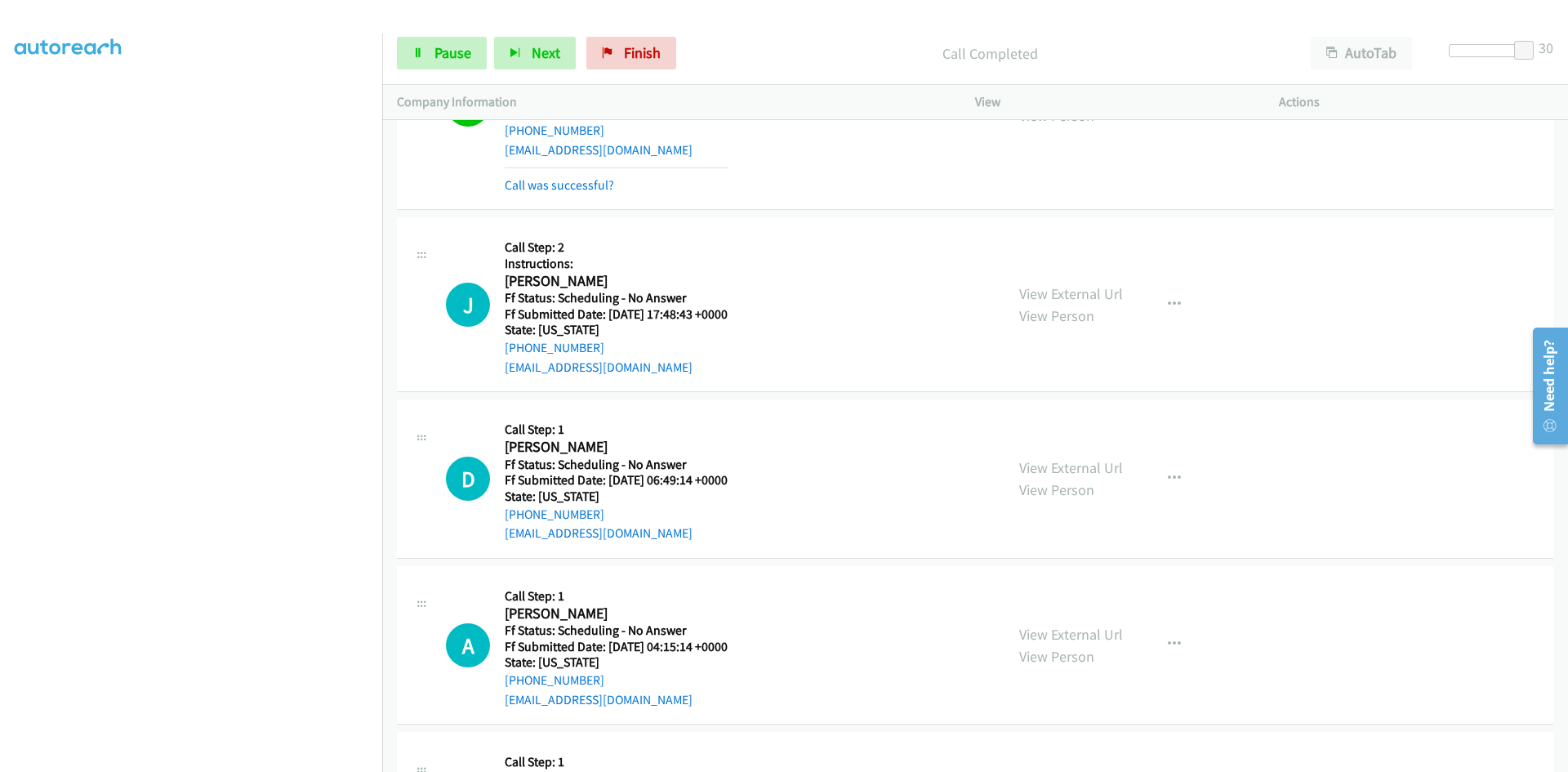 scroll, scrollTop: 2941, scrollLeft: 0, axis: vertical 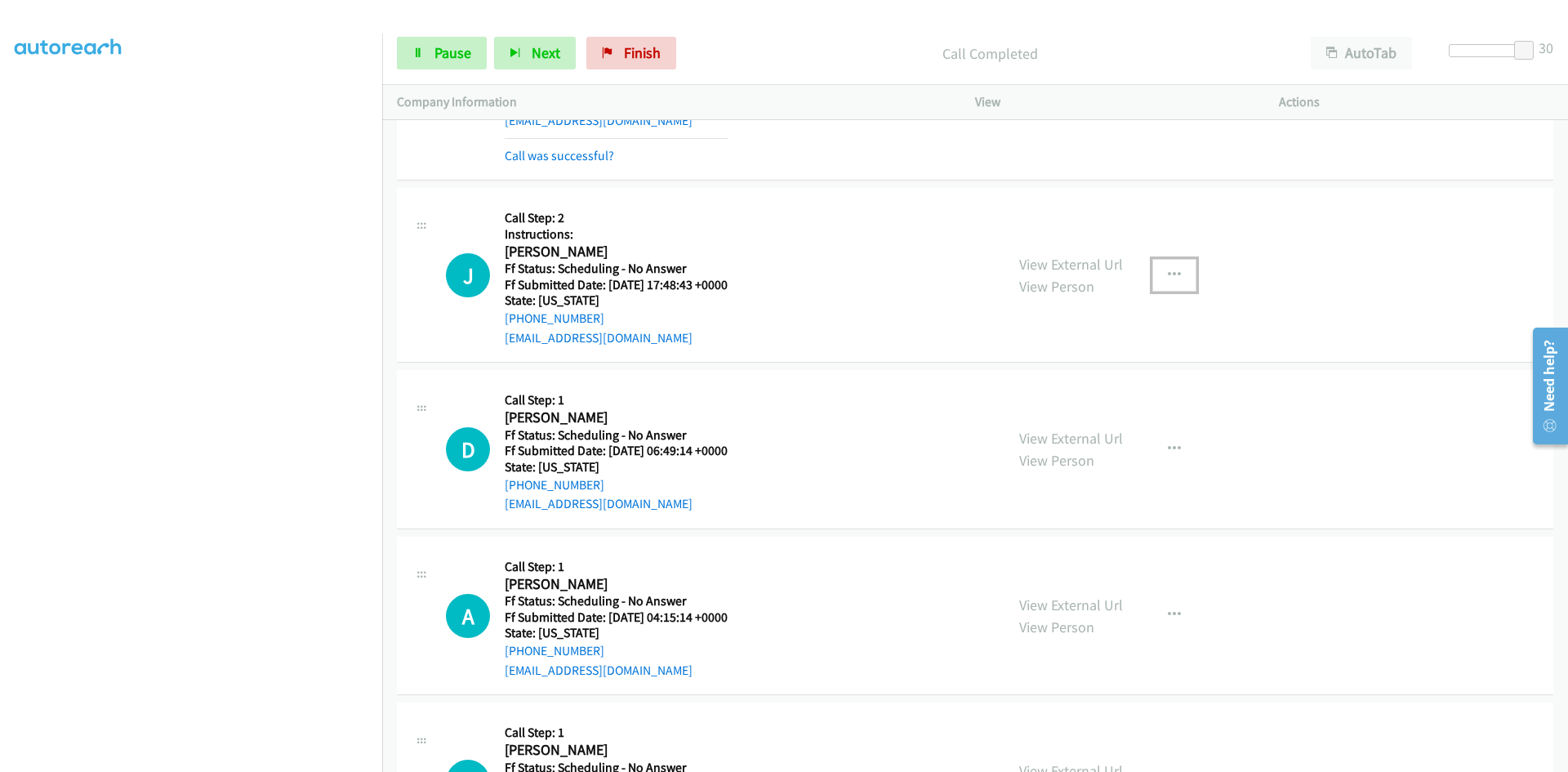 click at bounding box center (1174, 275) 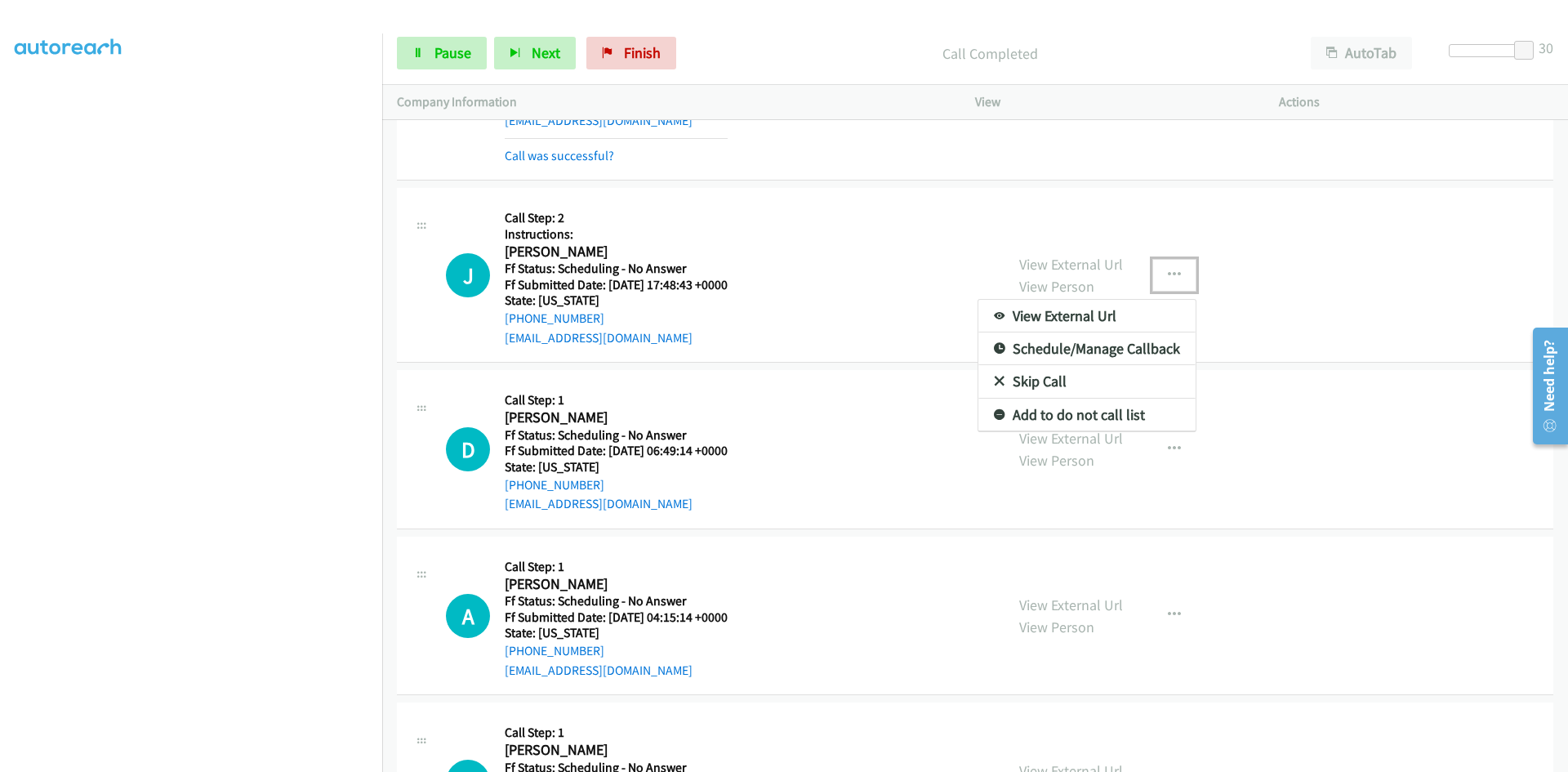 click on "View External Url" at bounding box center [1087, 316] 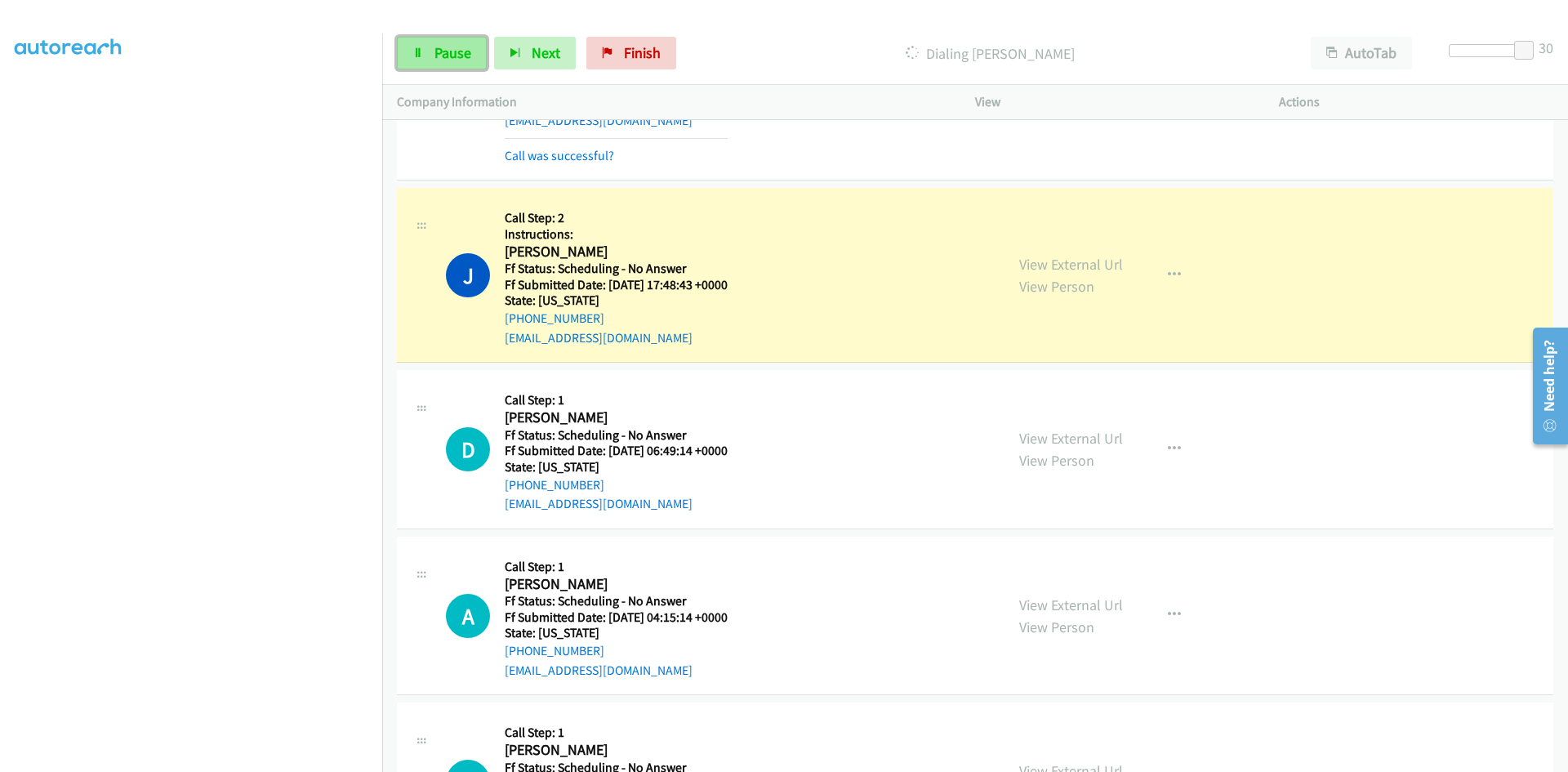 click on "Pause" at bounding box center [452, 52] 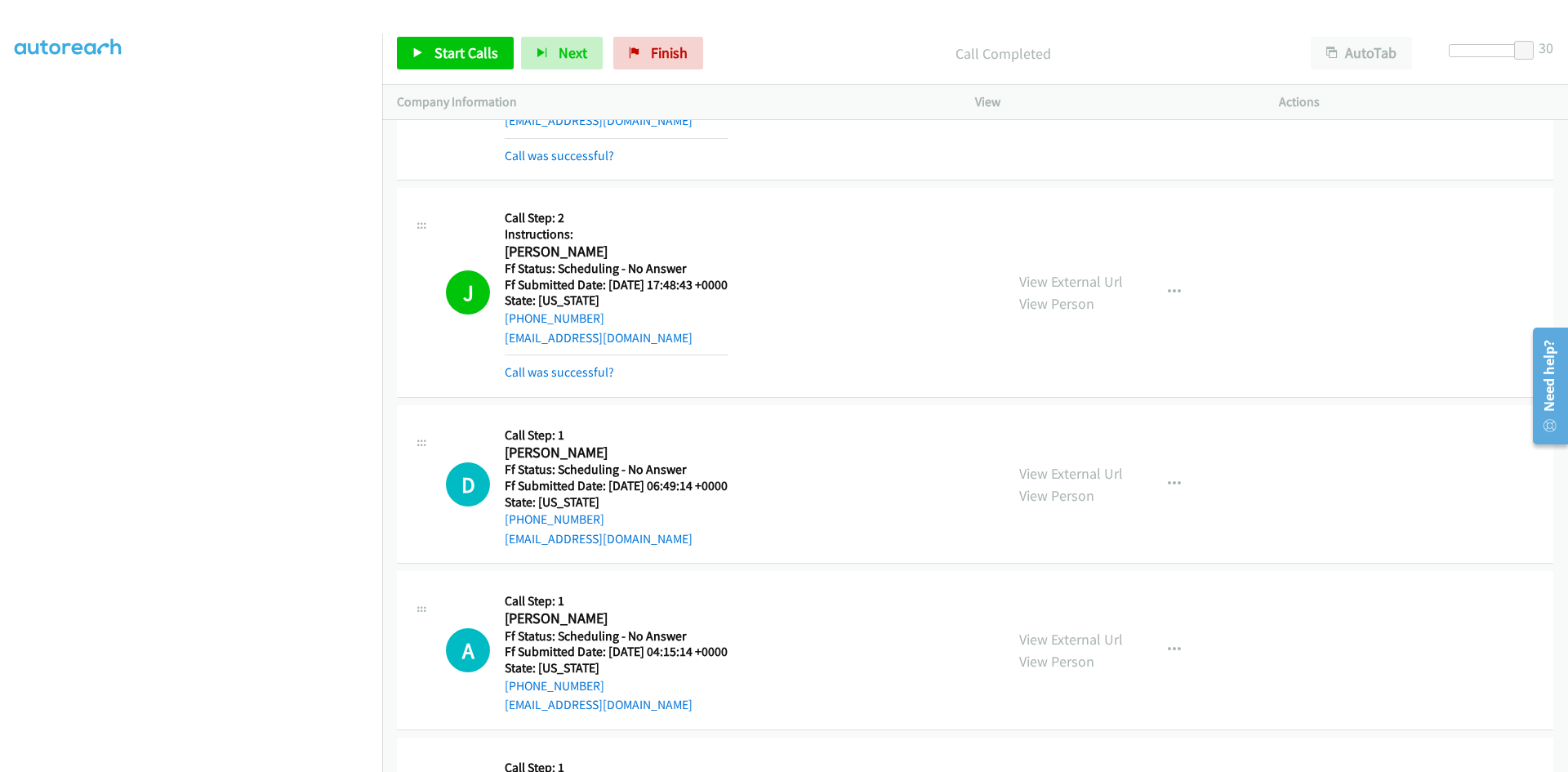 click at bounding box center (1524, 51) 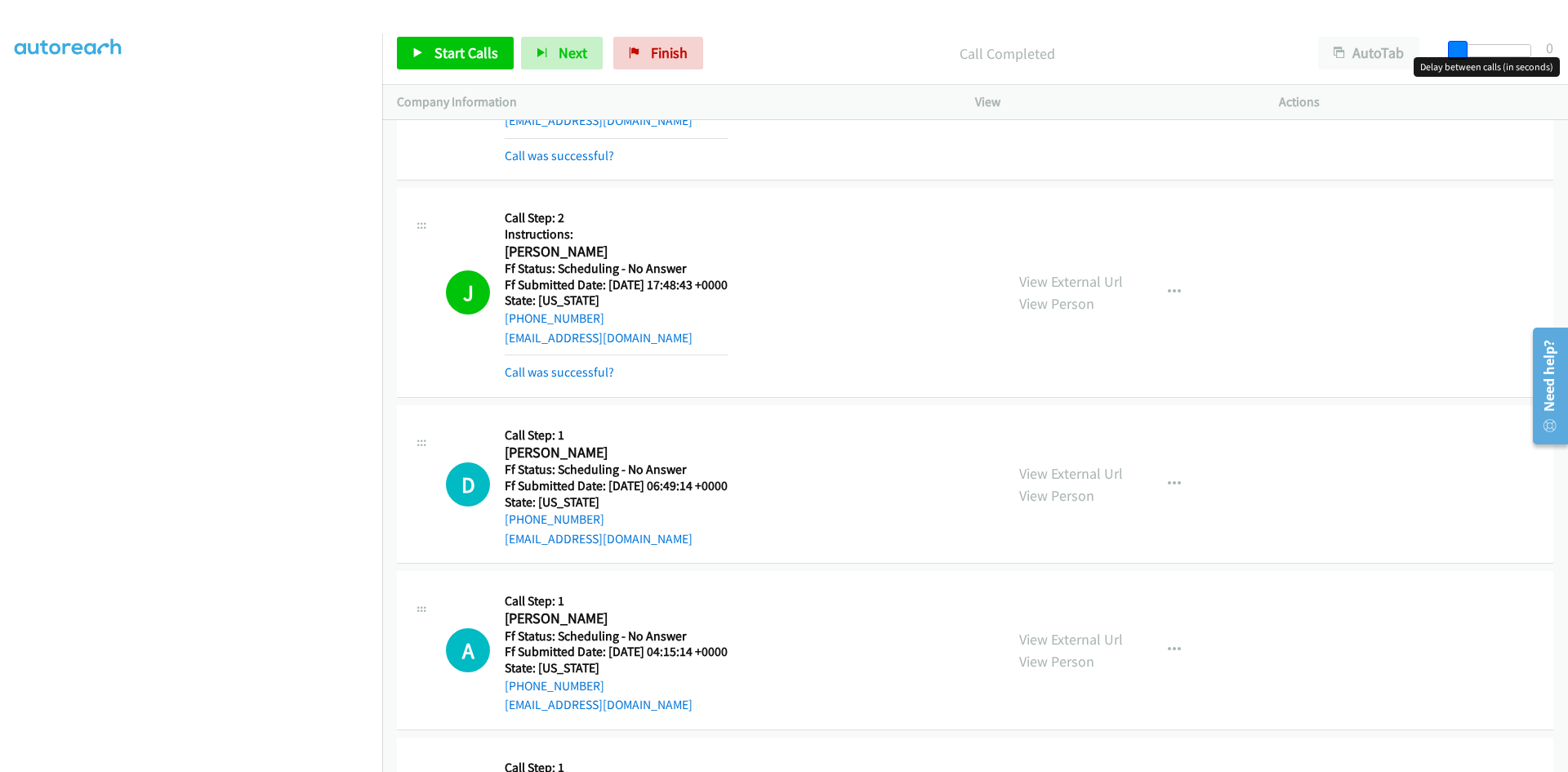 drag, startPoint x: 1530, startPoint y: 48, endPoint x: 1439, endPoint y: 51, distance: 91.04944 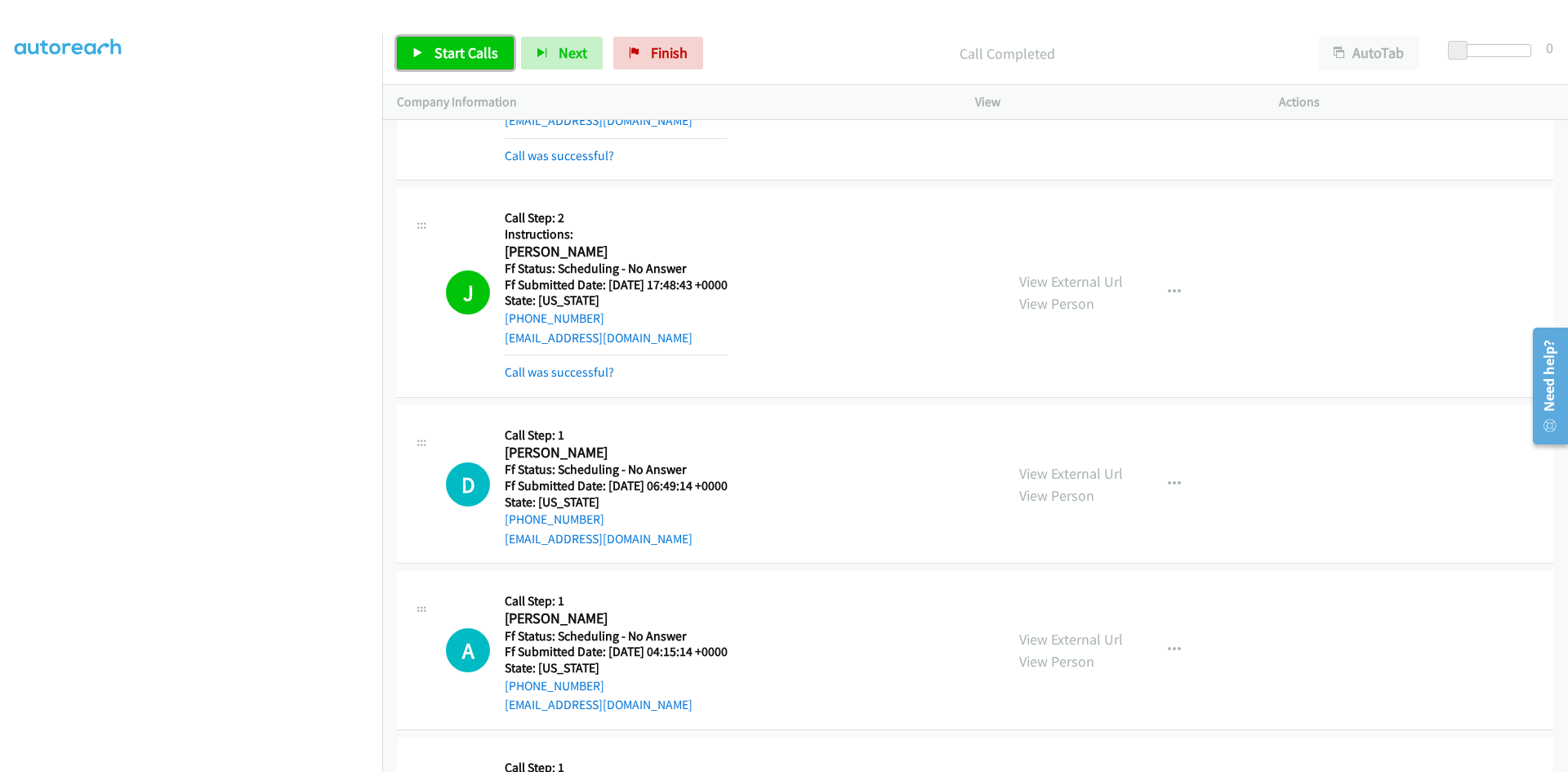 click on "Start Calls" at bounding box center [466, 52] 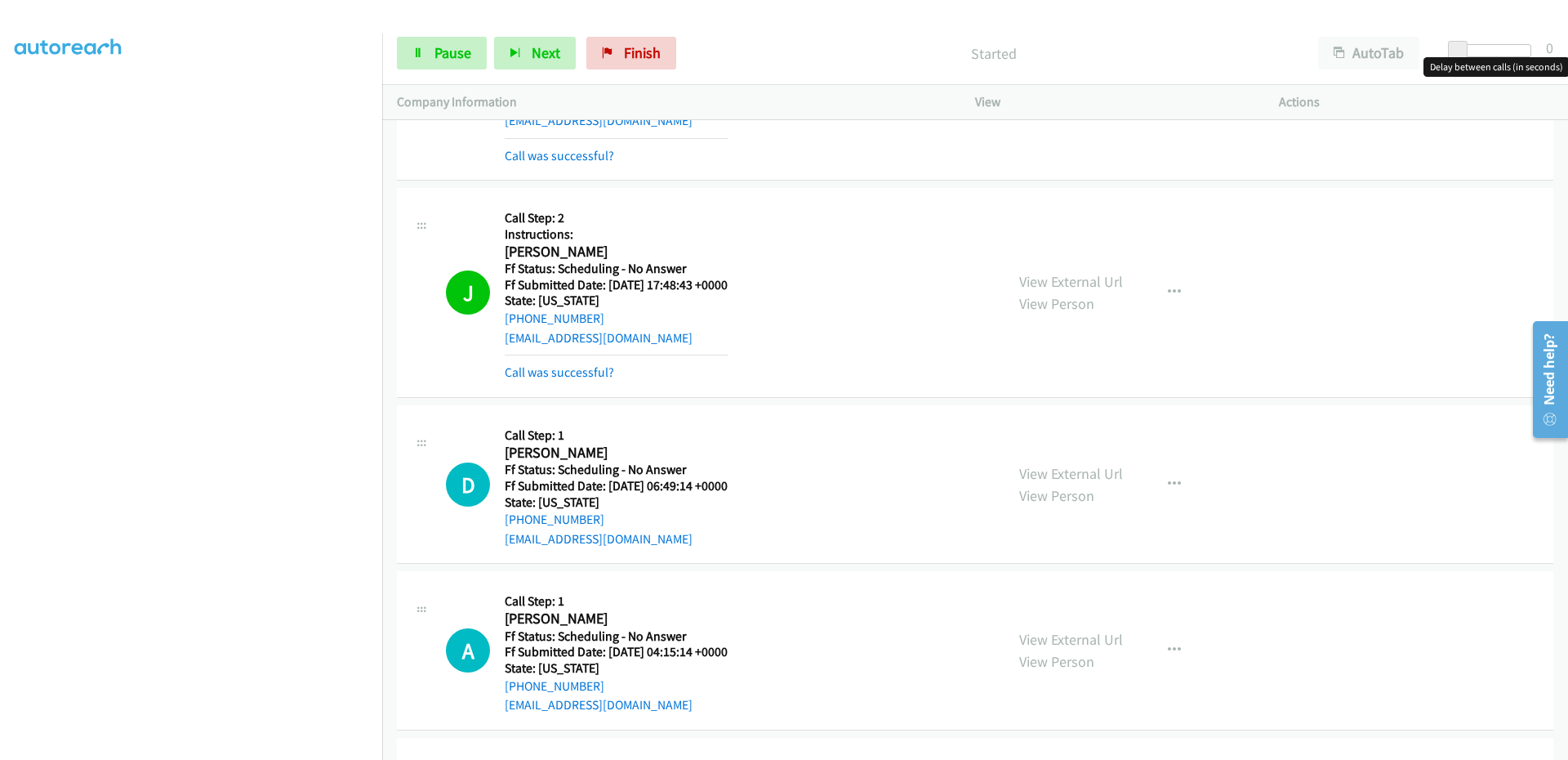 click at bounding box center [1458, 51] 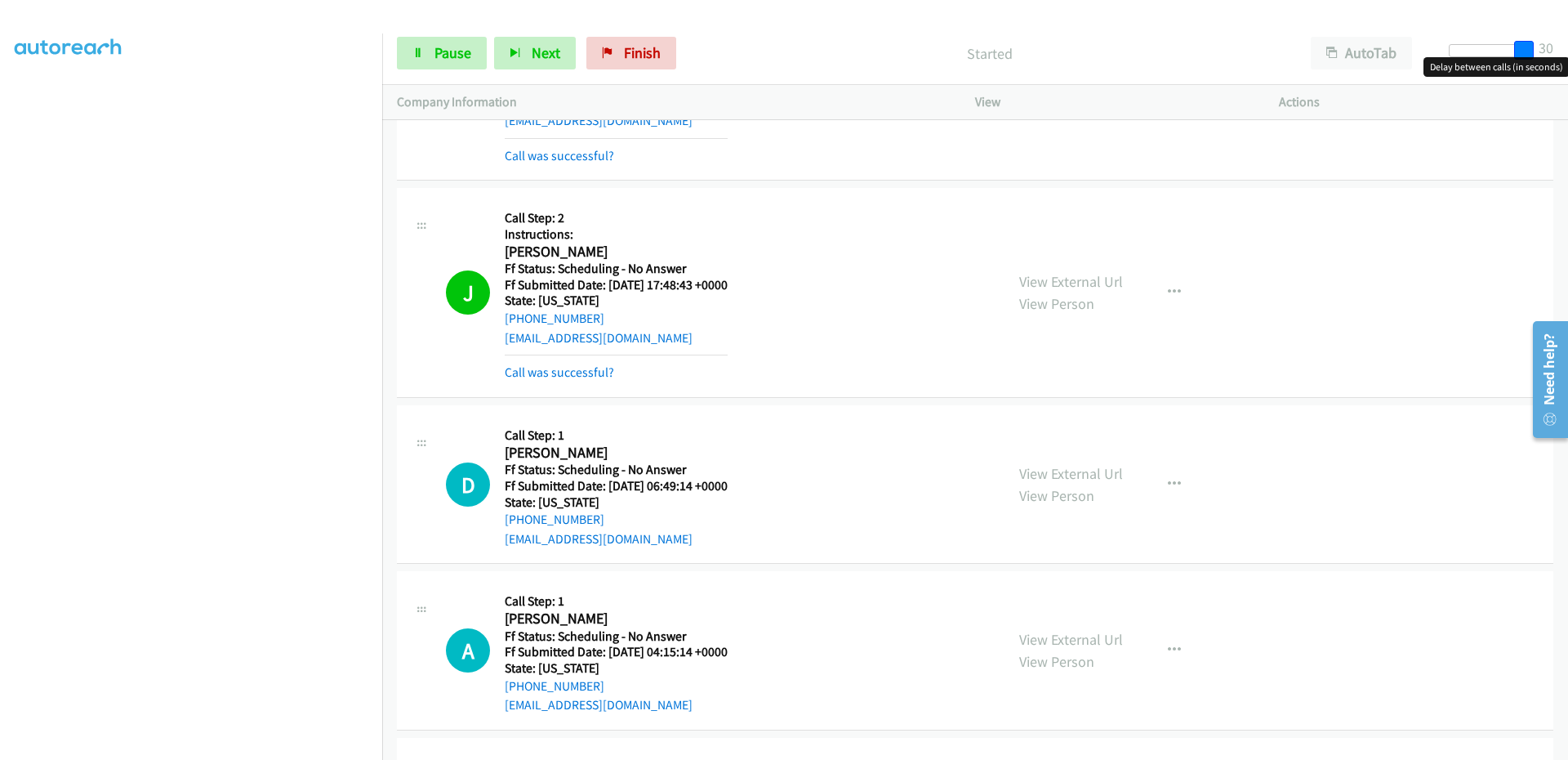 drag, startPoint x: 1459, startPoint y: 48, endPoint x: 1551, endPoint y: 52, distance: 92.08692 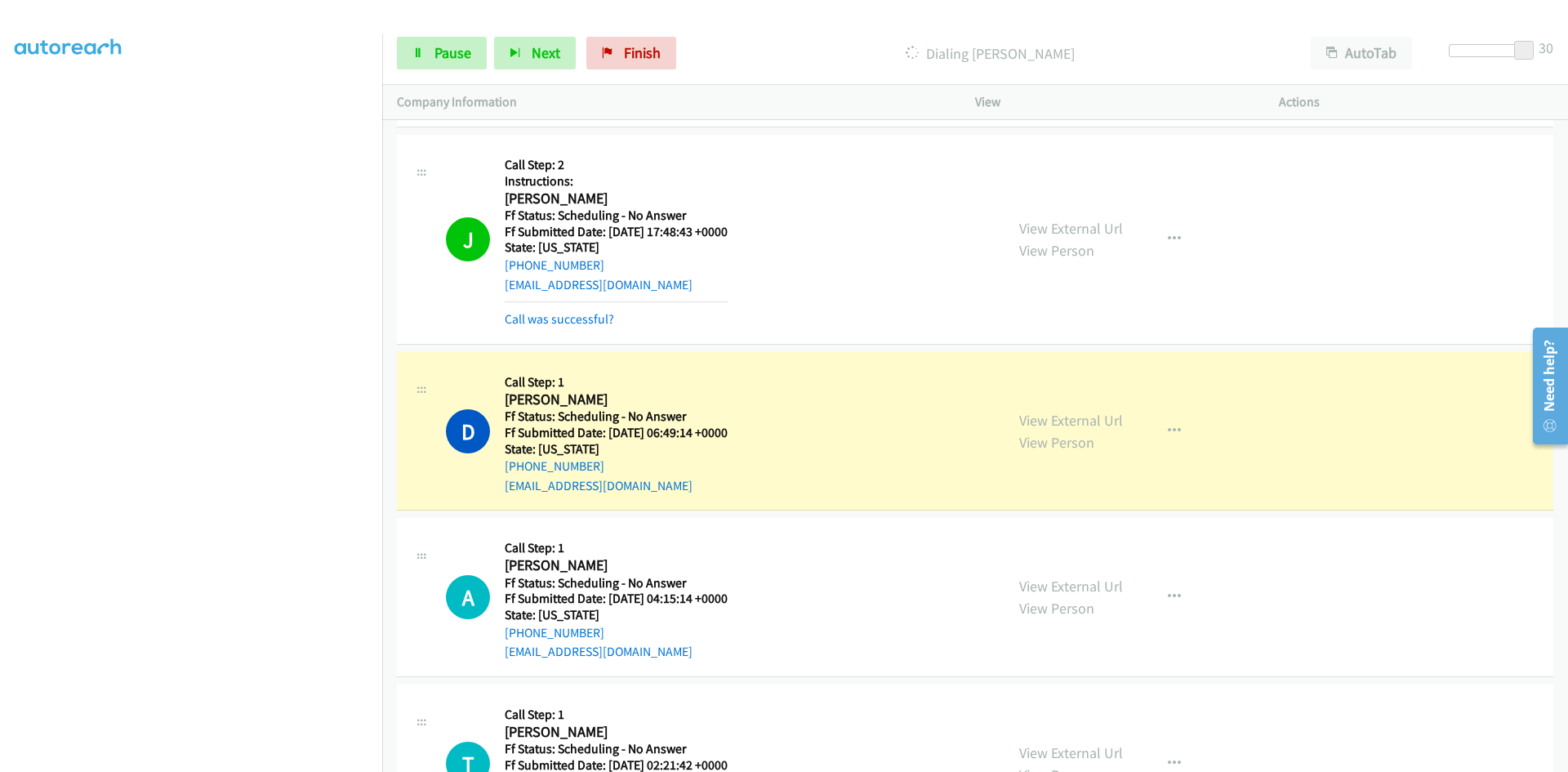 scroll, scrollTop: 3023, scrollLeft: 0, axis: vertical 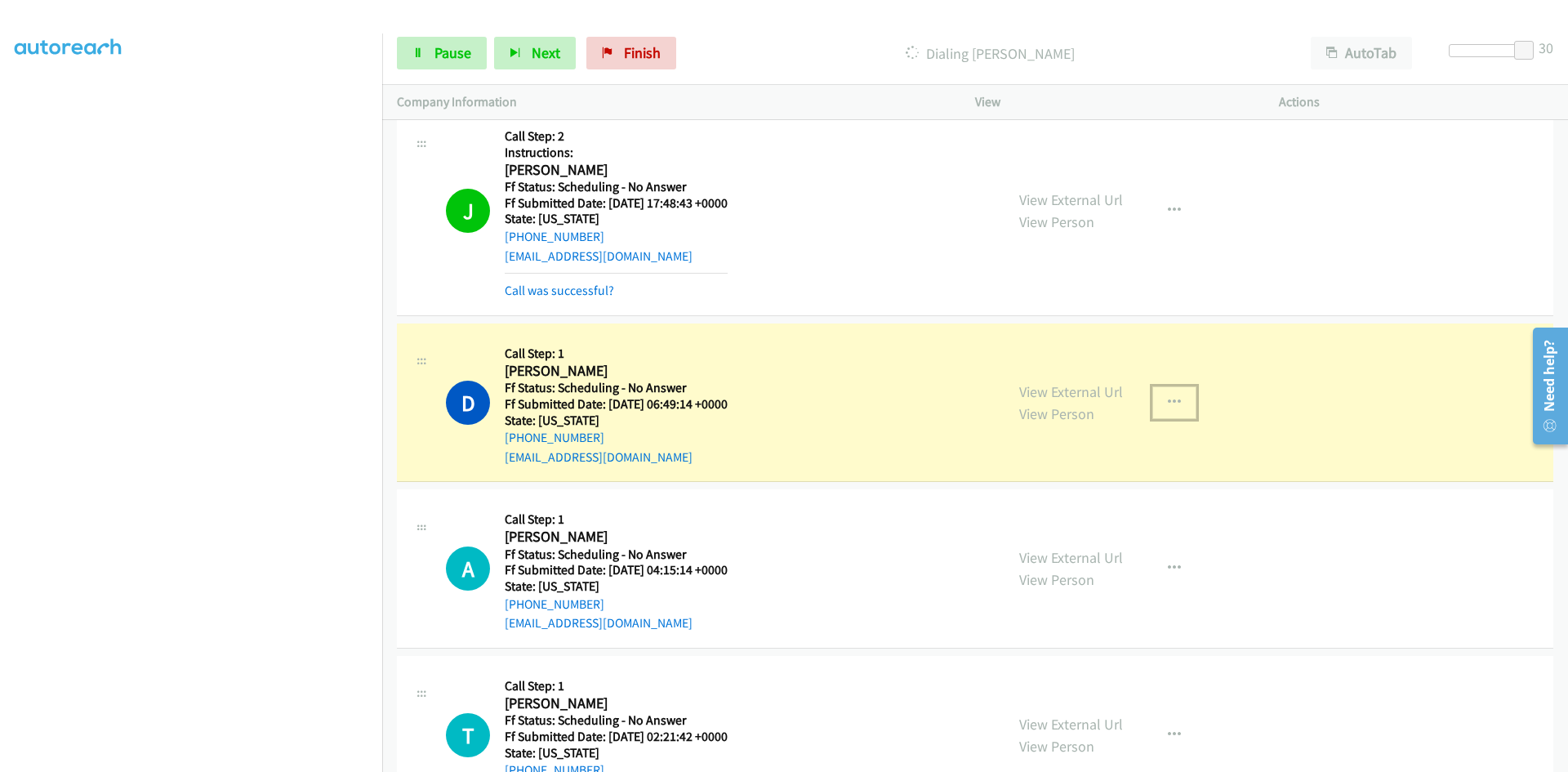 click at bounding box center [1174, 403] 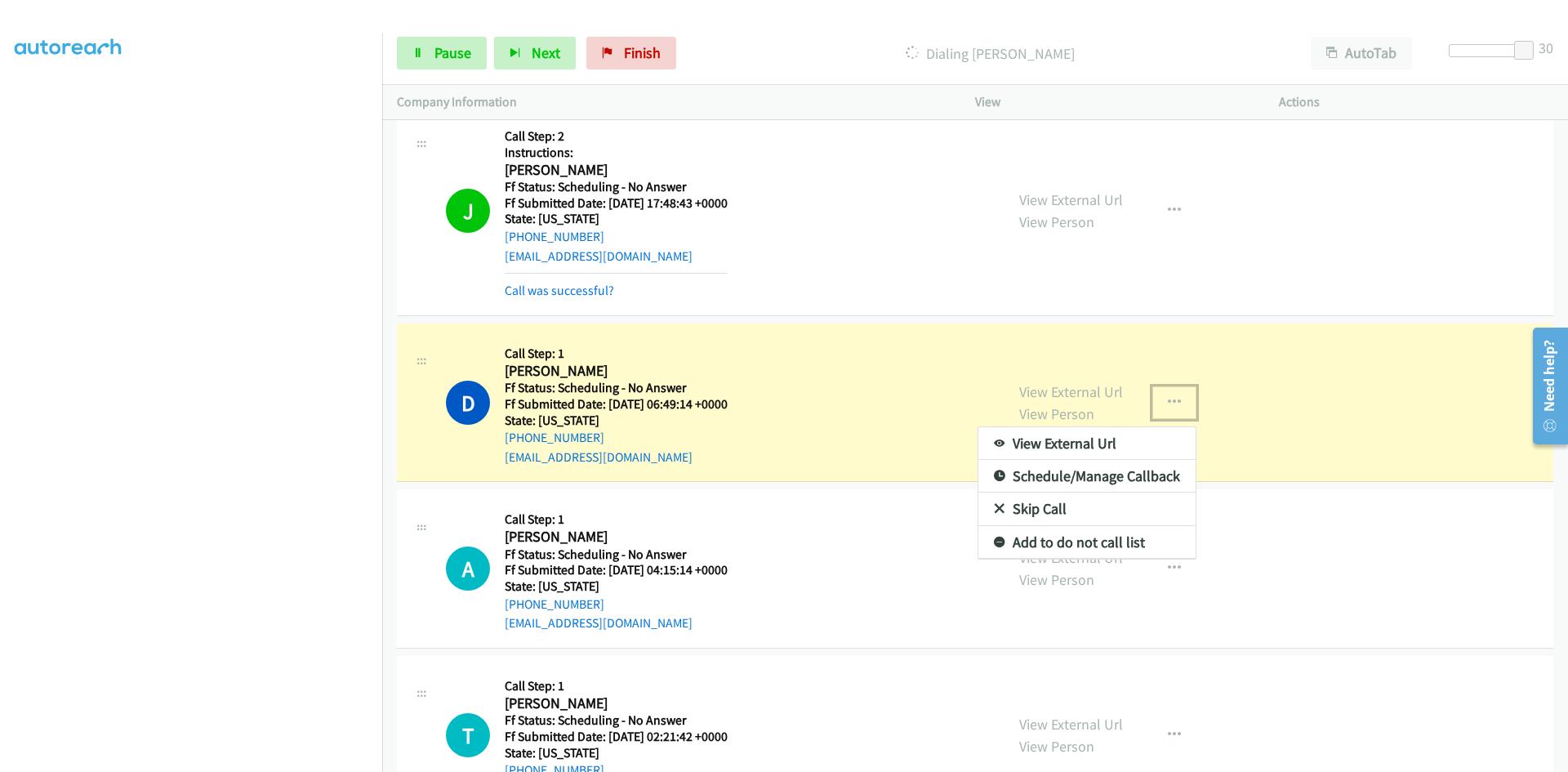 click on "View External Url" at bounding box center [1087, 444] 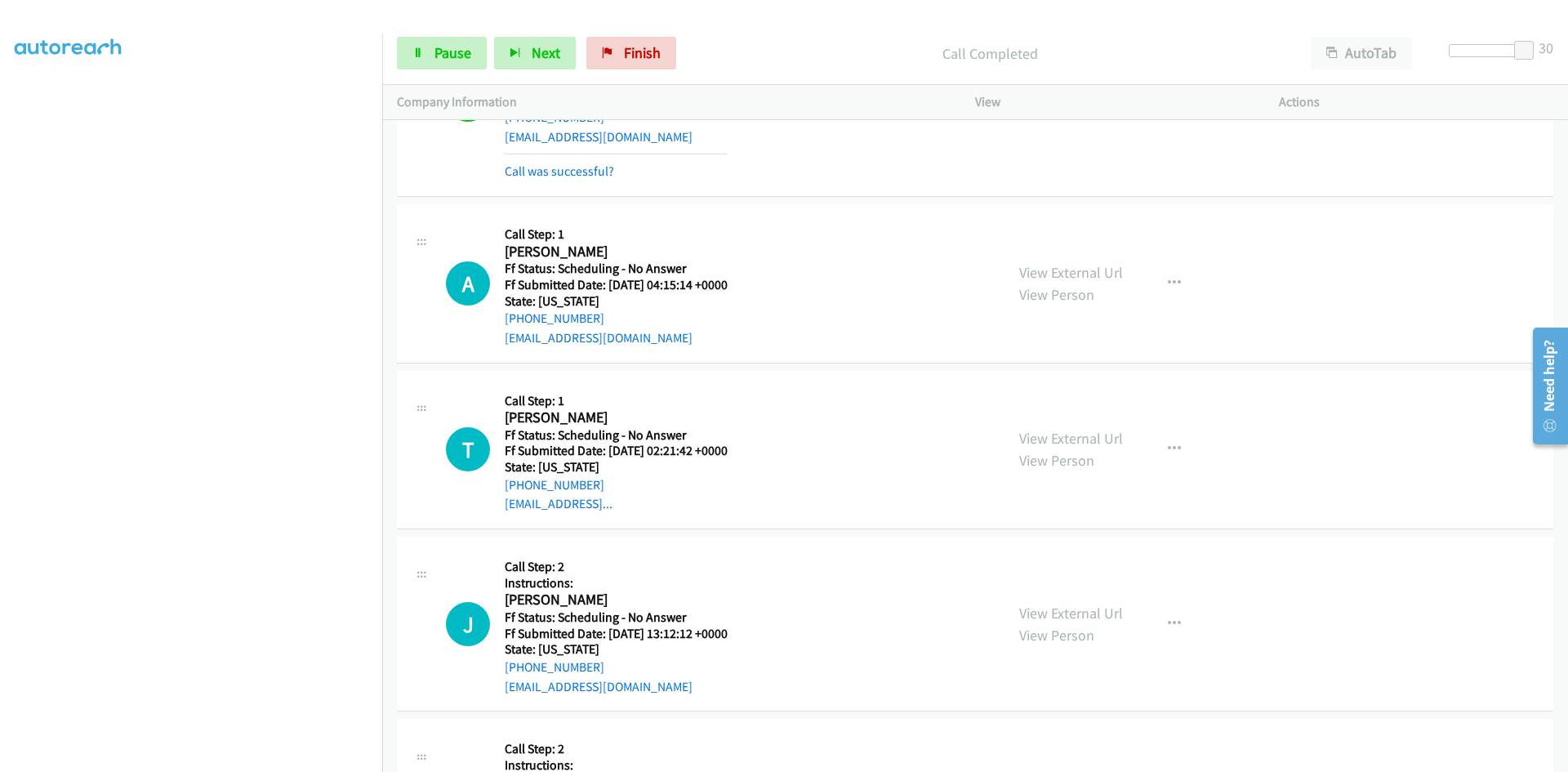scroll, scrollTop: 3349, scrollLeft: 0, axis: vertical 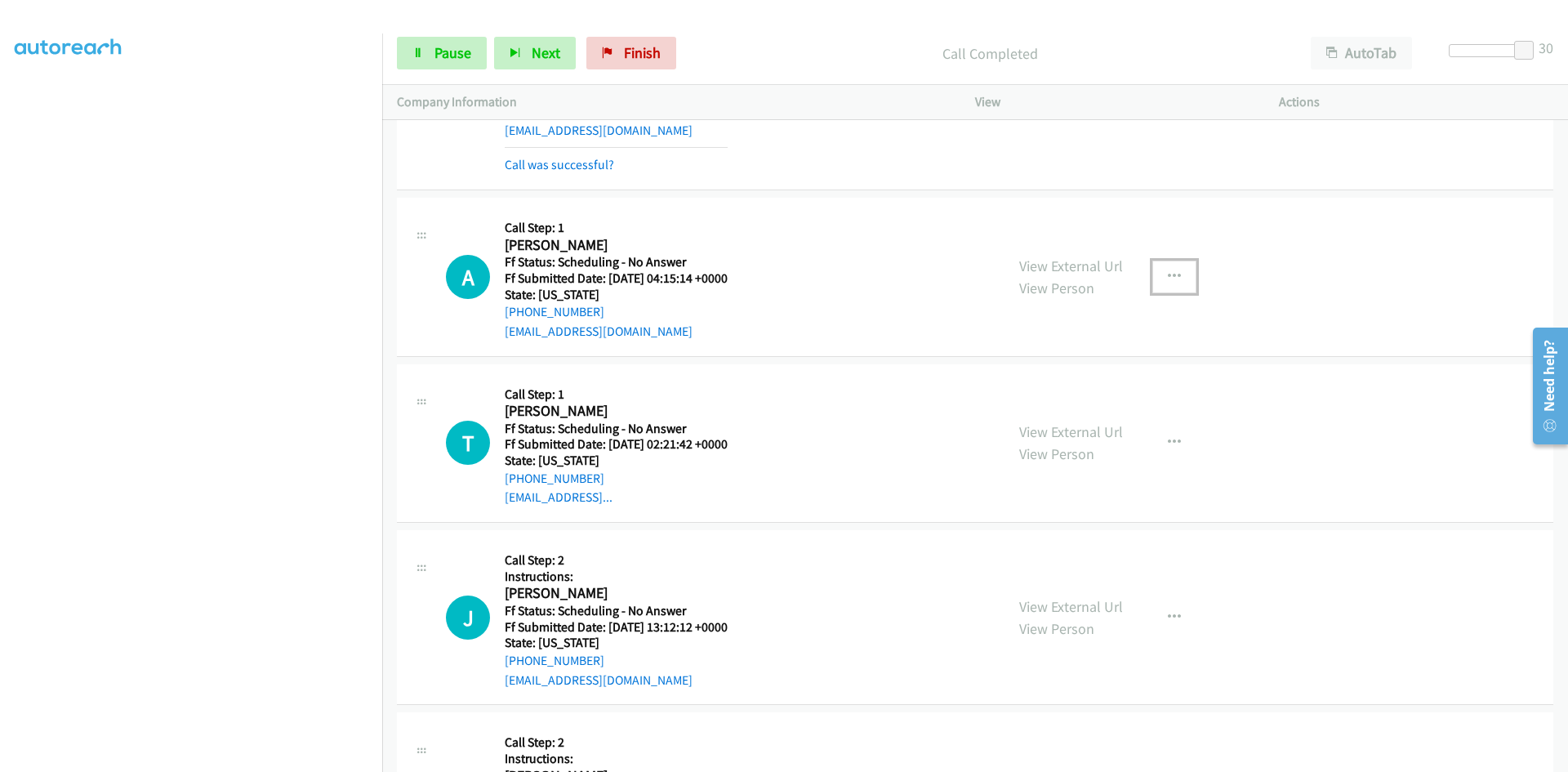 click at bounding box center [1174, 277] 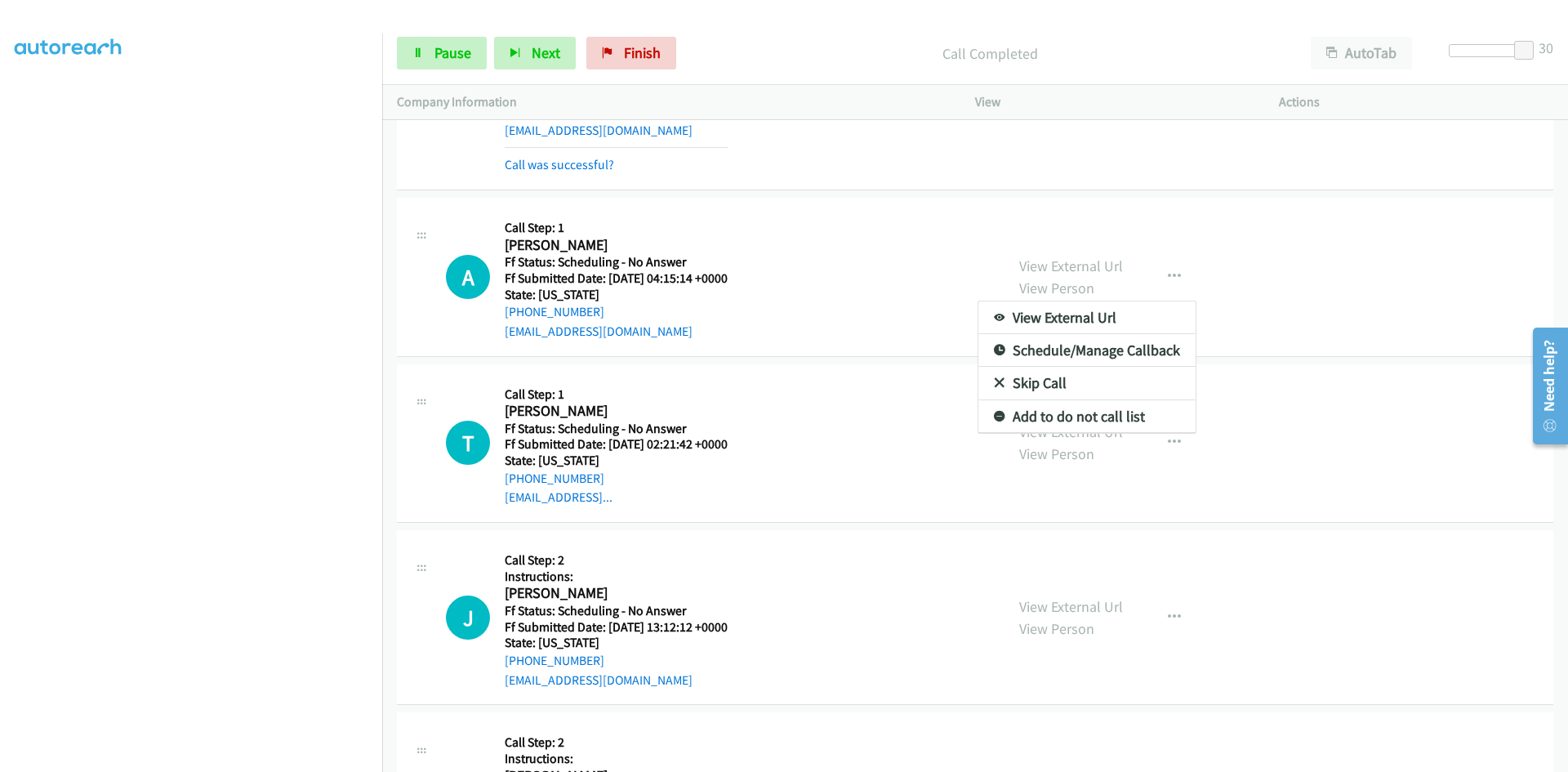 click on "View External Url" at bounding box center [1087, 318] 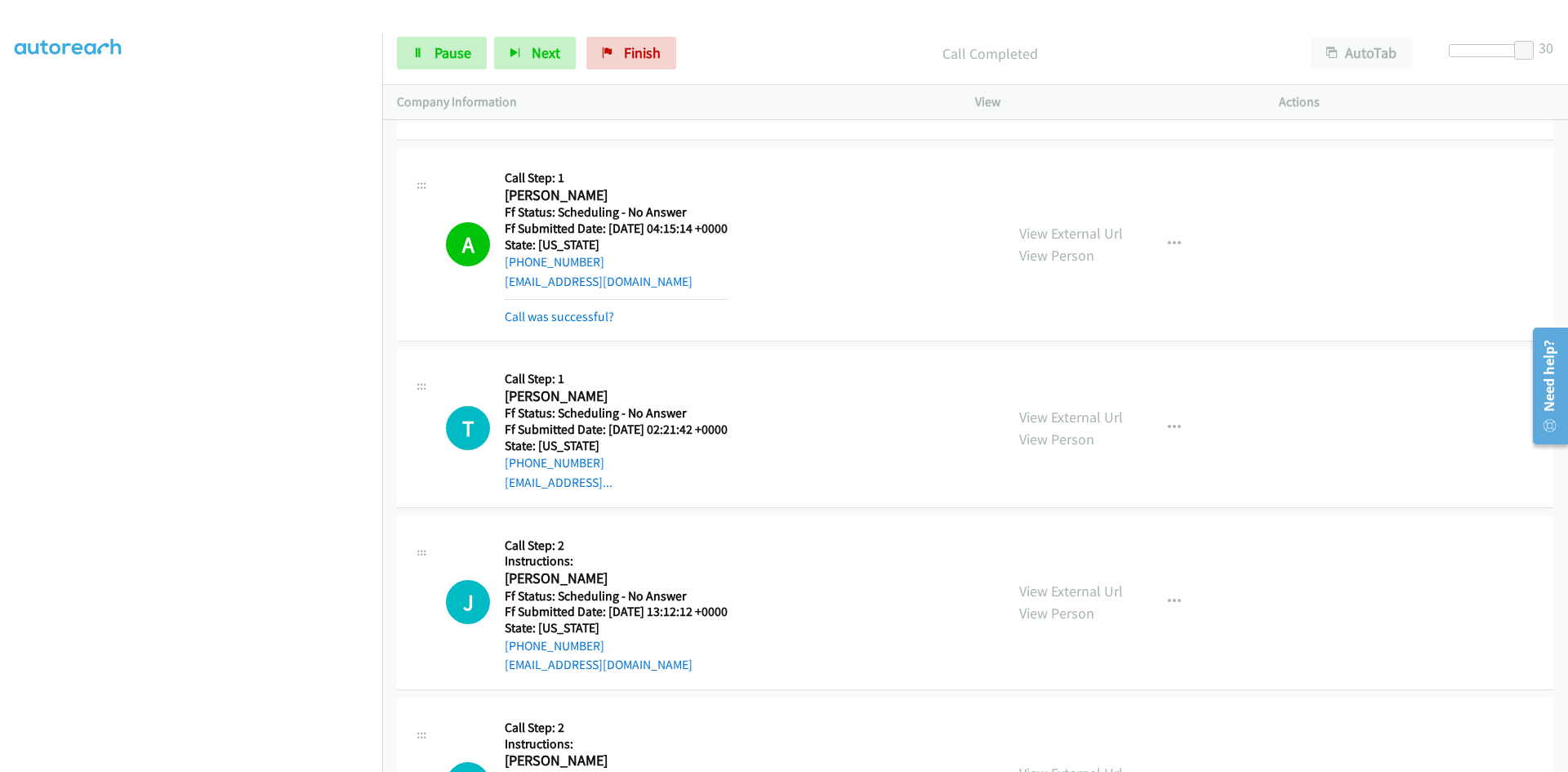 scroll, scrollTop: 3513, scrollLeft: 0, axis: vertical 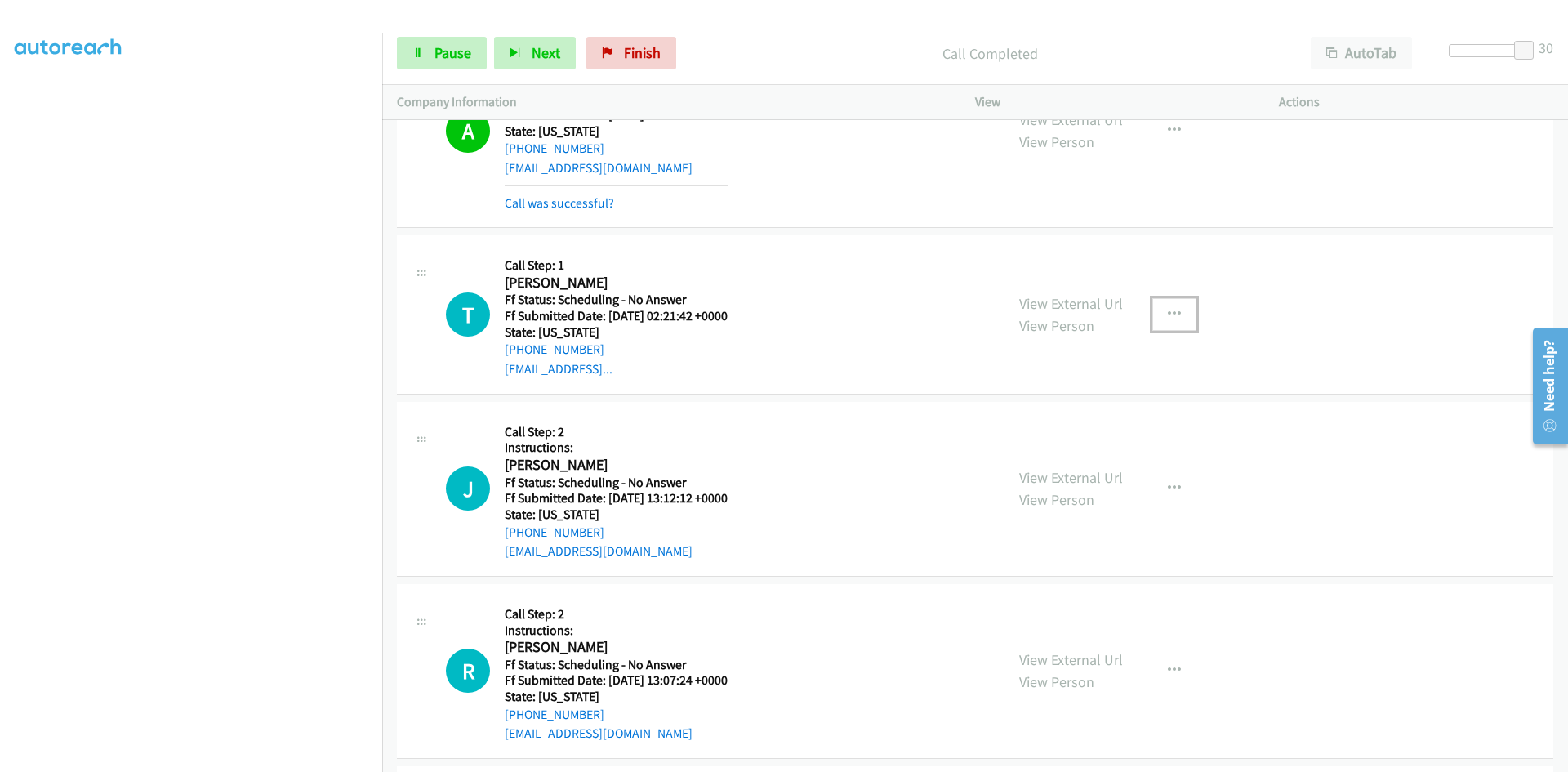 click at bounding box center [1174, 315] 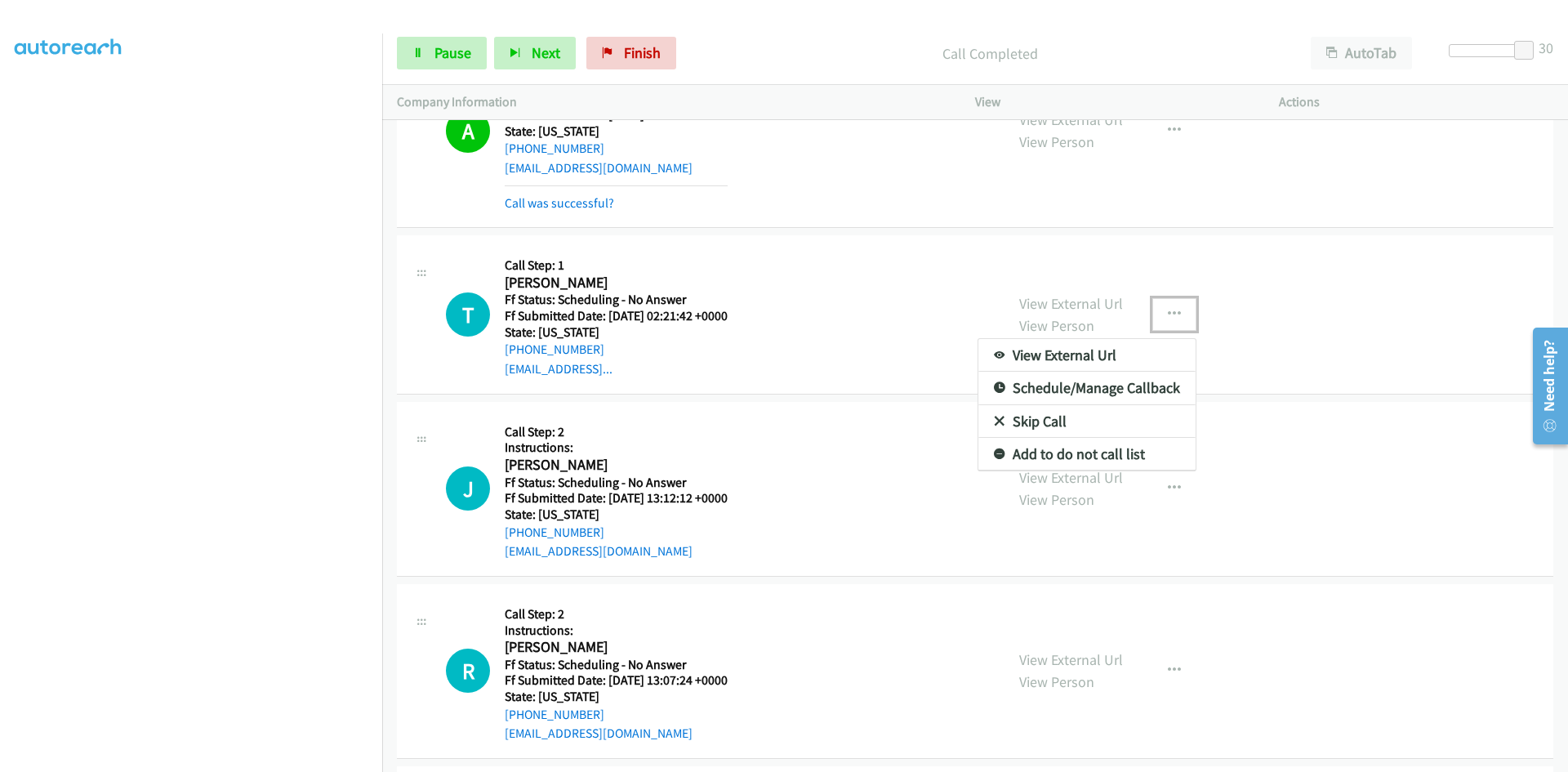 click on "View External Url" at bounding box center (1087, 355) 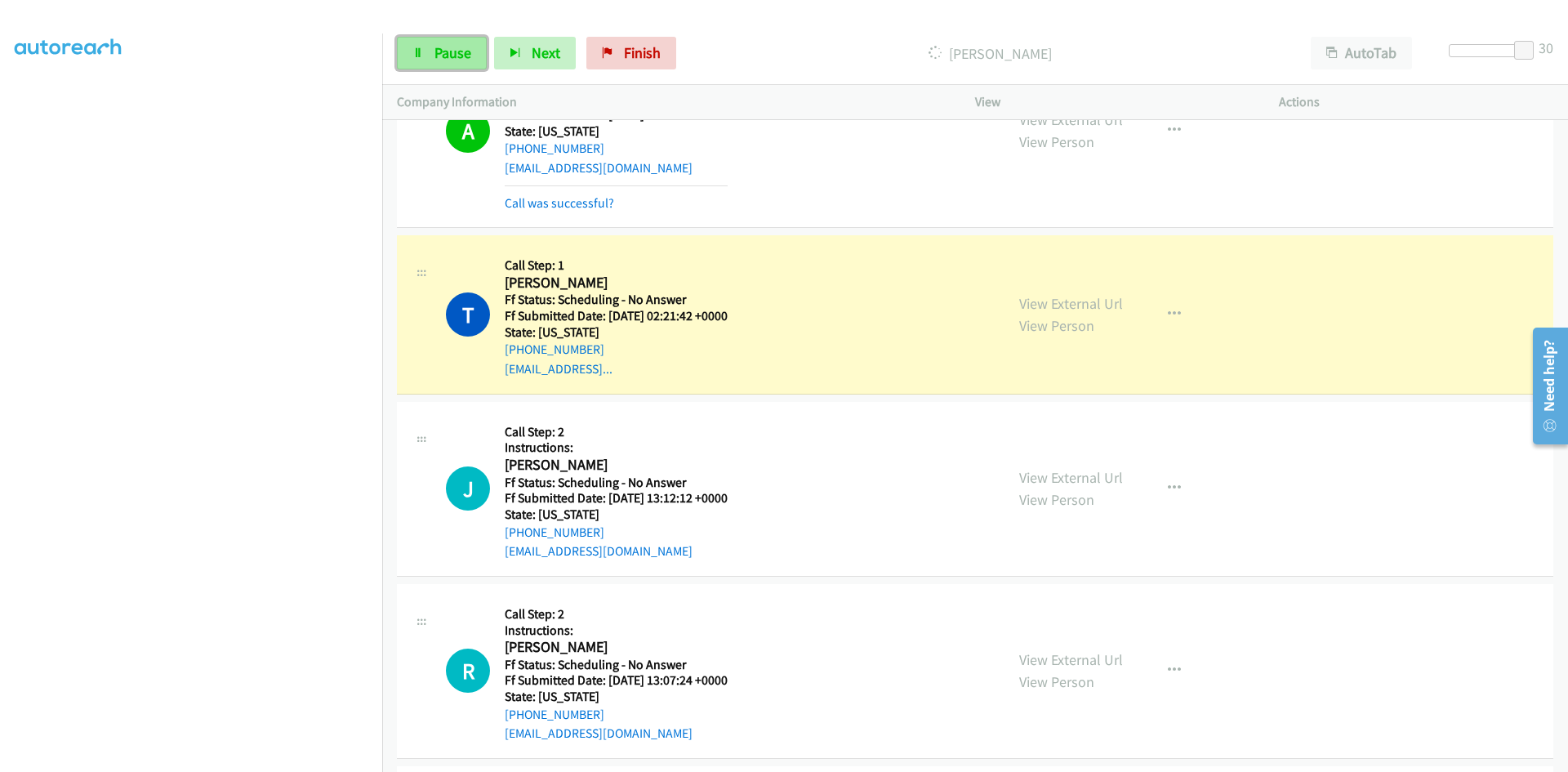 click on "Pause" at bounding box center (452, 52) 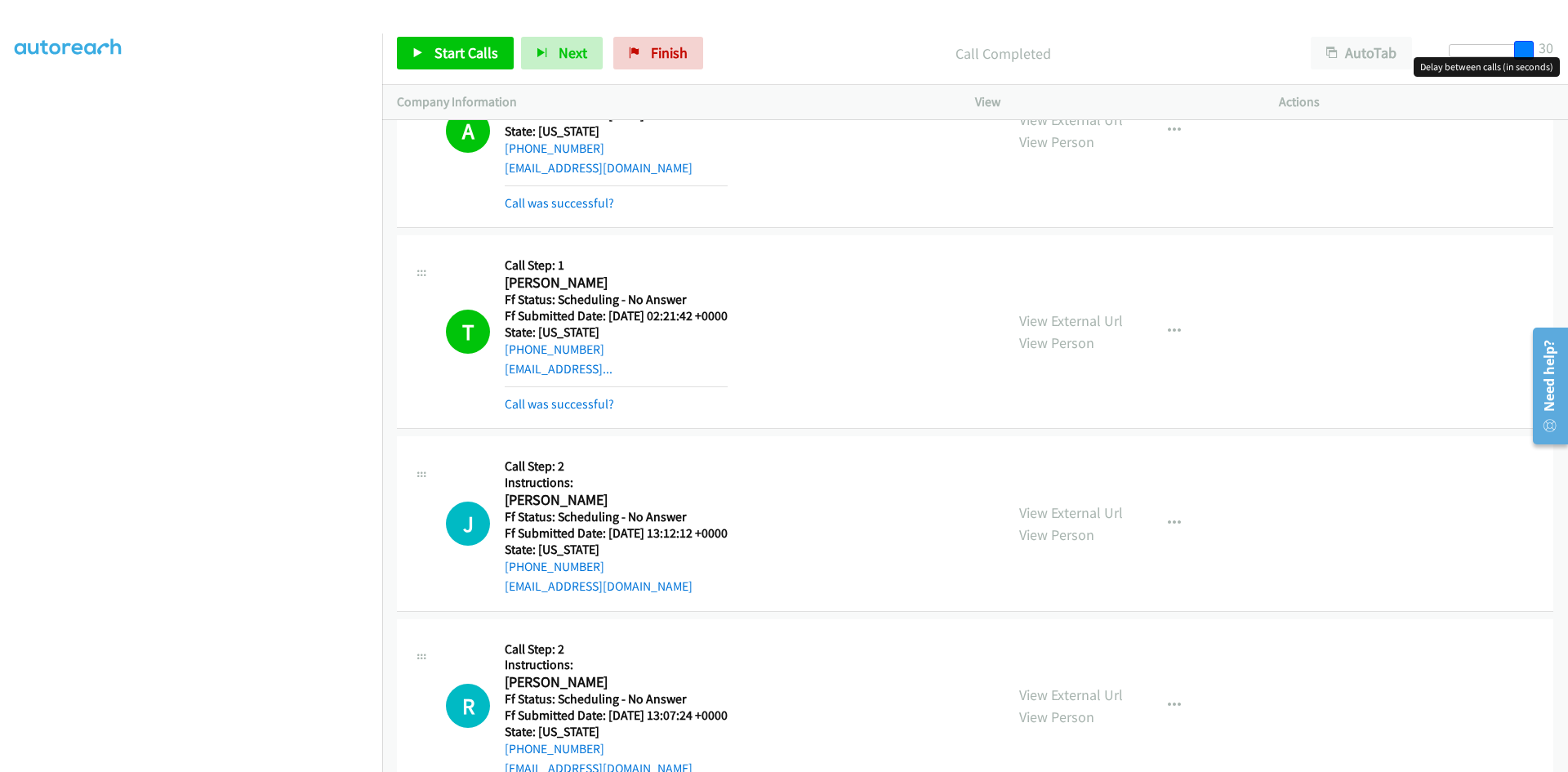 click at bounding box center (1524, 51) 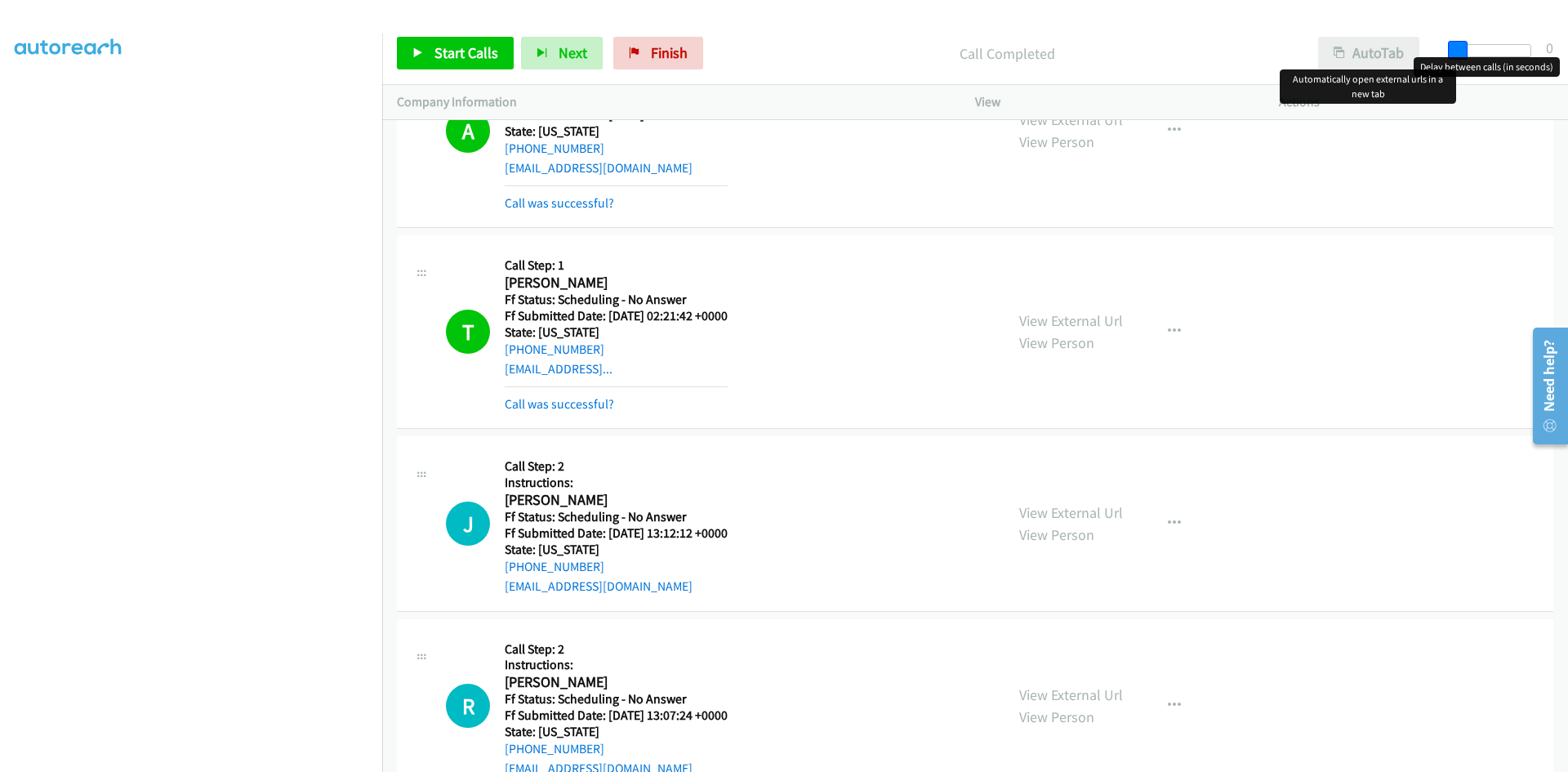 drag, startPoint x: 1493, startPoint y: 51, endPoint x: 1405, endPoint y: 59, distance: 88.36289 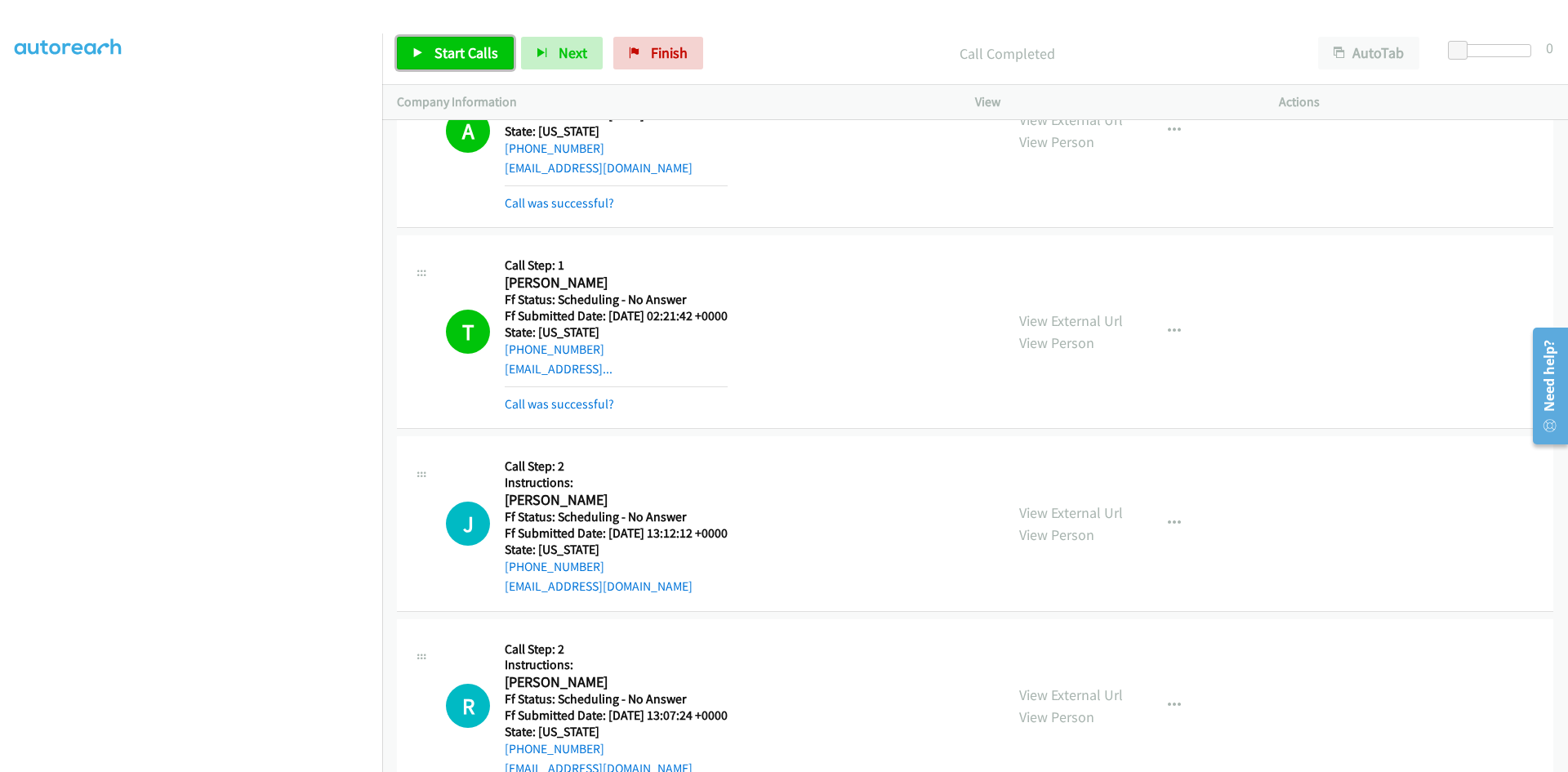 click on "Start Calls" at bounding box center (466, 52) 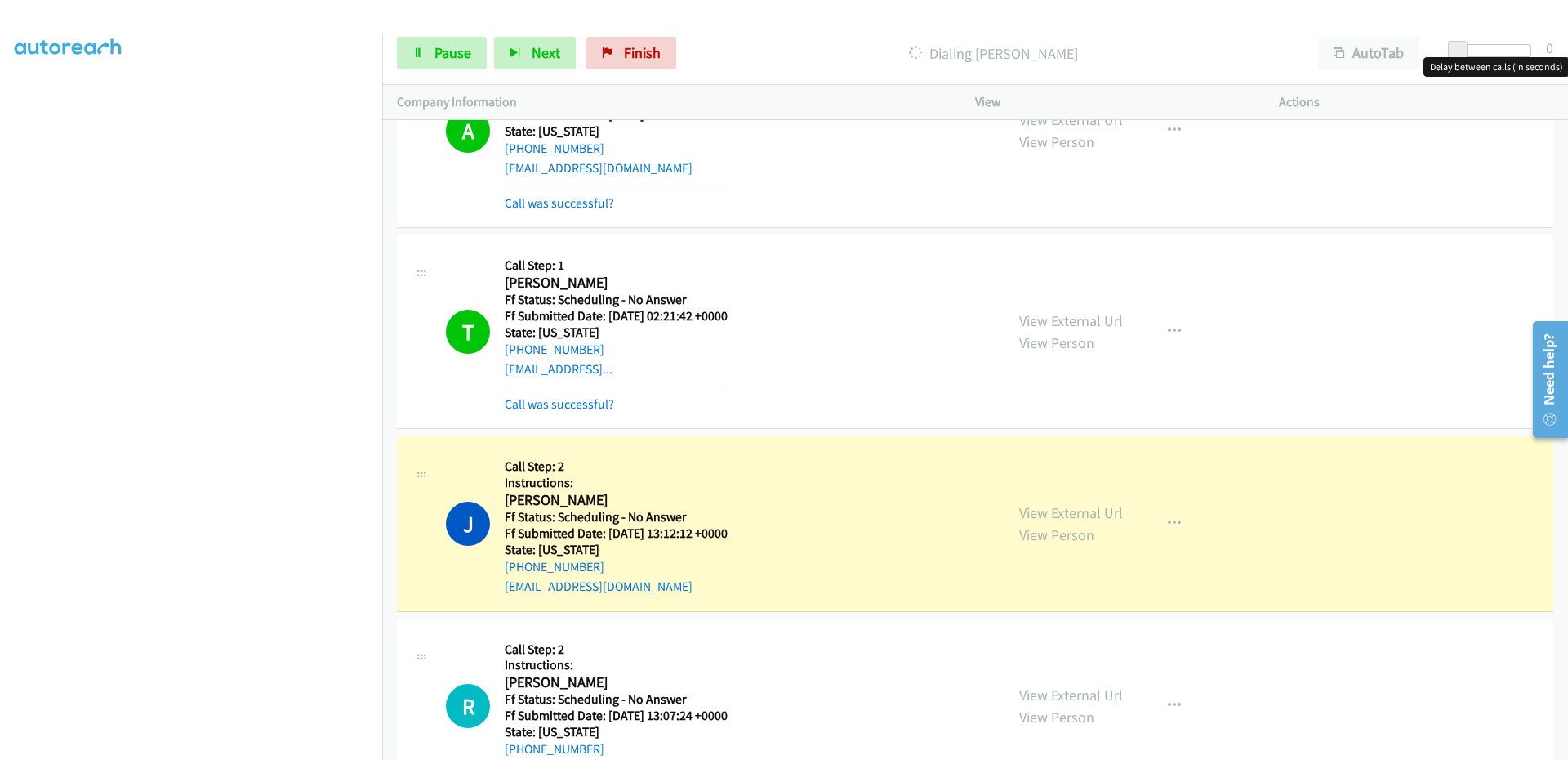click at bounding box center [1458, 51] 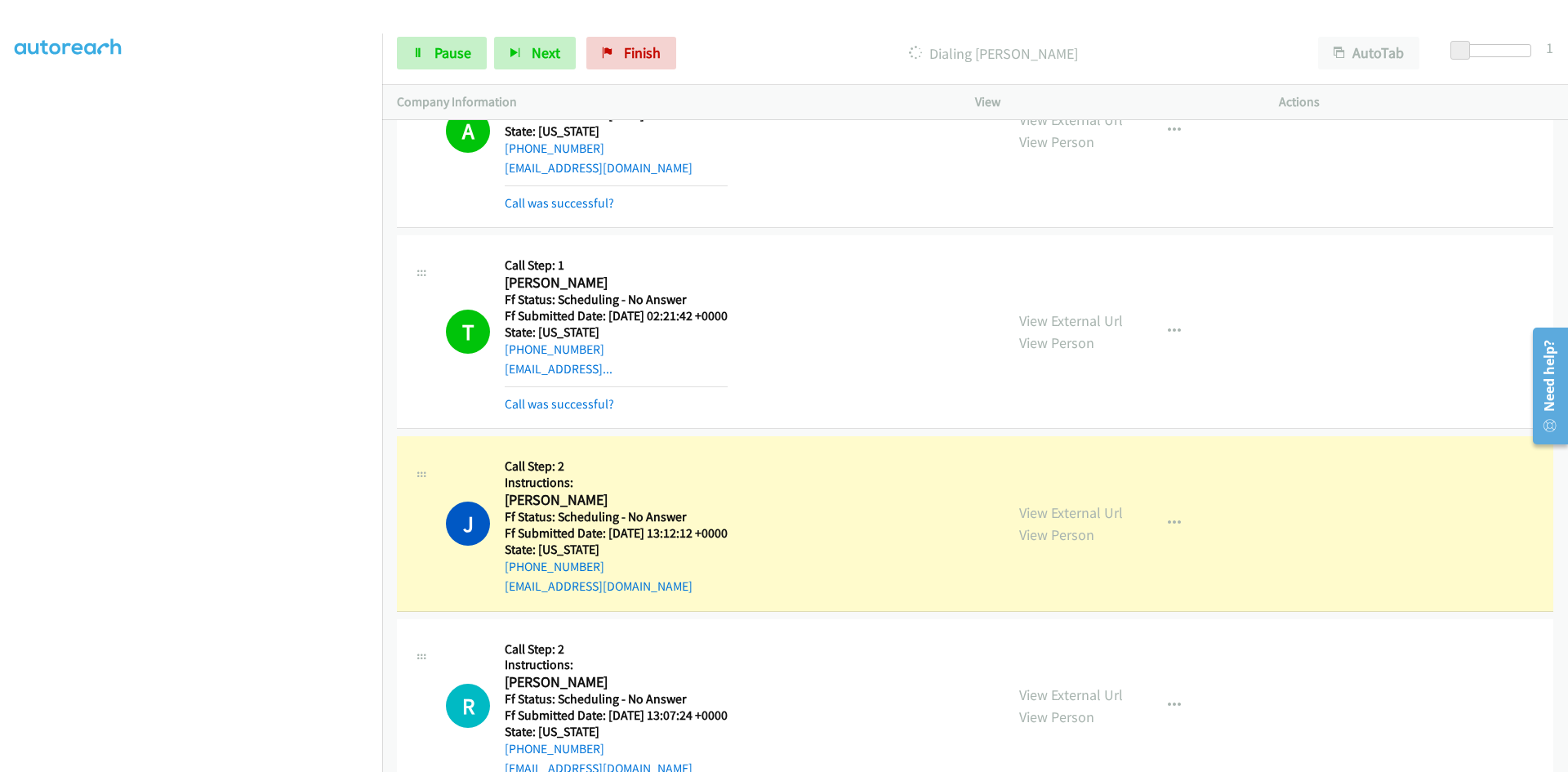 click at bounding box center (1460, 51) 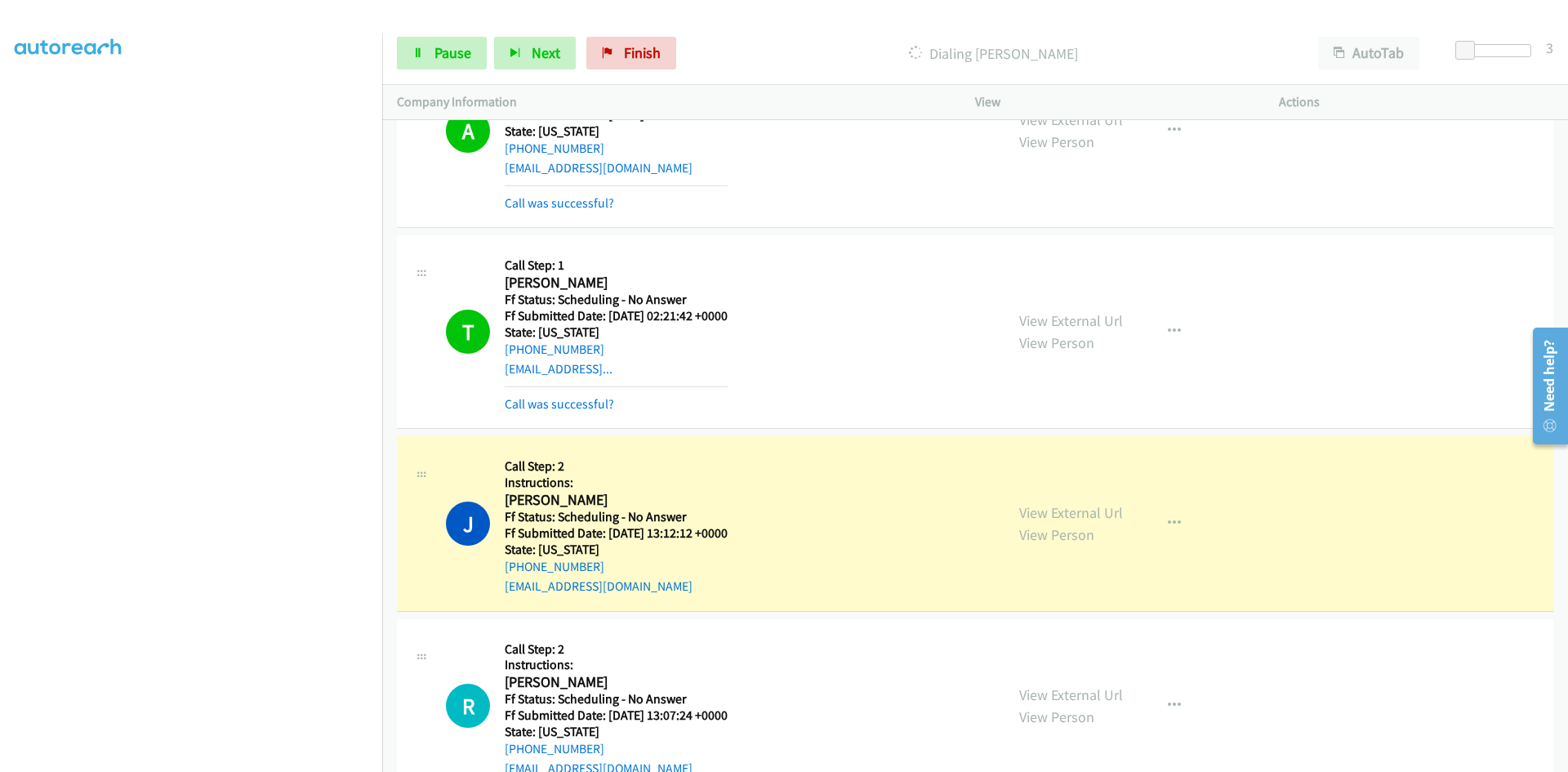 drag, startPoint x: 1562, startPoint y: 43, endPoint x: 1531, endPoint y: 43, distance: 31 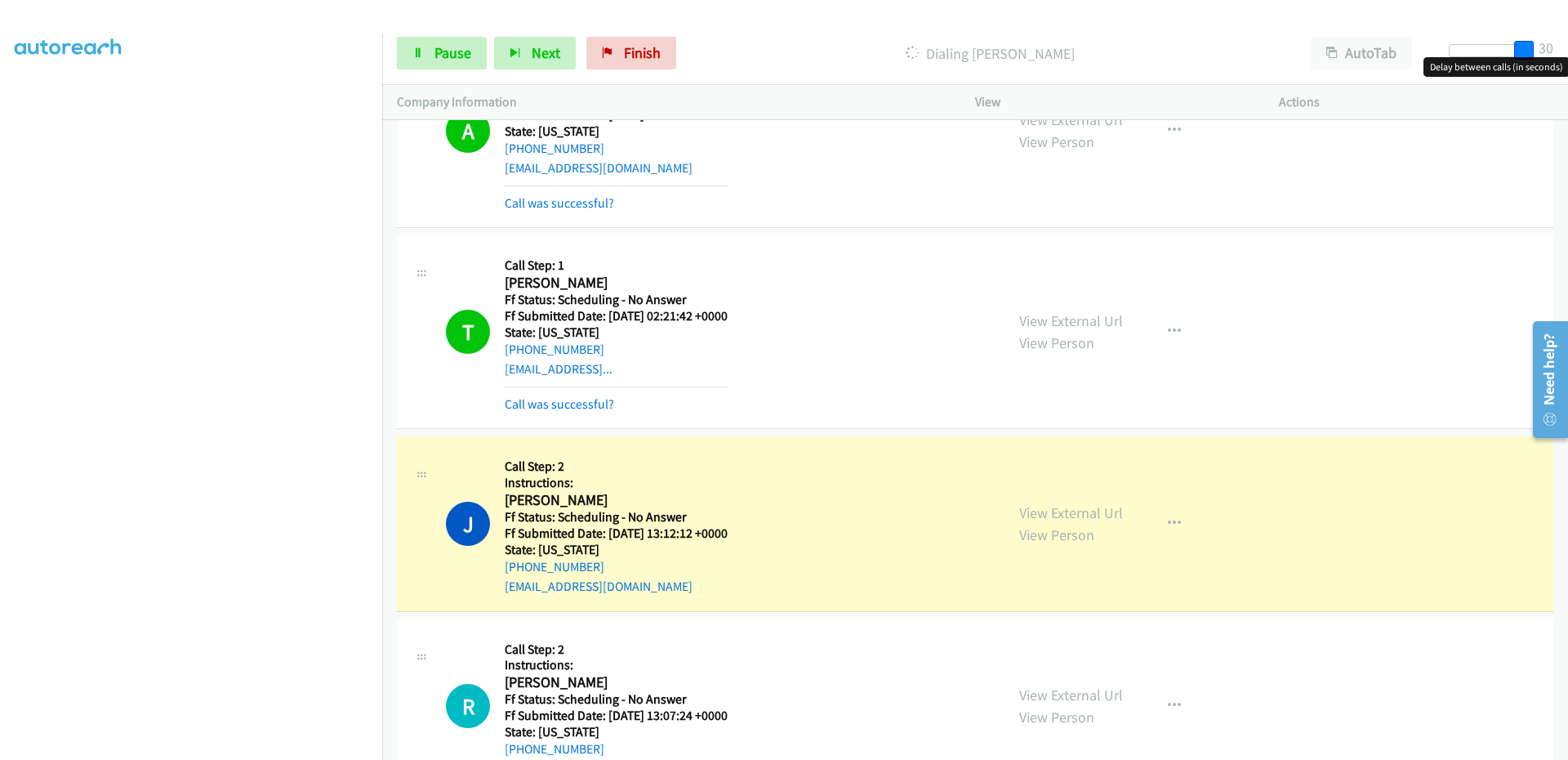 drag, startPoint x: 1470, startPoint y: 53, endPoint x: 1561, endPoint y: 53, distance: 91 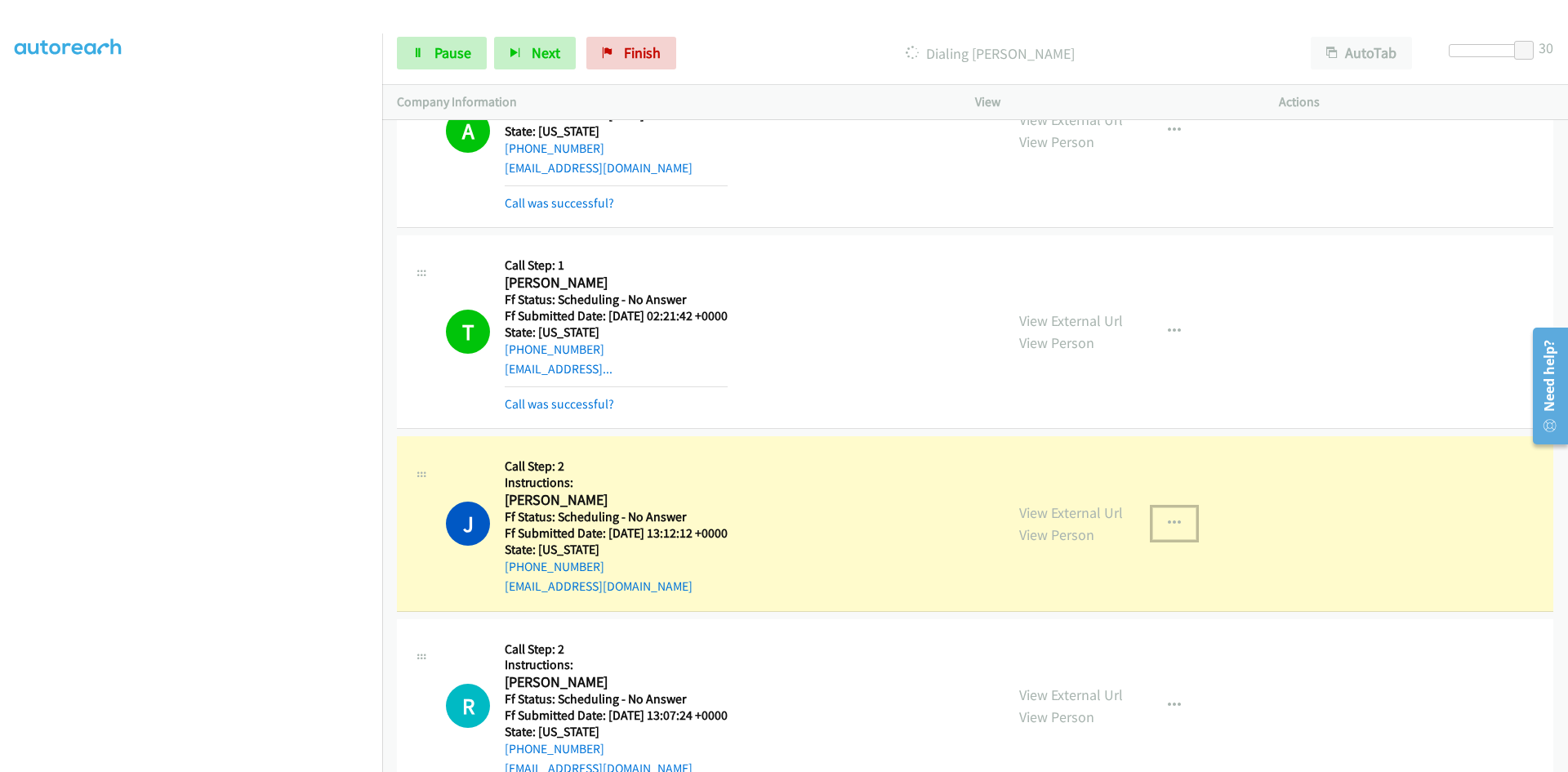 click at bounding box center [1174, 524] 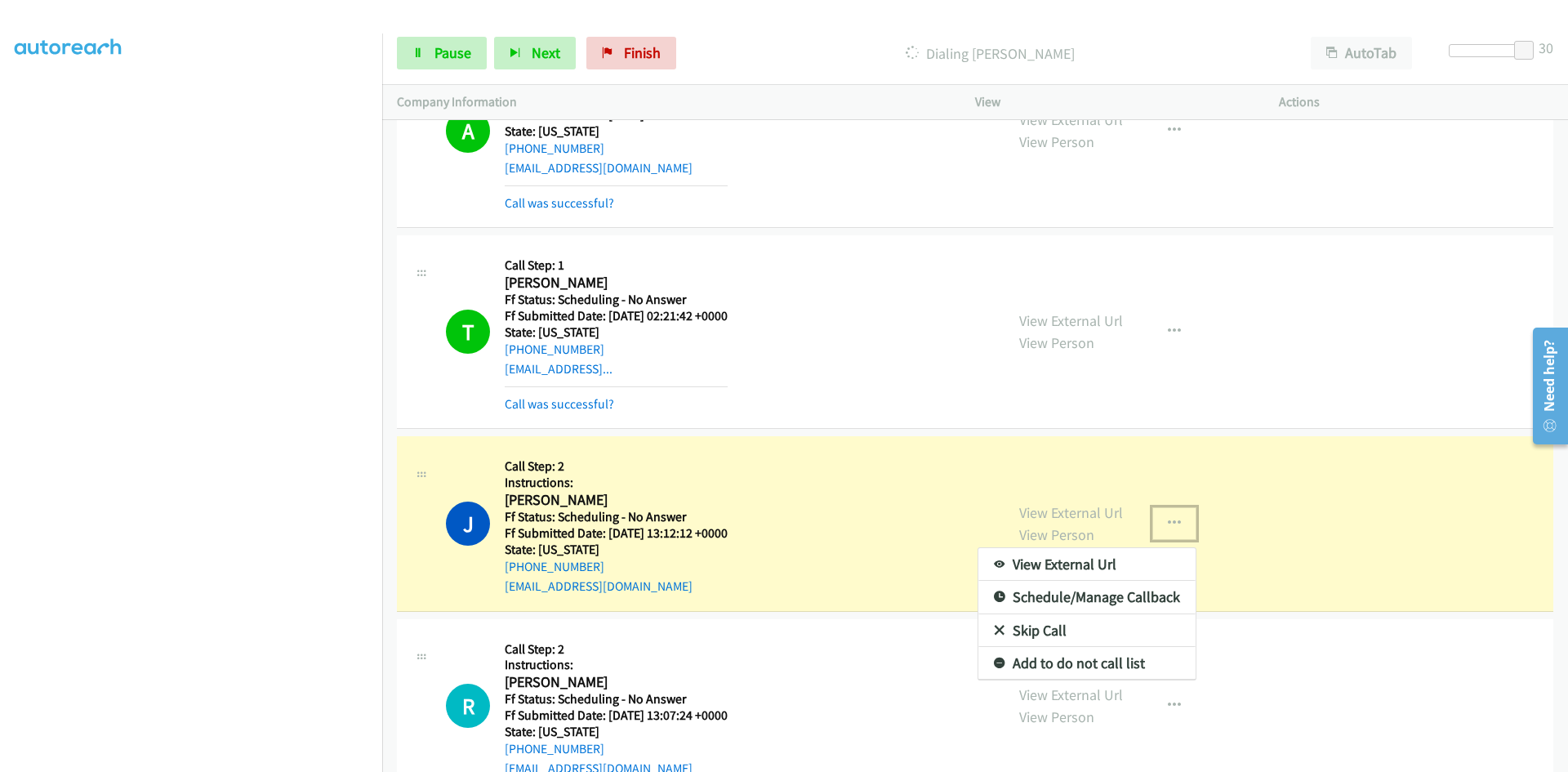 click on "View External Url" at bounding box center [1087, 564] 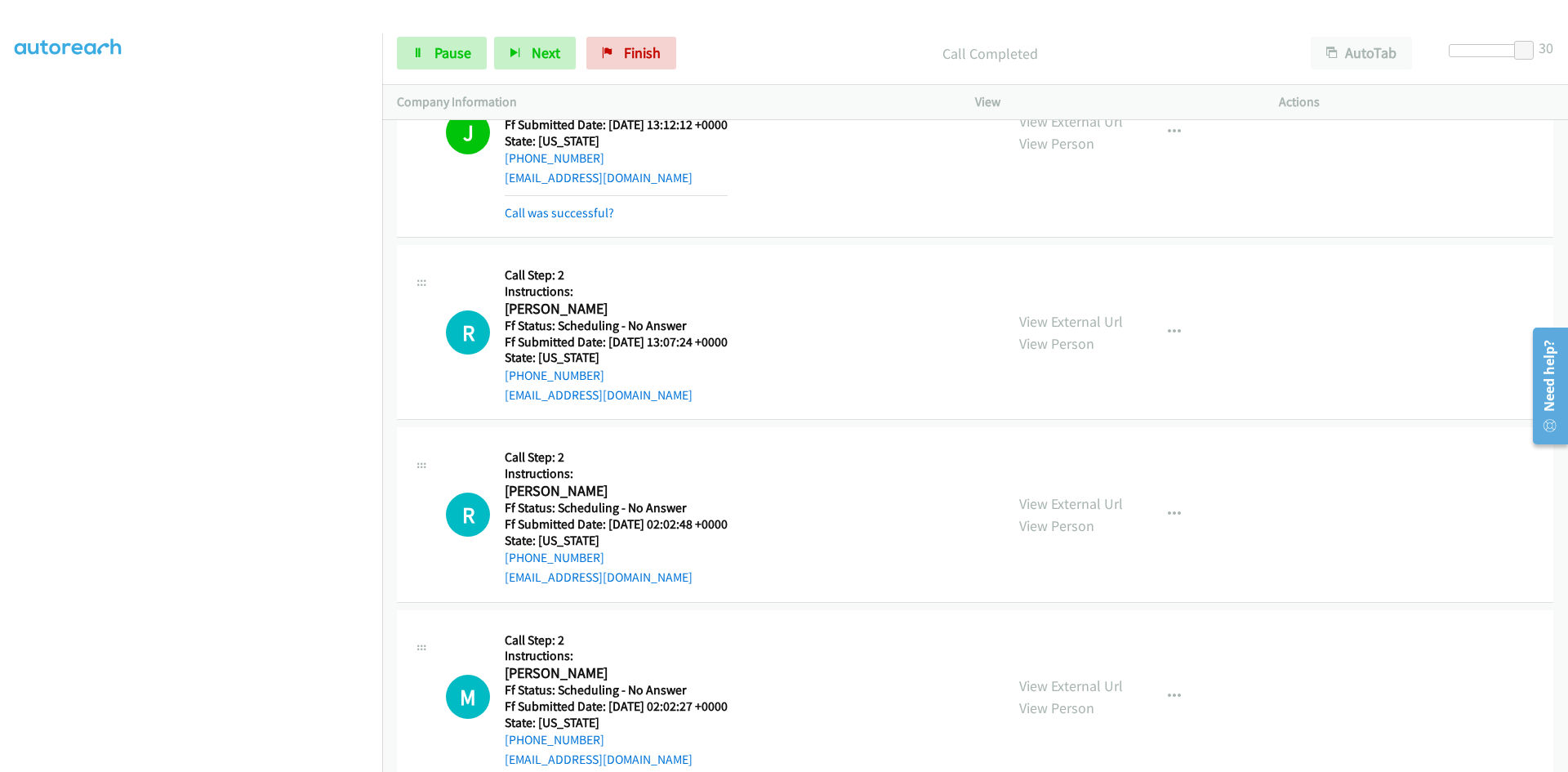 scroll, scrollTop: 4003, scrollLeft: 0, axis: vertical 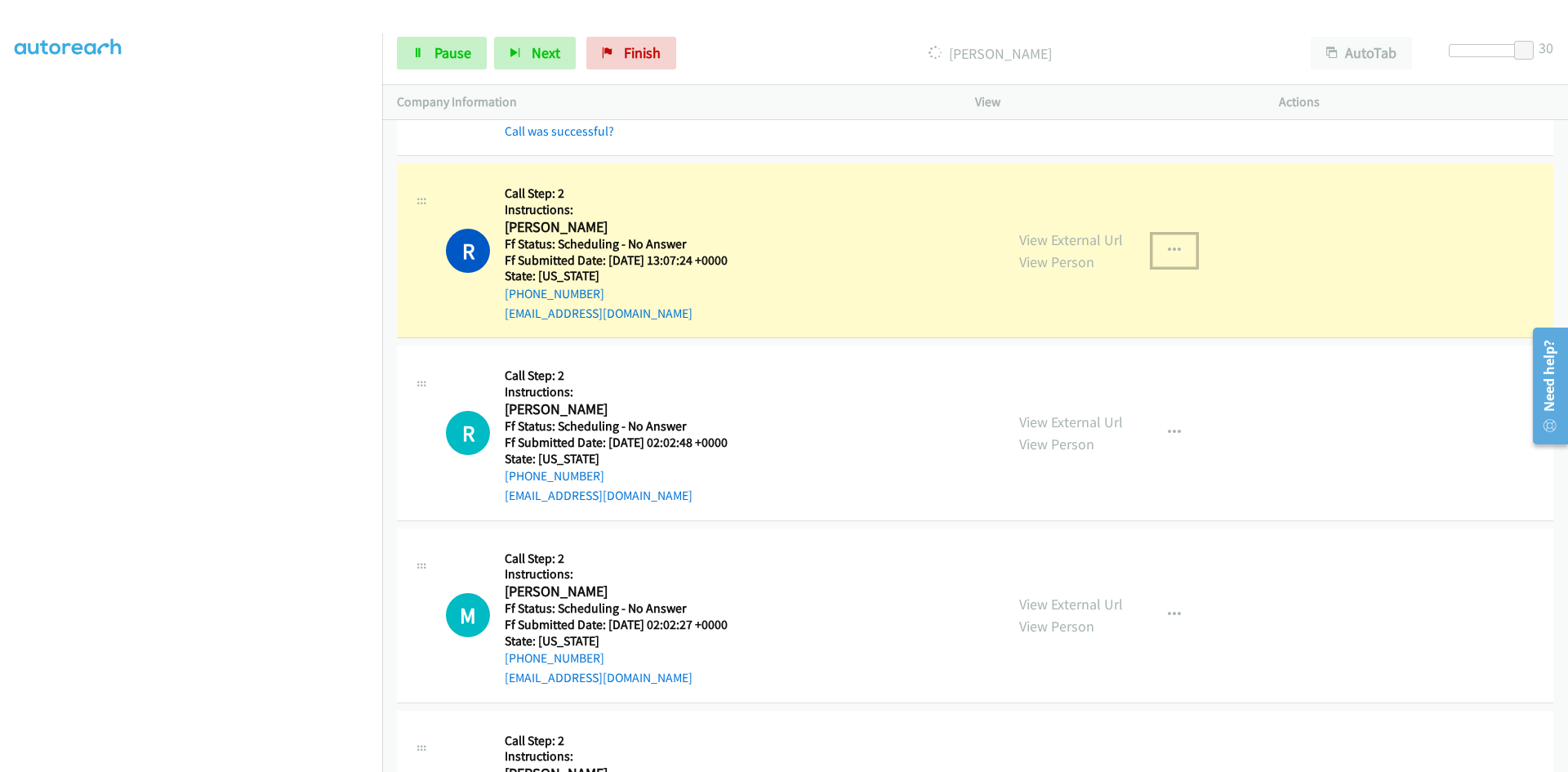 click at bounding box center (1174, 251) 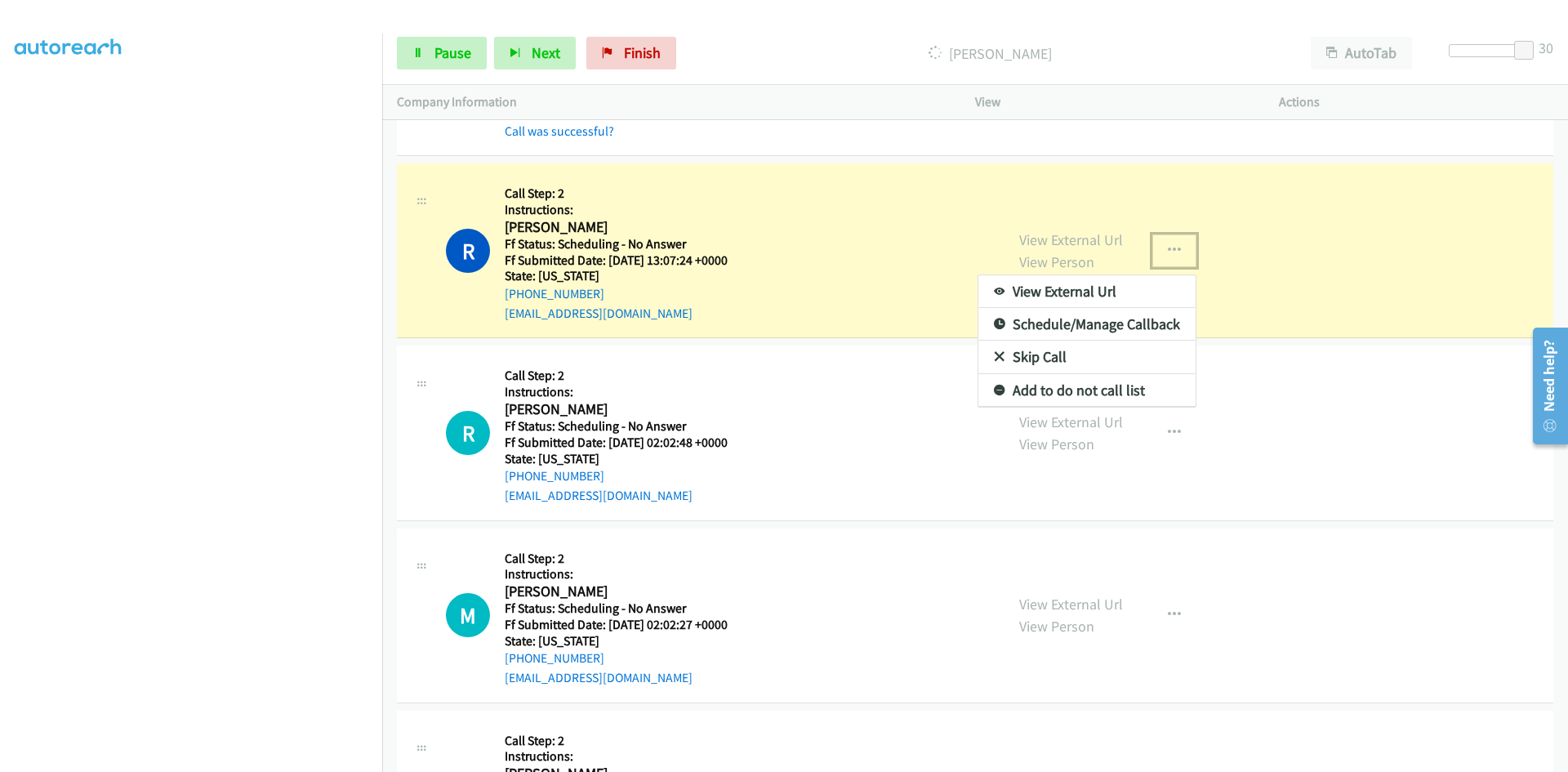 click on "View External Url" at bounding box center (1087, 292) 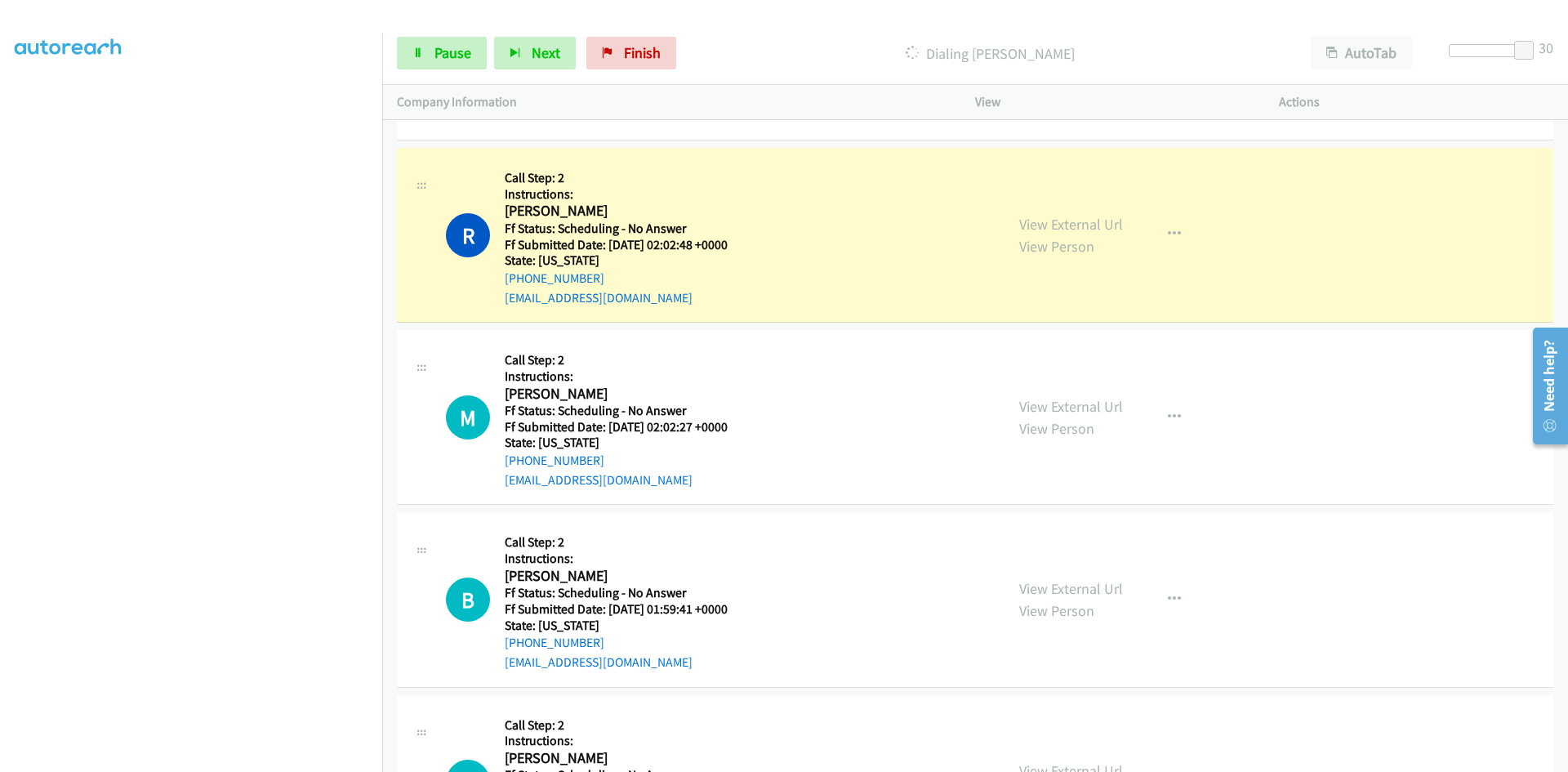 scroll, scrollTop: 4248, scrollLeft: 0, axis: vertical 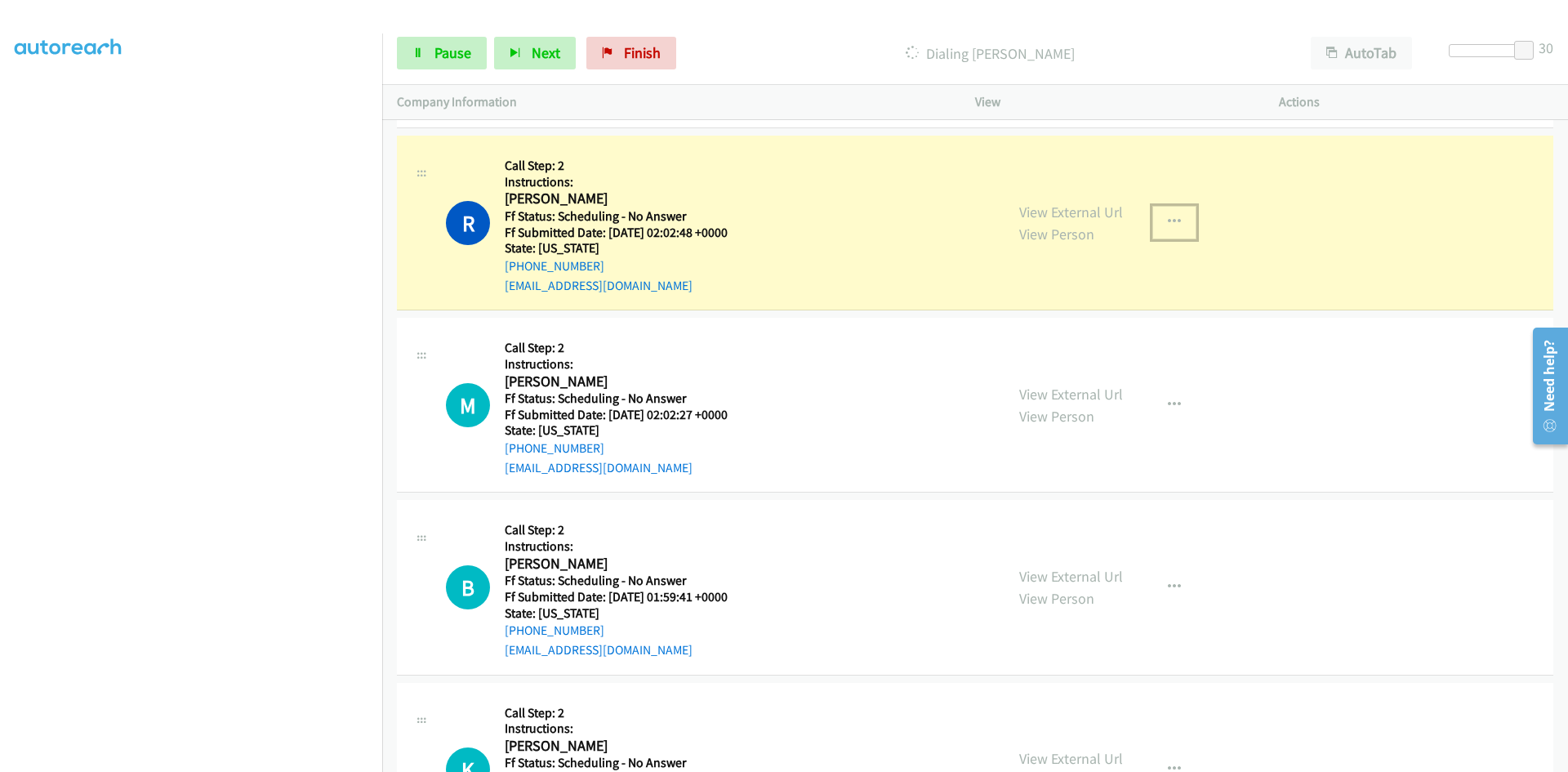 click at bounding box center (1174, 222) 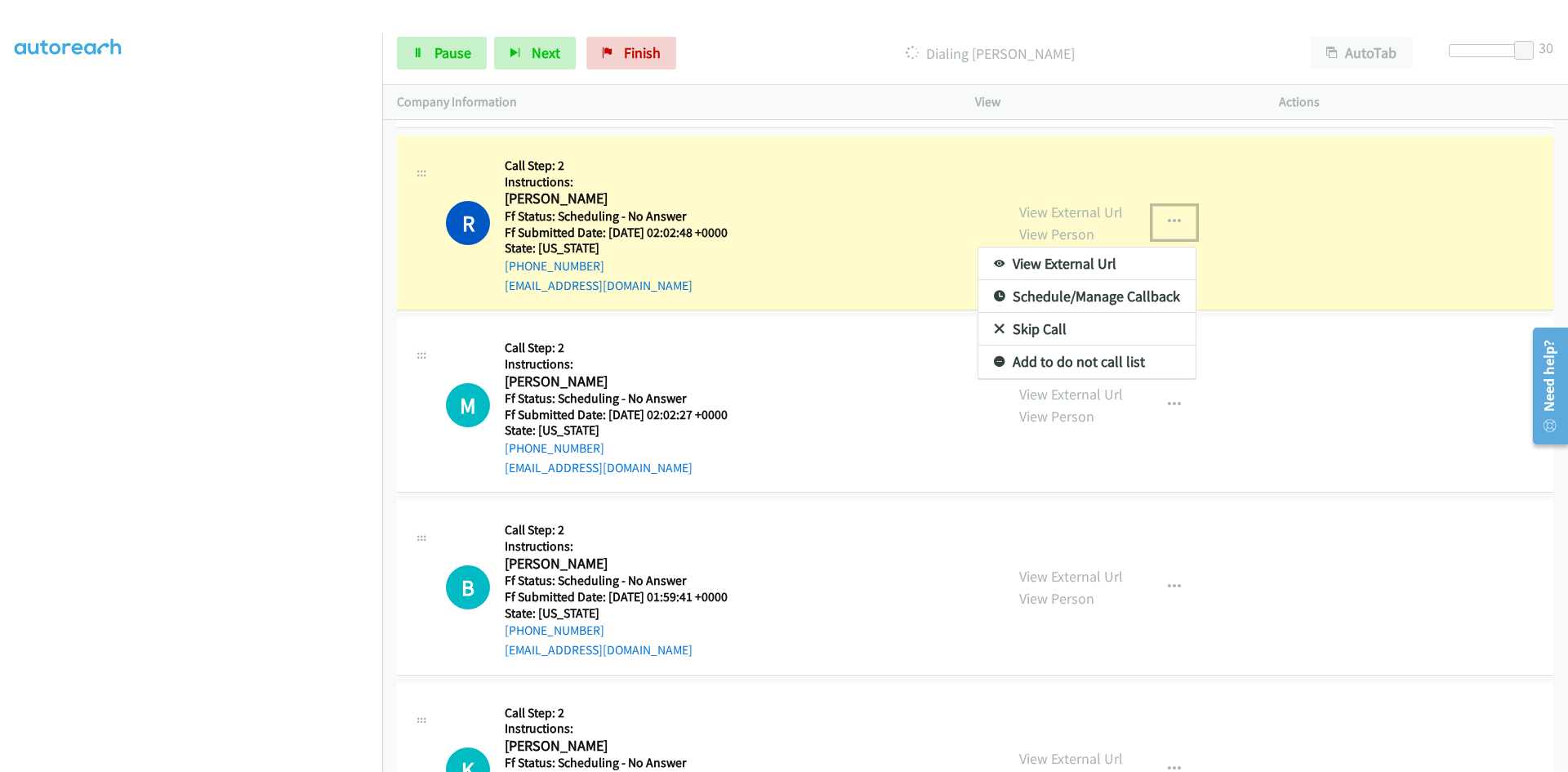 click on "View External Url" at bounding box center (1087, 264) 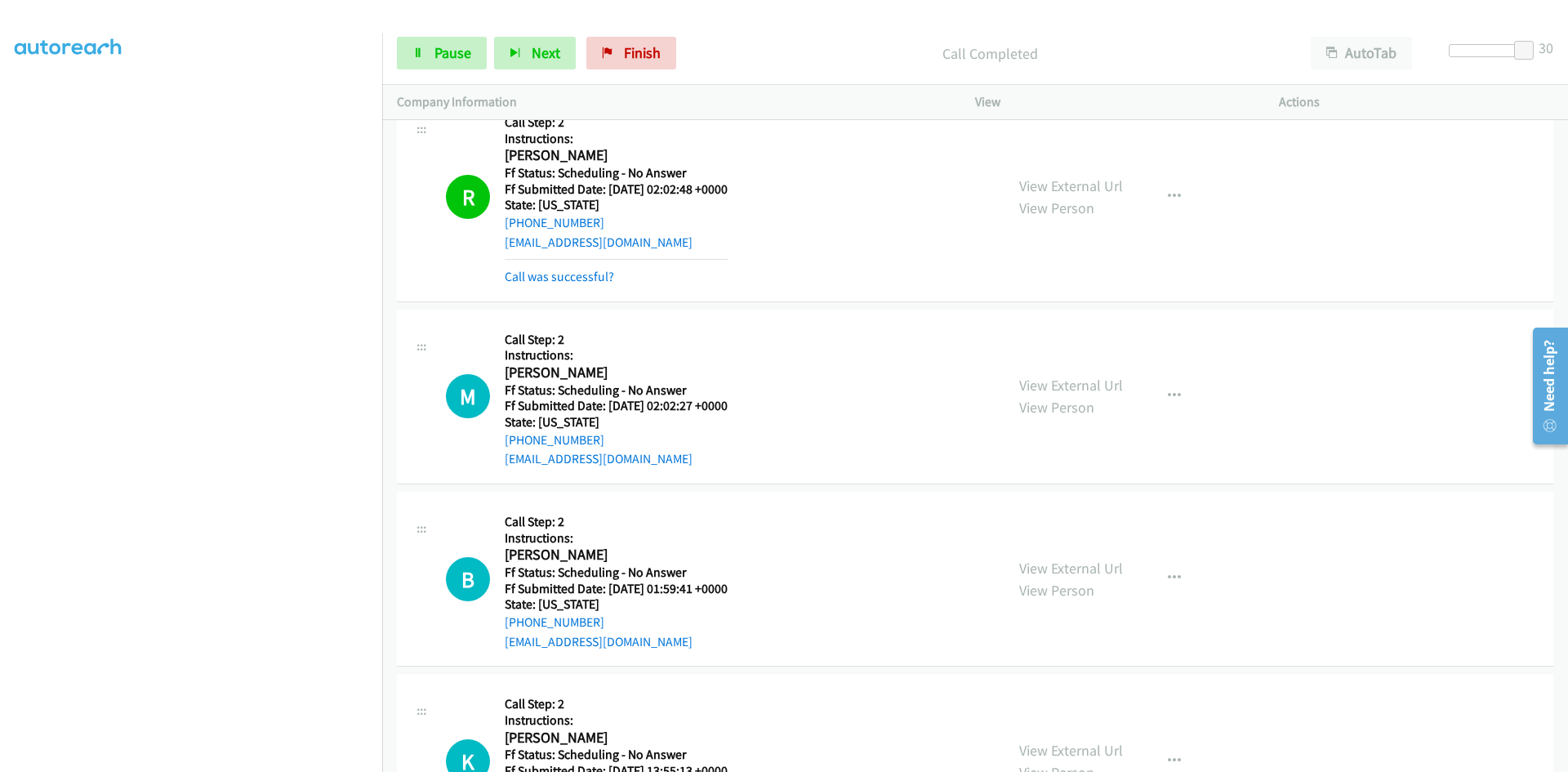 scroll, scrollTop: 4330, scrollLeft: 0, axis: vertical 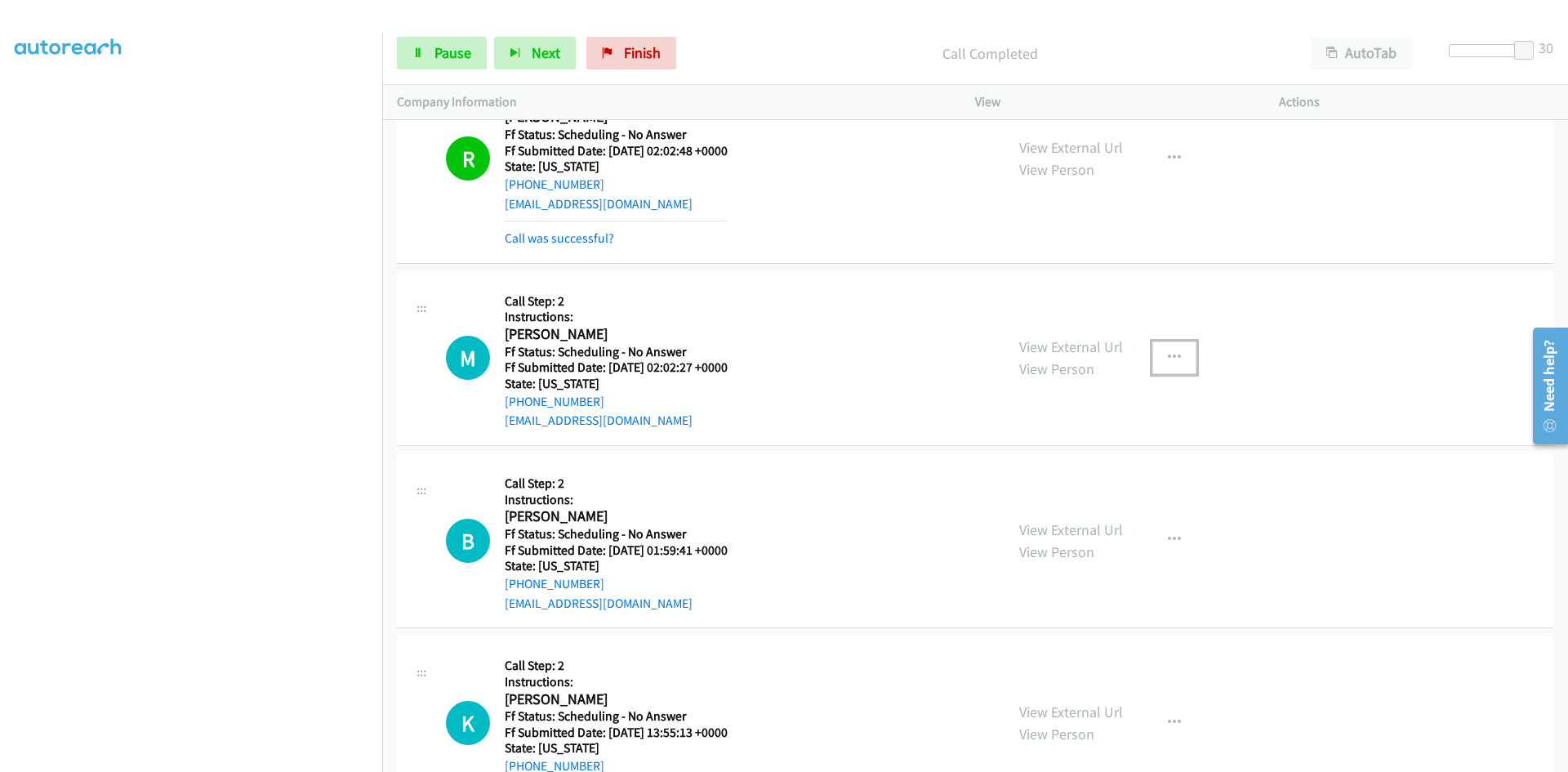 click at bounding box center [1174, 358] 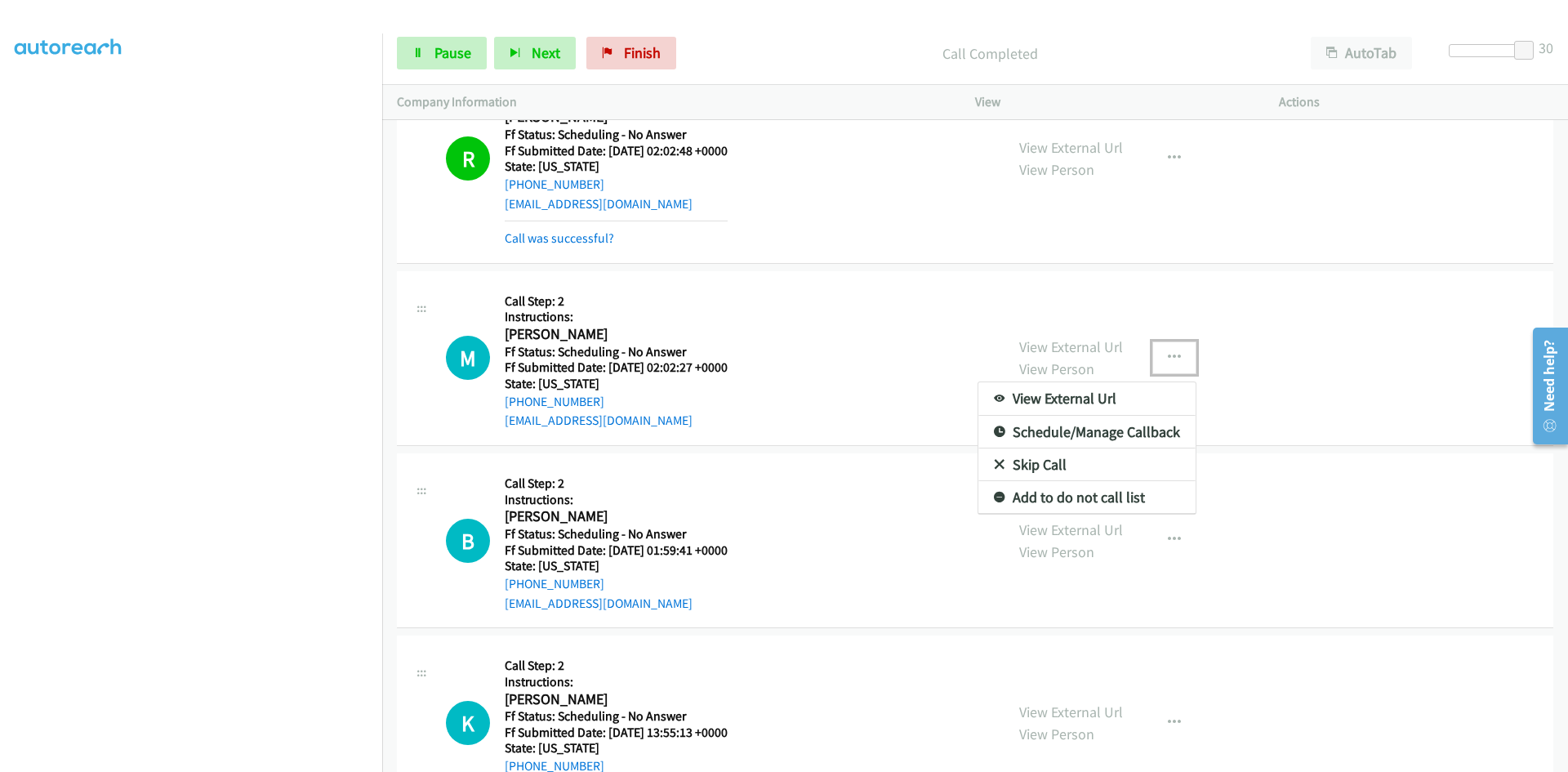 click on "View External Url" at bounding box center (1087, 399) 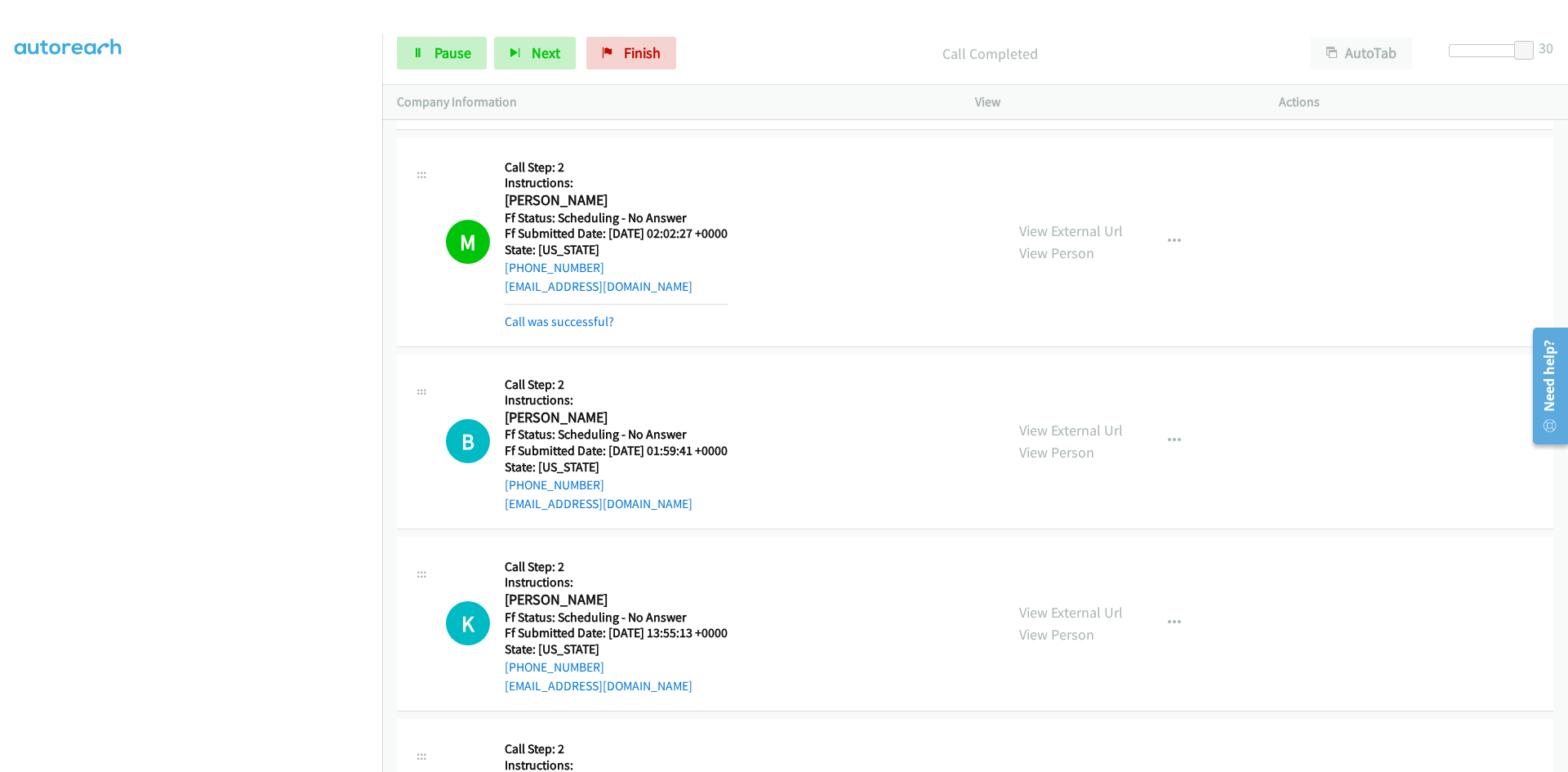 scroll, scrollTop: 4493, scrollLeft: 0, axis: vertical 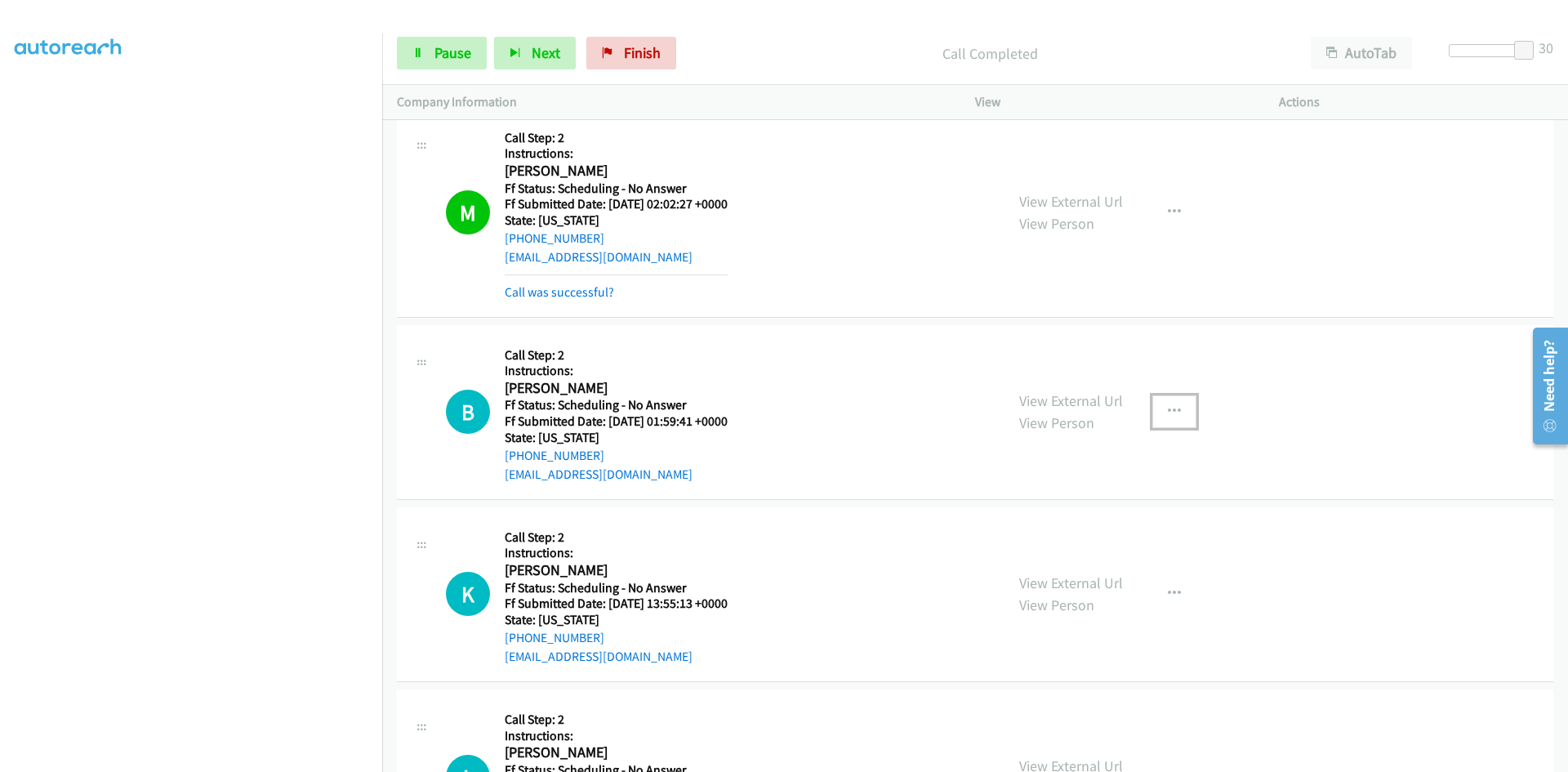 click at bounding box center [1174, 412] 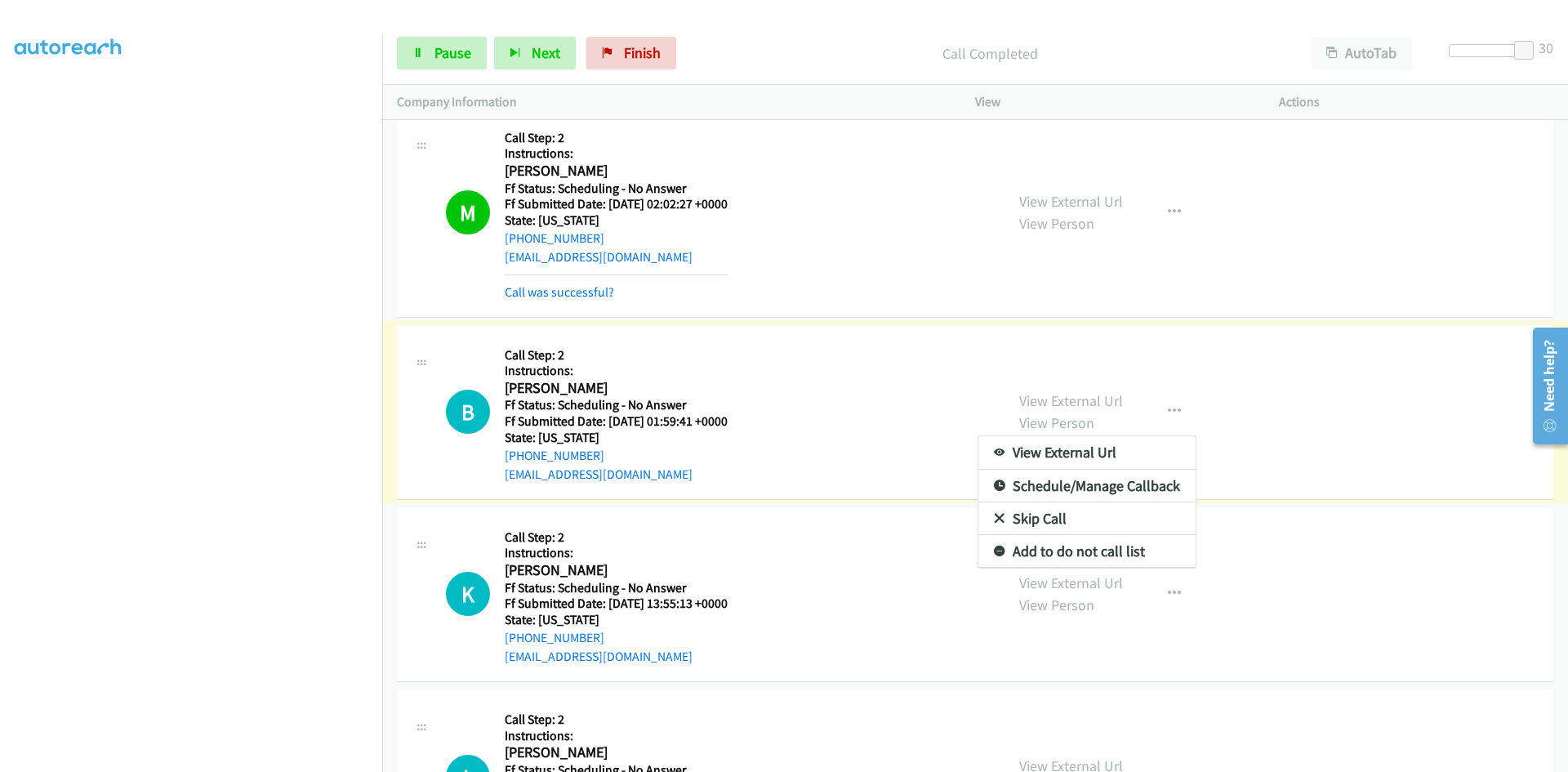 click on "View External Url" at bounding box center [1087, 453] 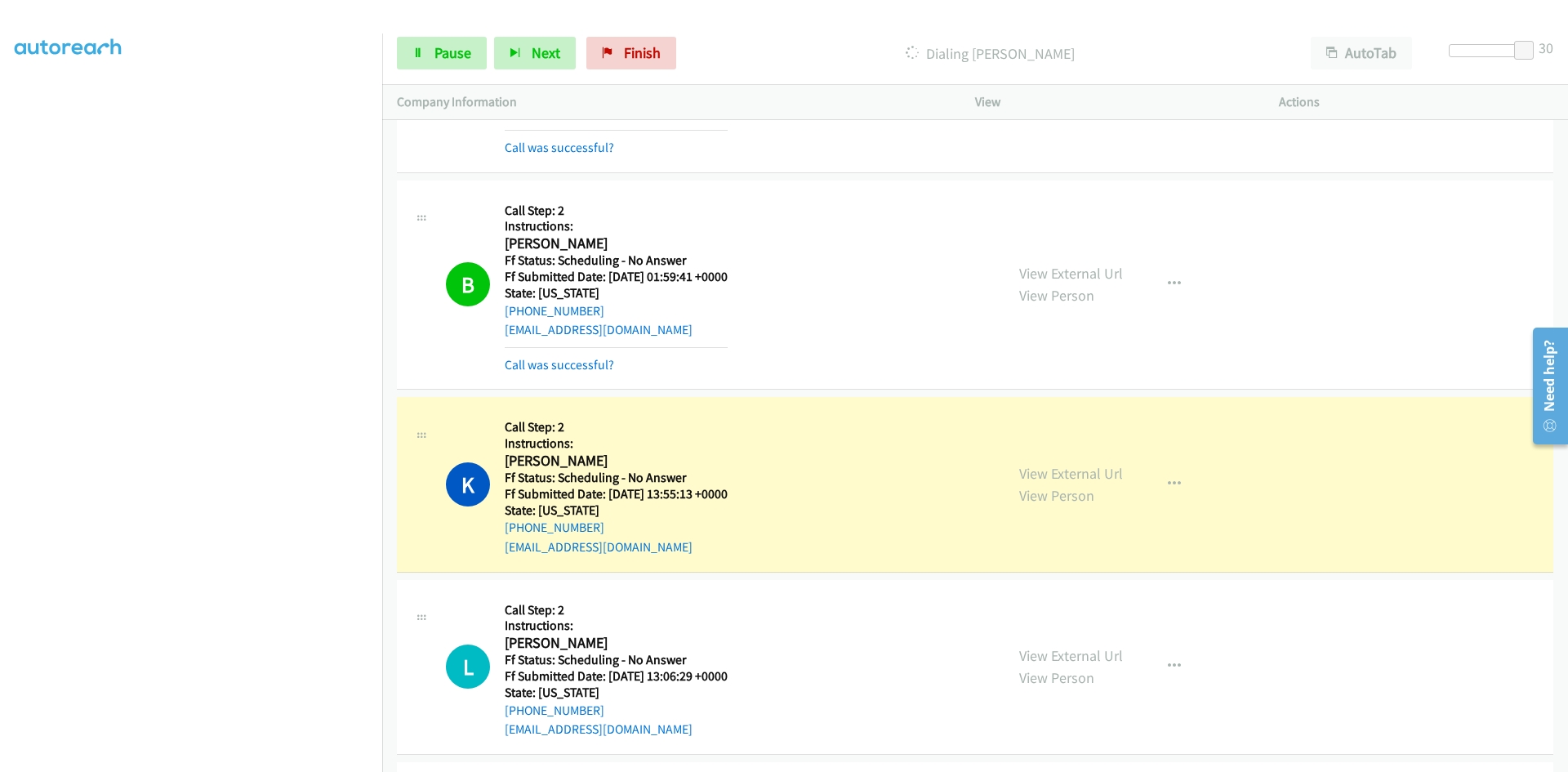 scroll, scrollTop: 4820, scrollLeft: 0, axis: vertical 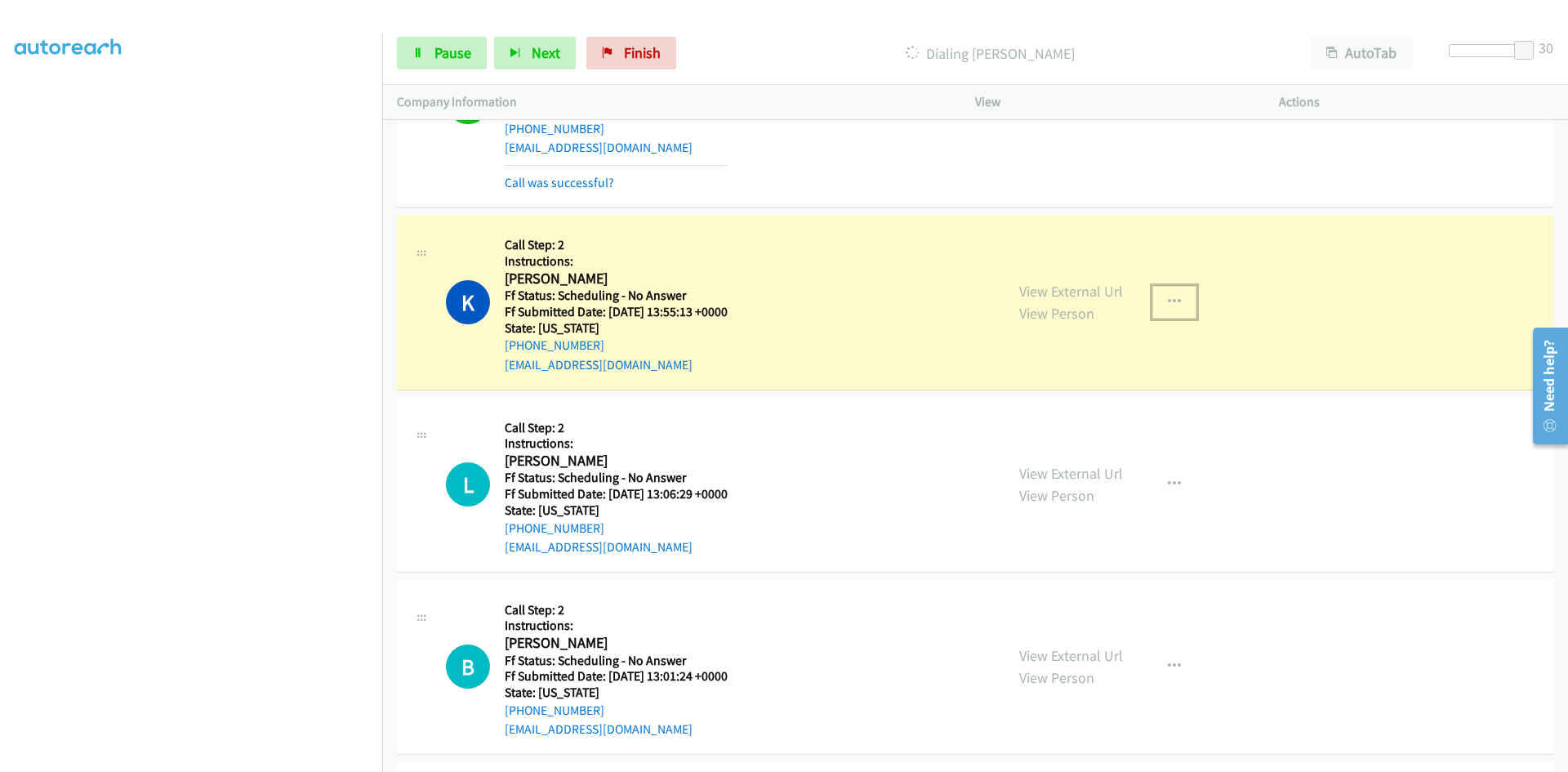 click at bounding box center [1174, 302] 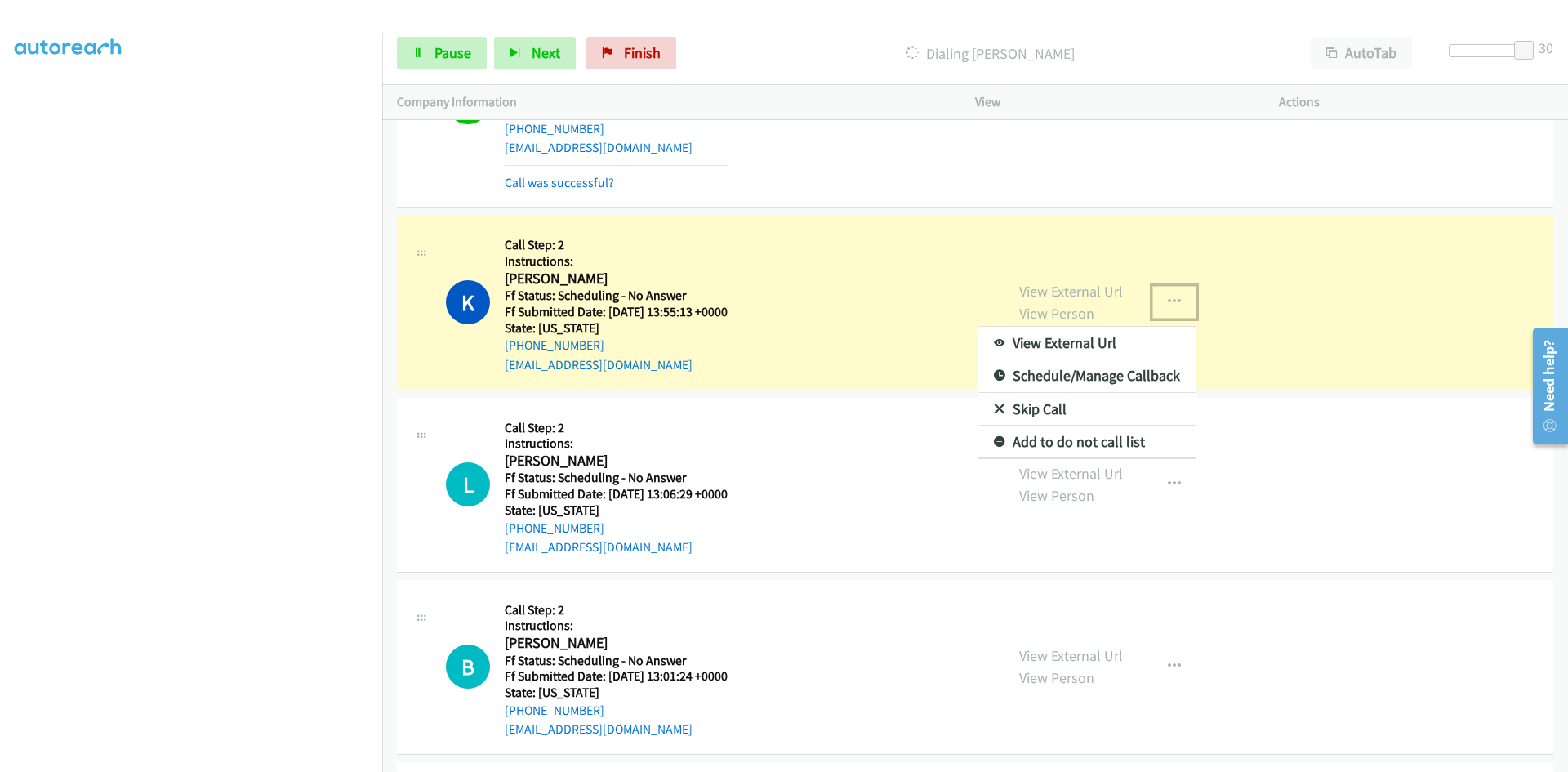 click on "View External Url" at bounding box center [1087, 343] 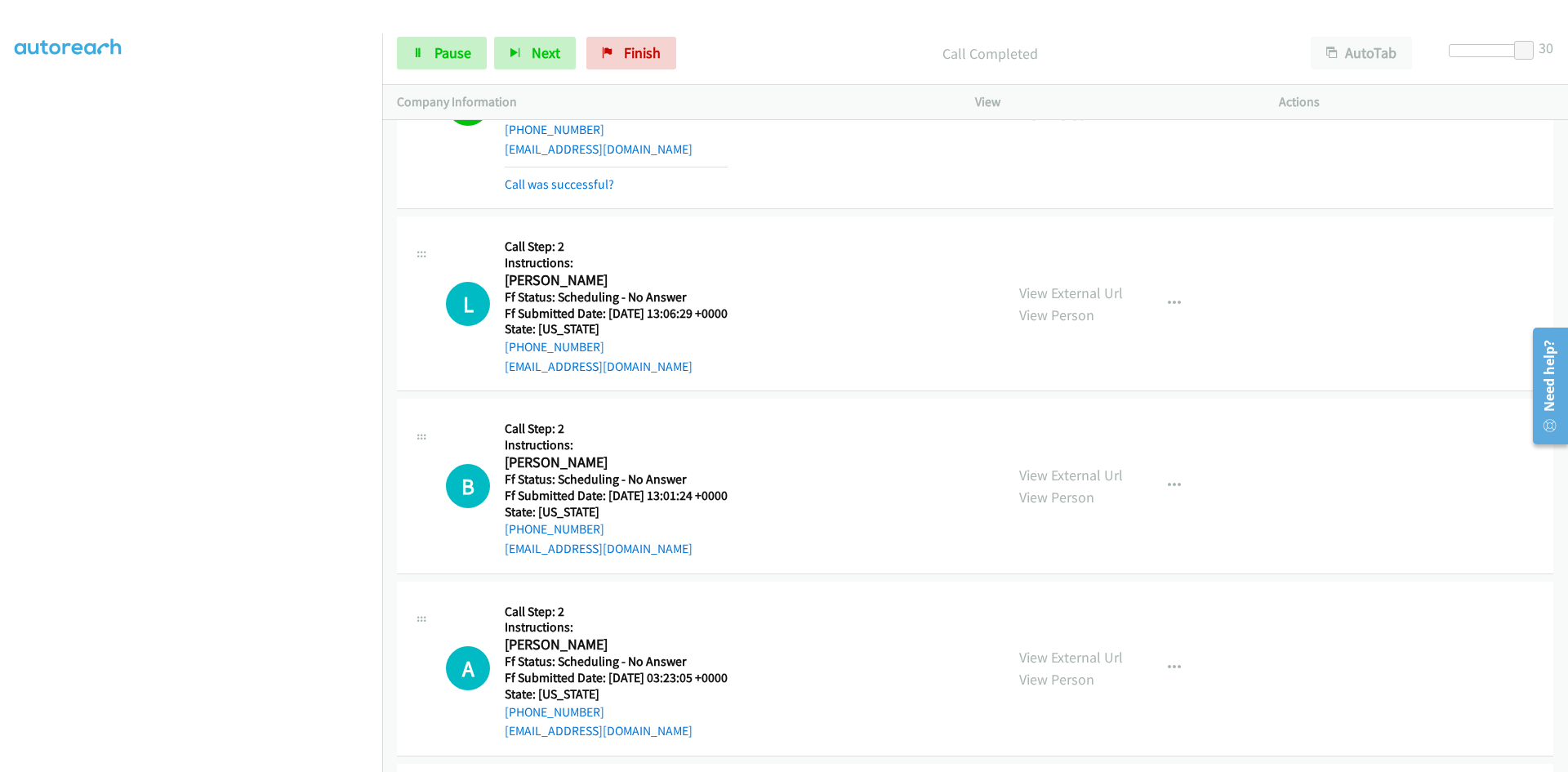 scroll, scrollTop: 5065, scrollLeft: 0, axis: vertical 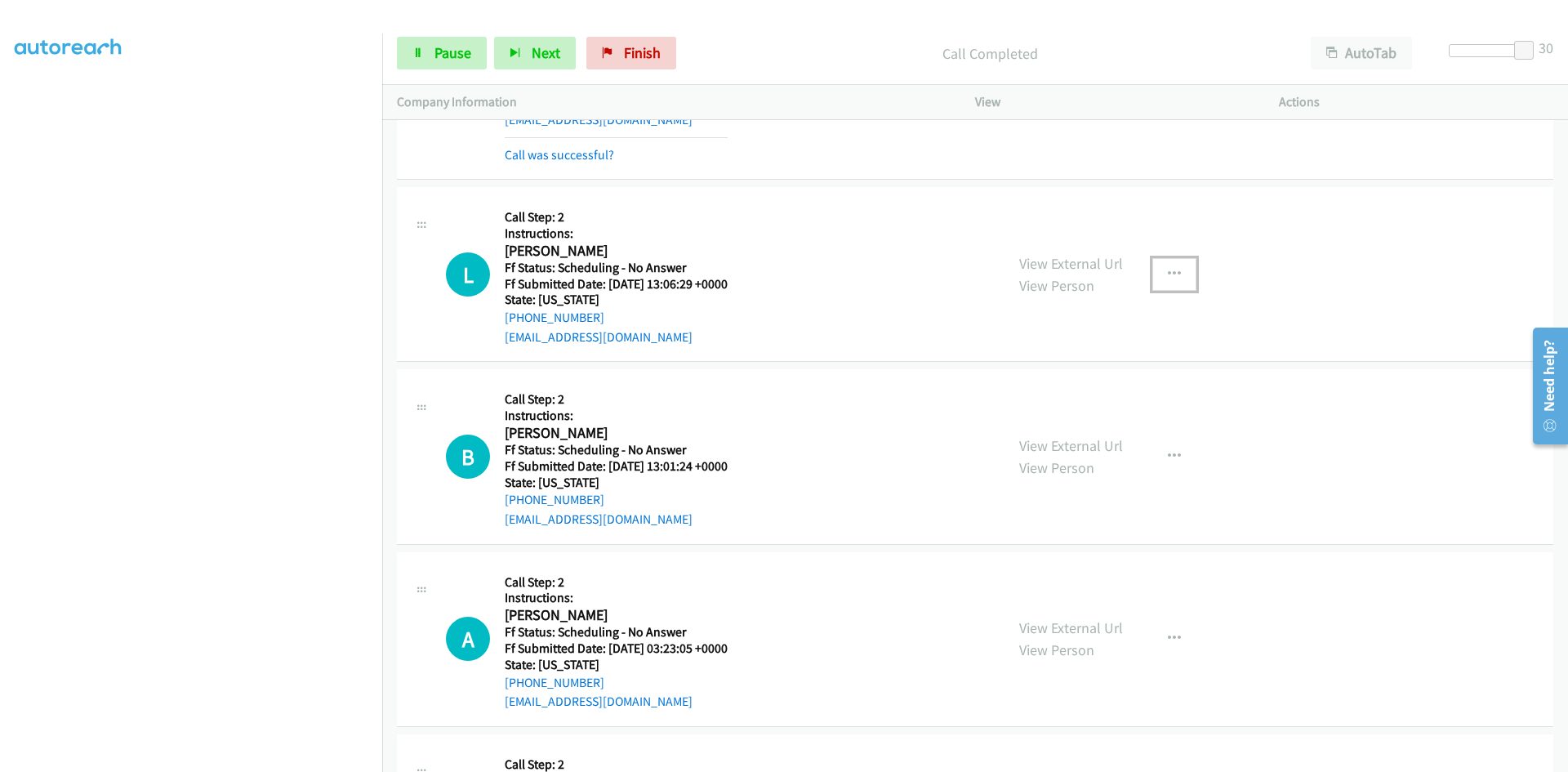 click at bounding box center [1174, 274] 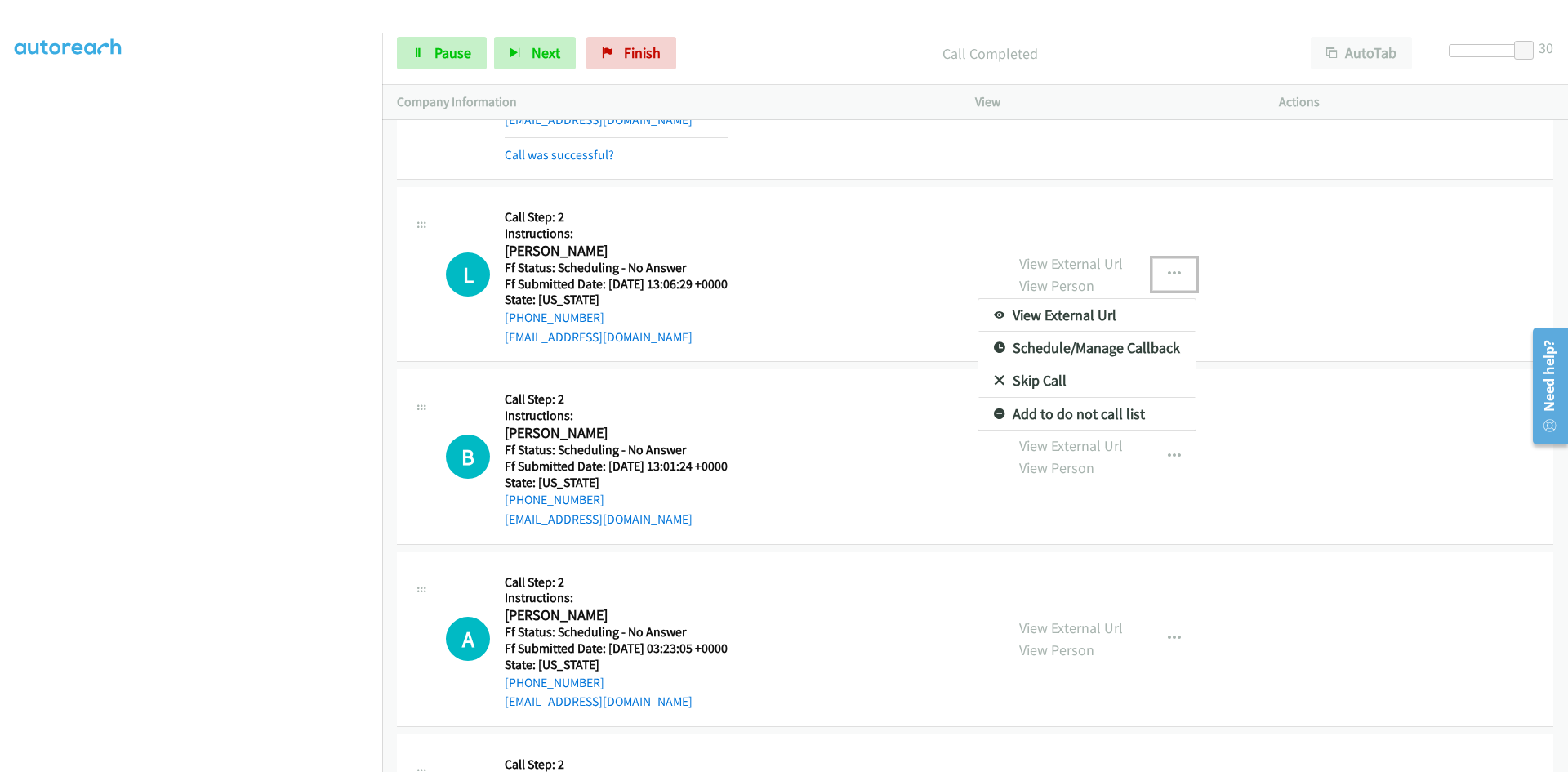 click on "View External Url" at bounding box center (1087, 315) 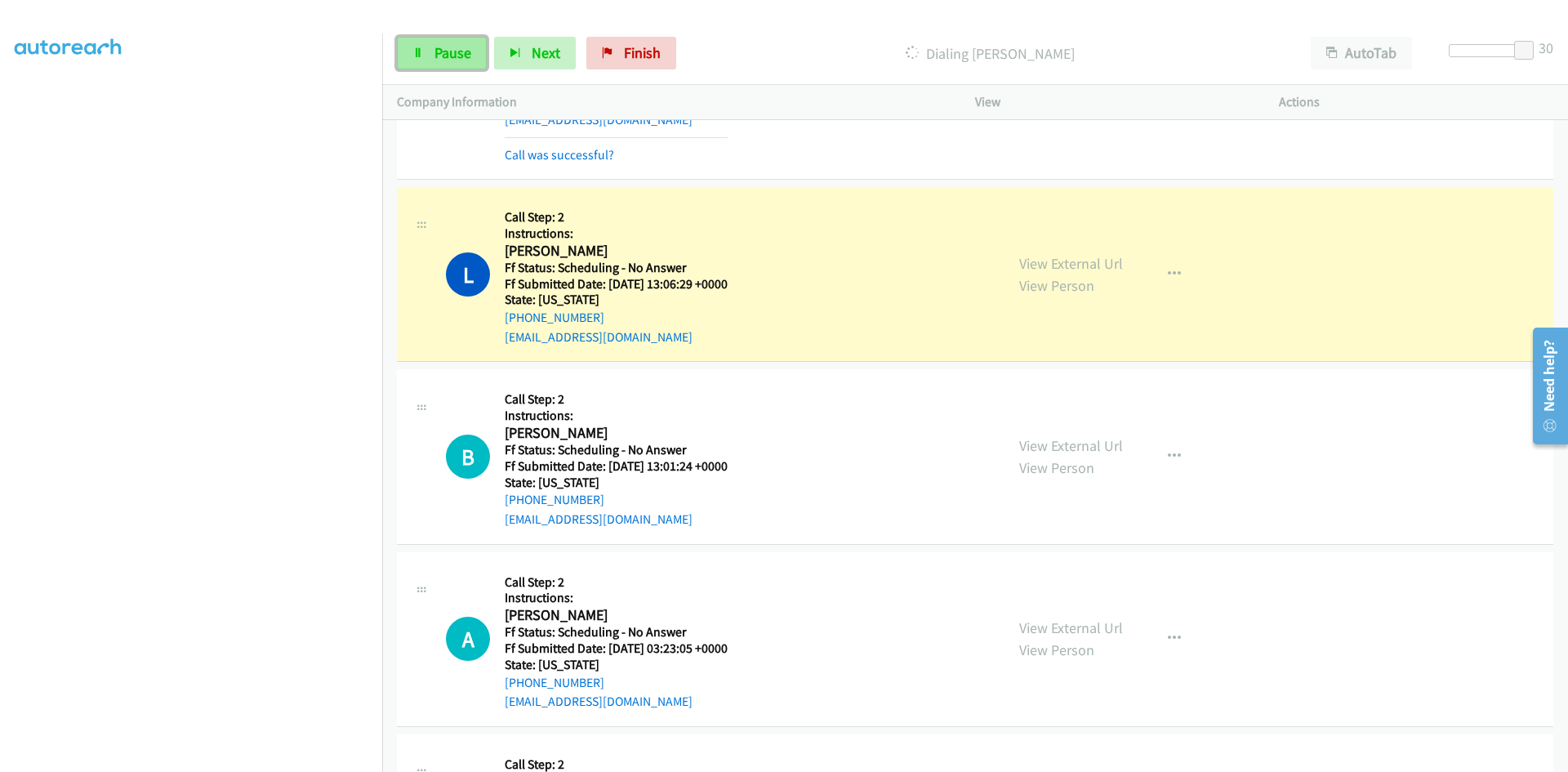 click on "Pause" at bounding box center (452, 52) 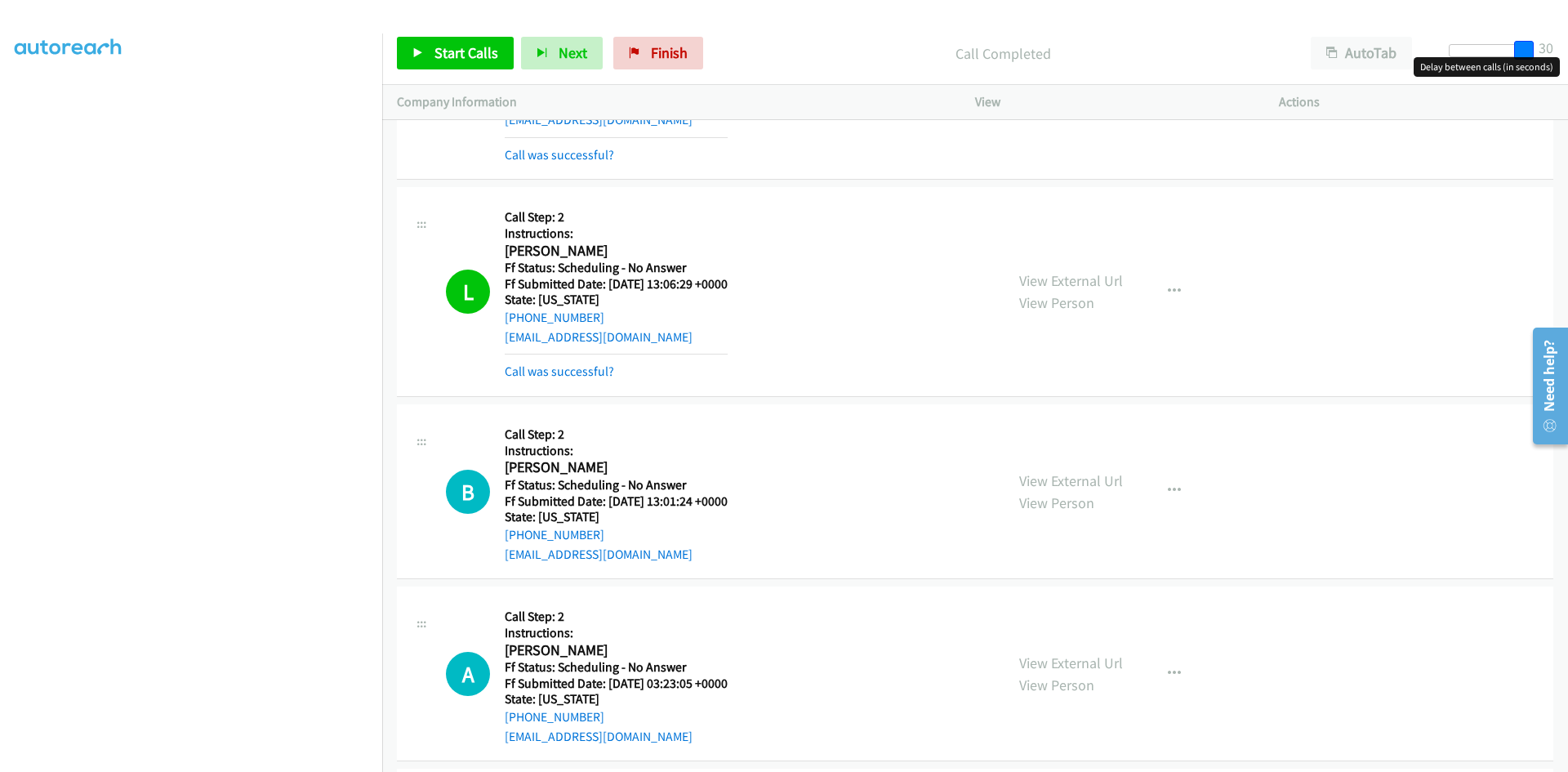 click at bounding box center [1524, 51] 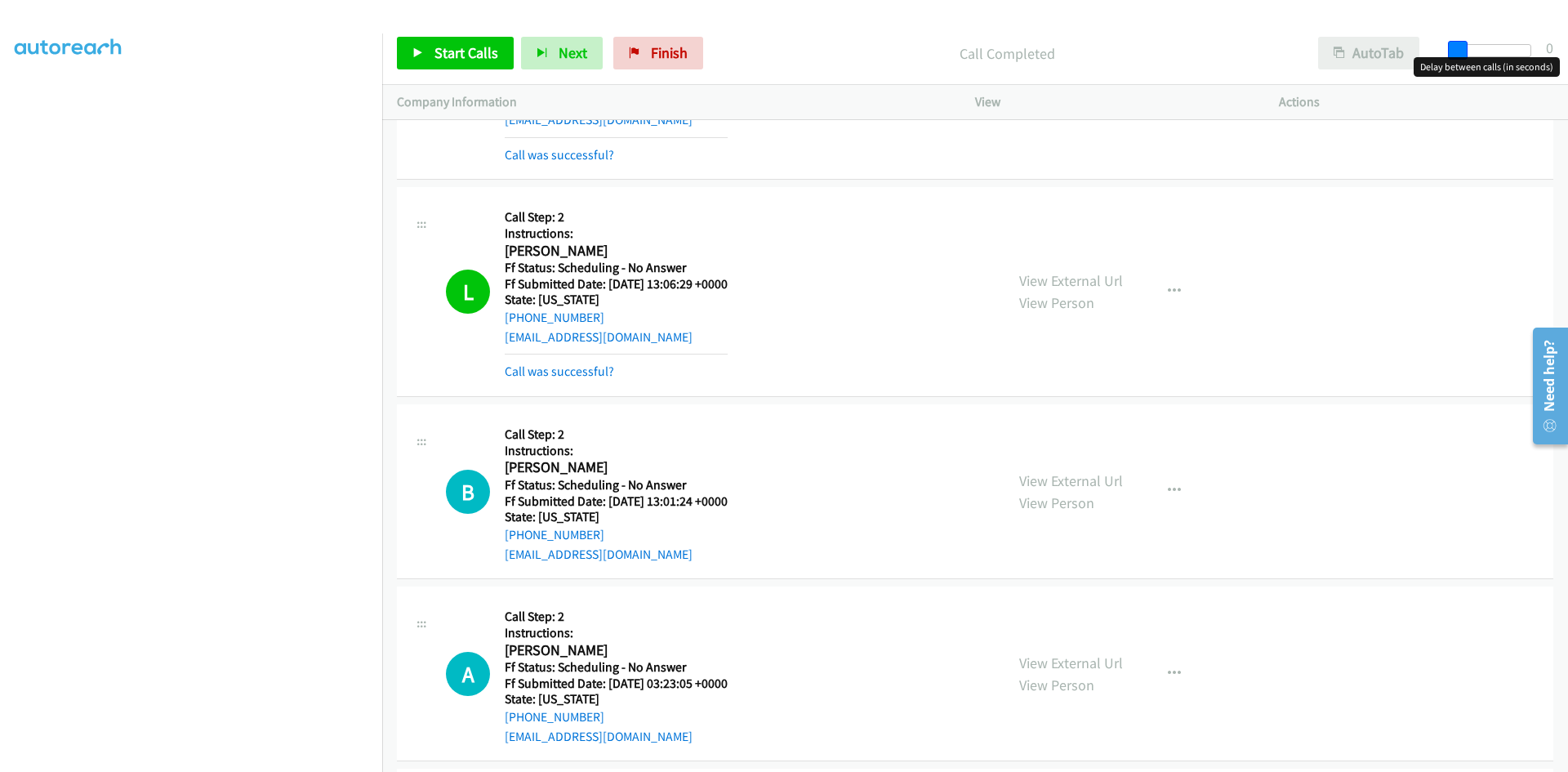 drag, startPoint x: 1520, startPoint y: 52, endPoint x: 1343, endPoint y: 54, distance: 177.0113 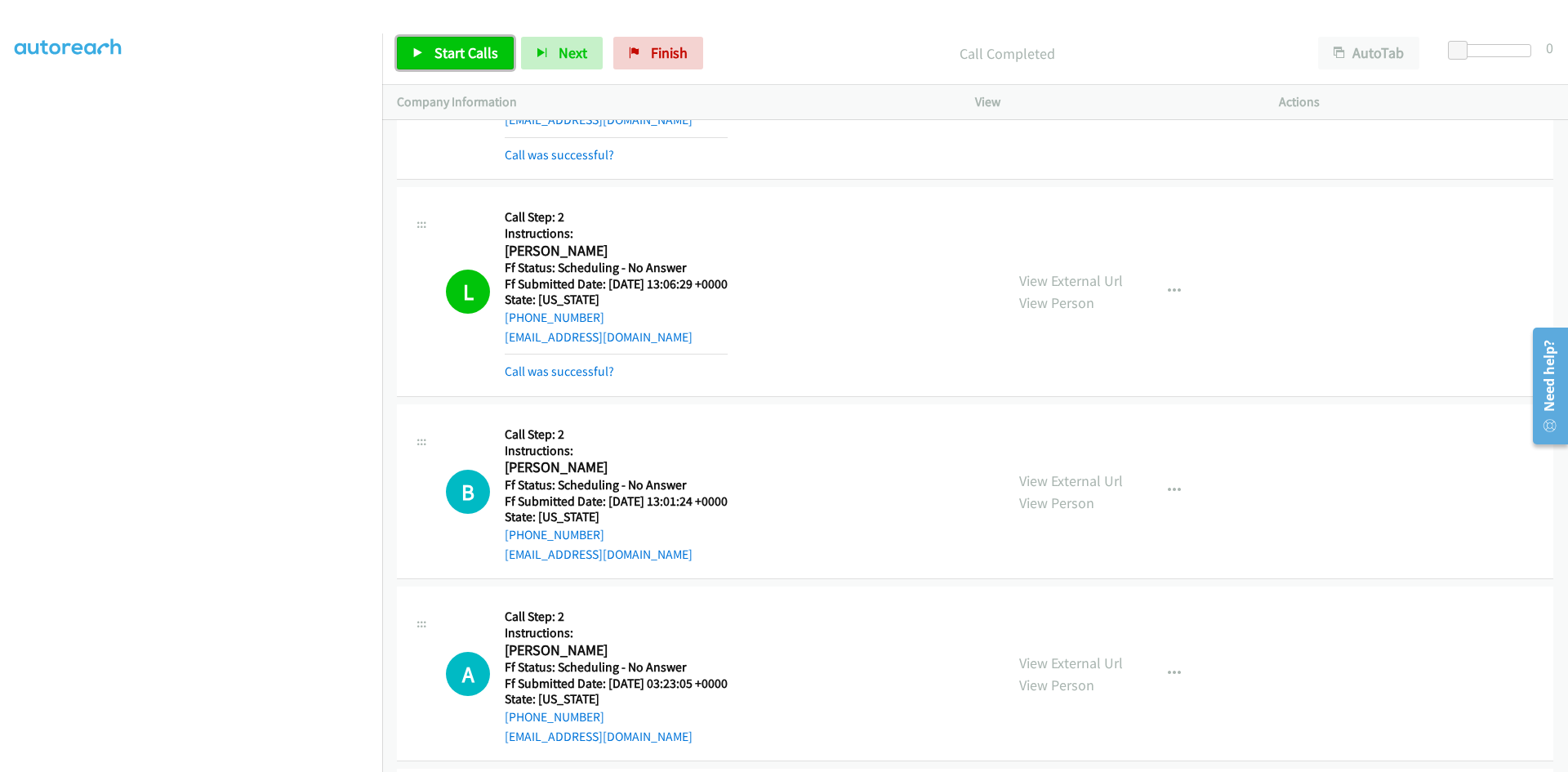 click on "Start Calls" at bounding box center [466, 52] 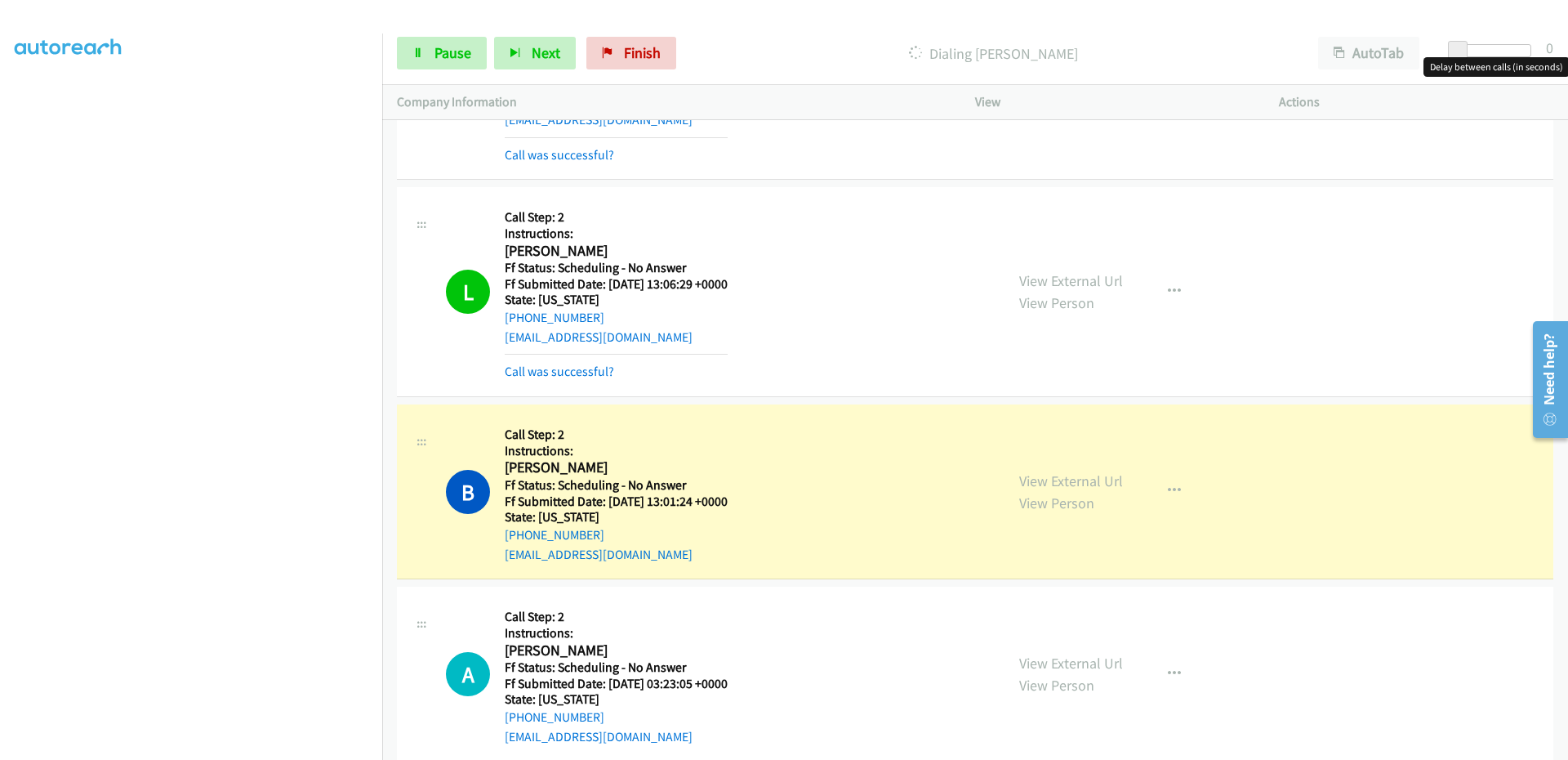 click at bounding box center [1458, 51] 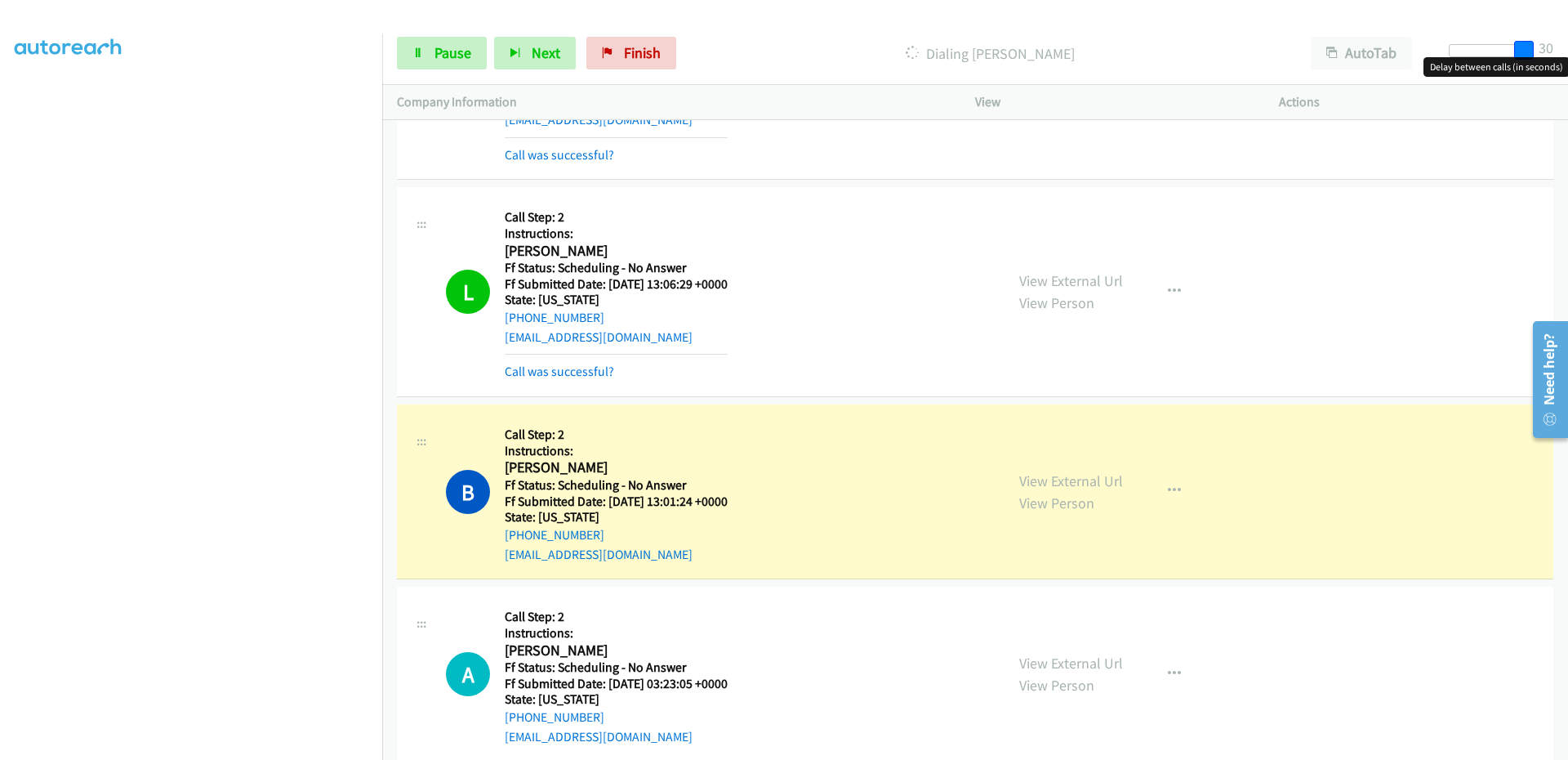 drag, startPoint x: 1459, startPoint y: 50, endPoint x: 1541, endPoint y: 56, distance: 82.21922 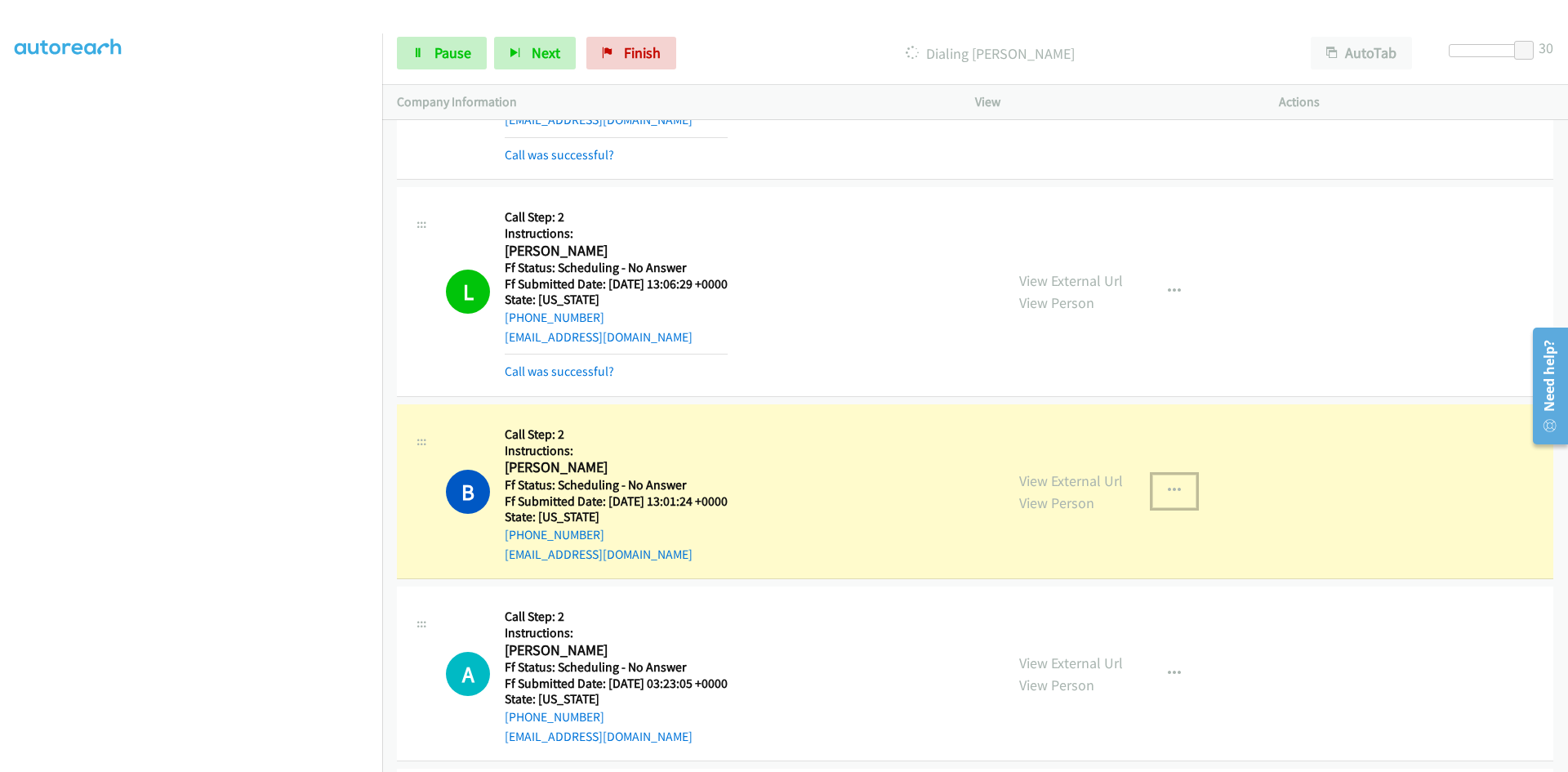 click at bounding box center [1174, 491] 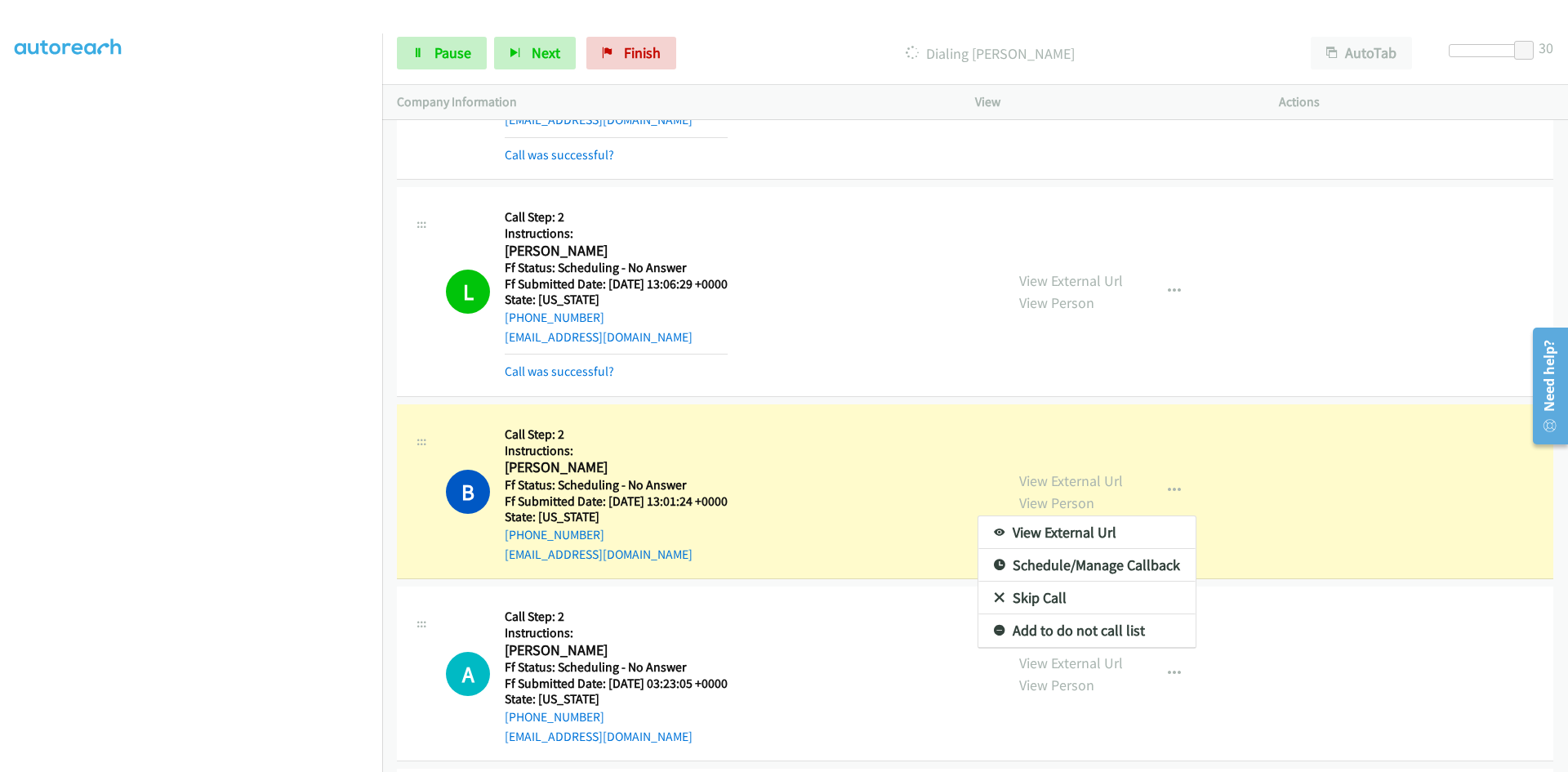 click on "View External Url" at bounding box center (1087, 533) 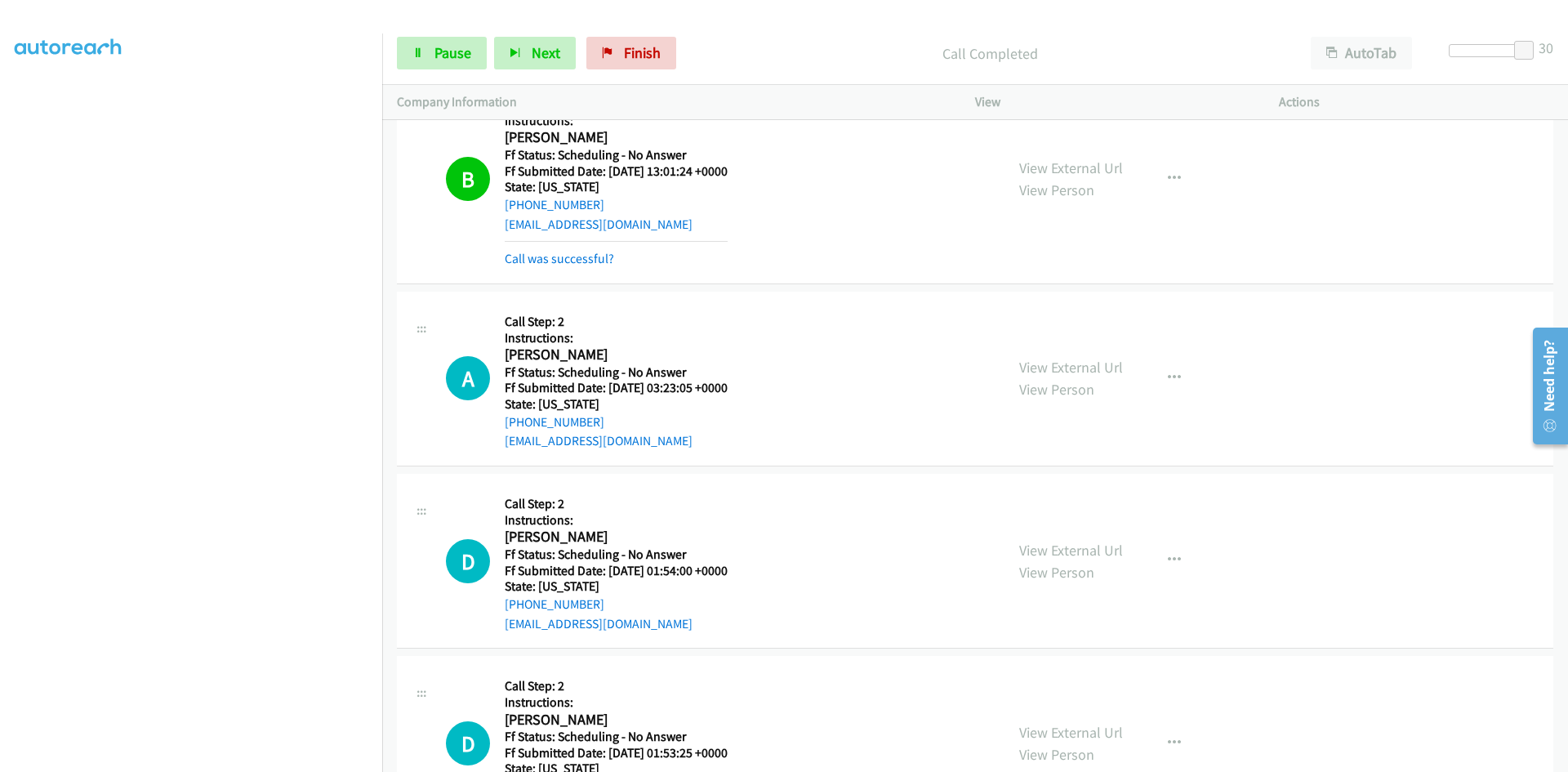 scroll, scrollTop: 5473, scrollLeft: 0, axis: vertical 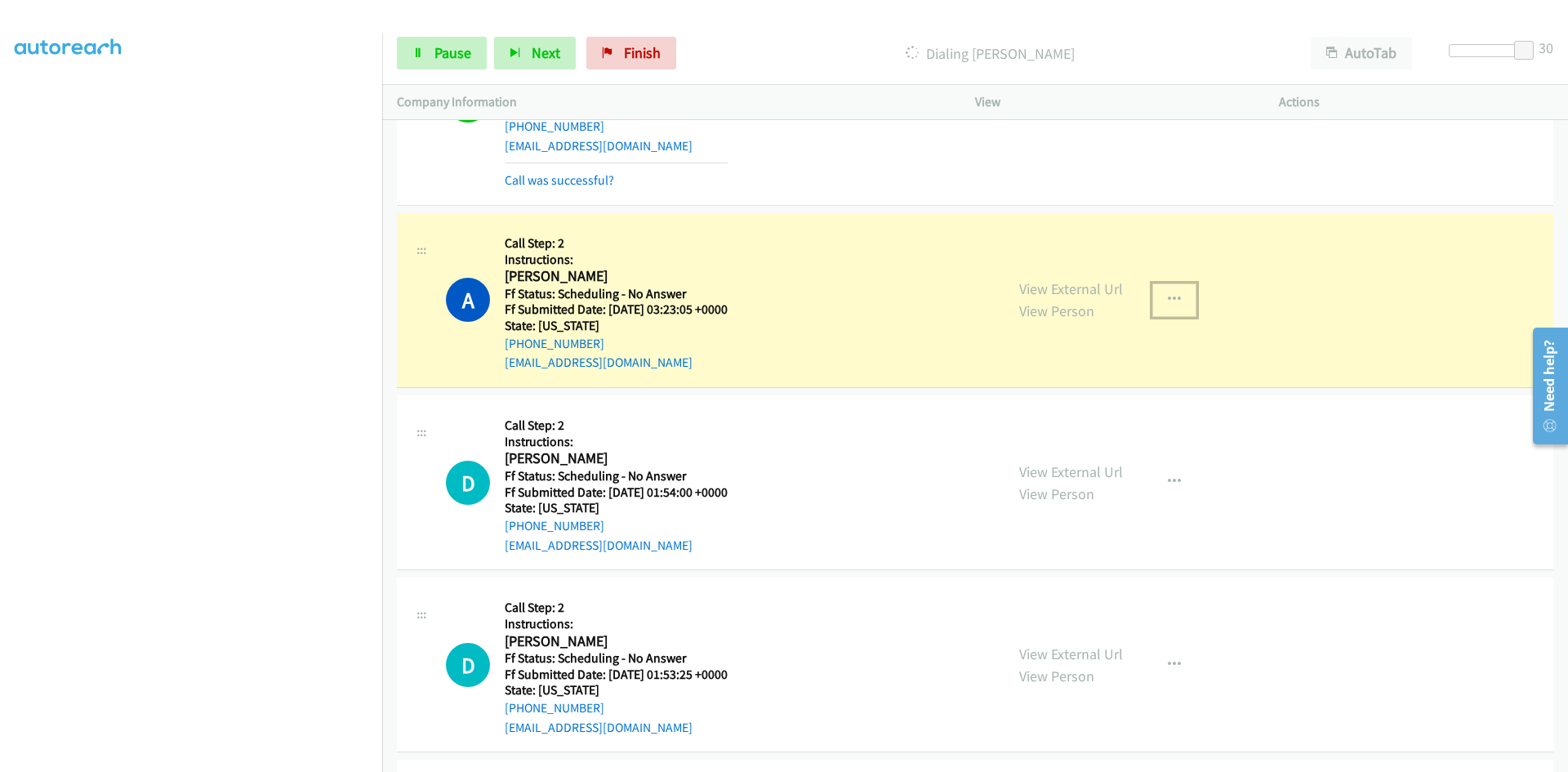 click at bounding box center (1174, 300) 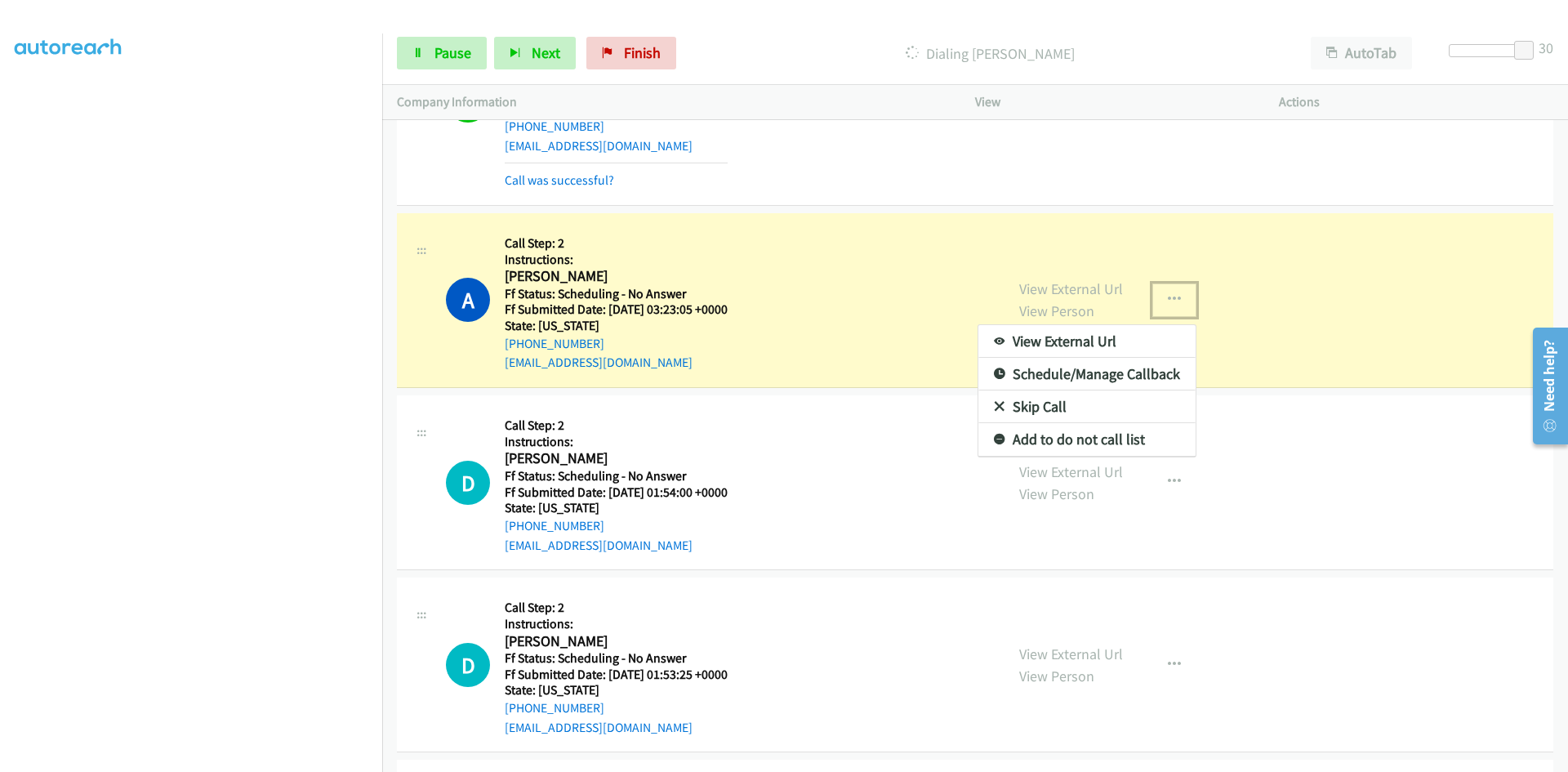 click on "View External Url" at bounding box center (1087, 341) 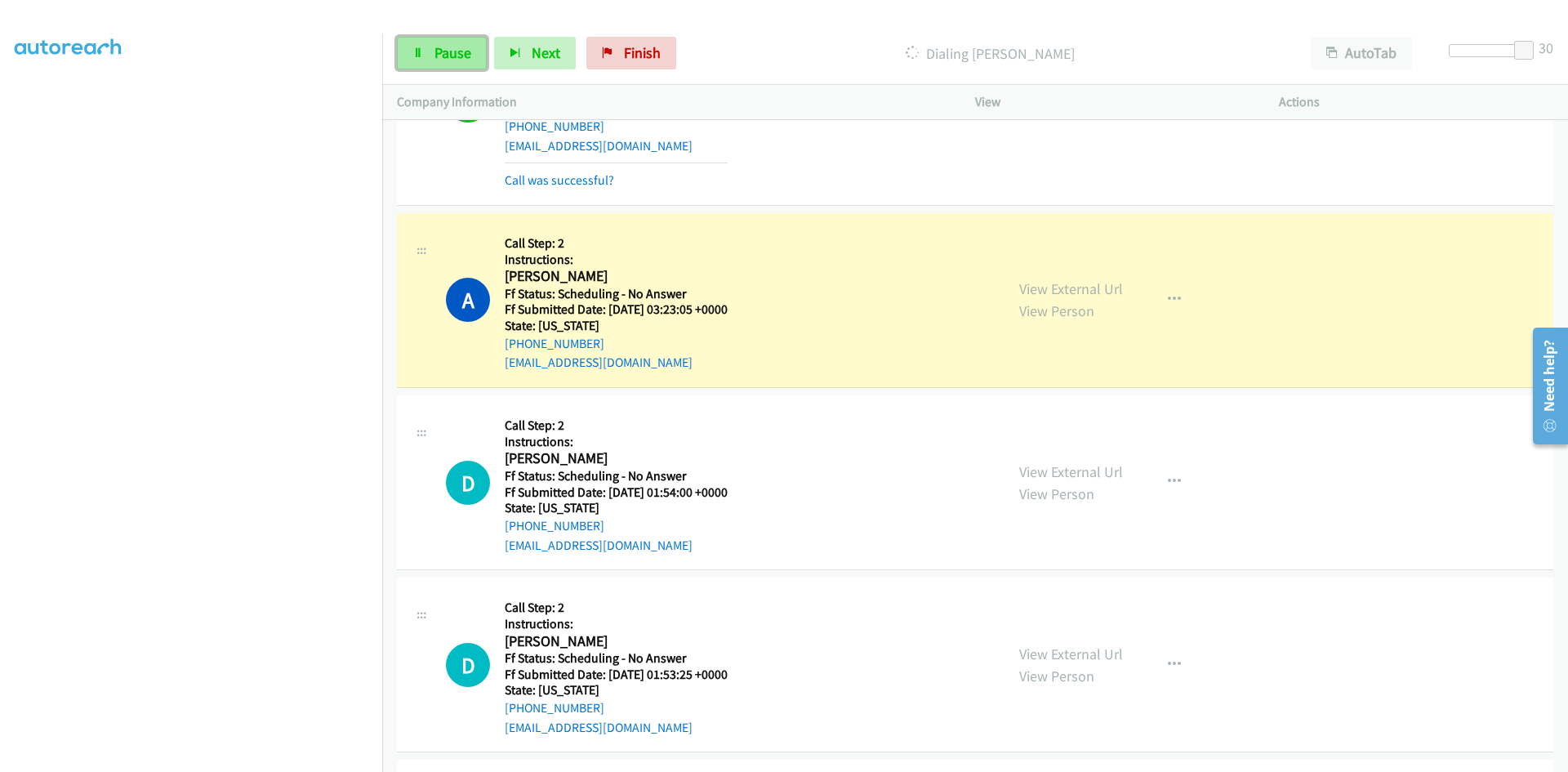 click on "Pause" at bounding box center (452, 52) 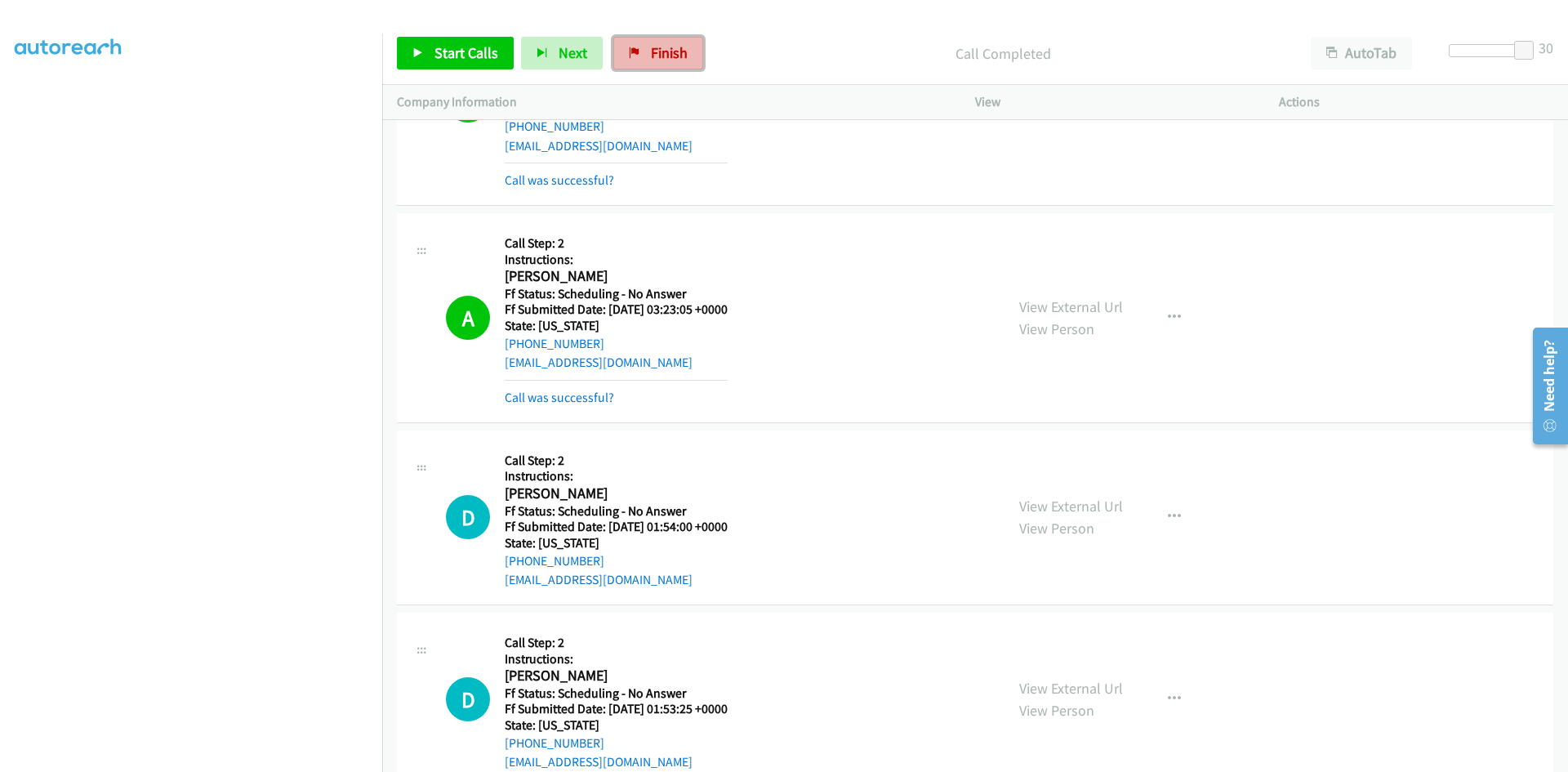 click on "Finish" at bounding box center [669, 52] 